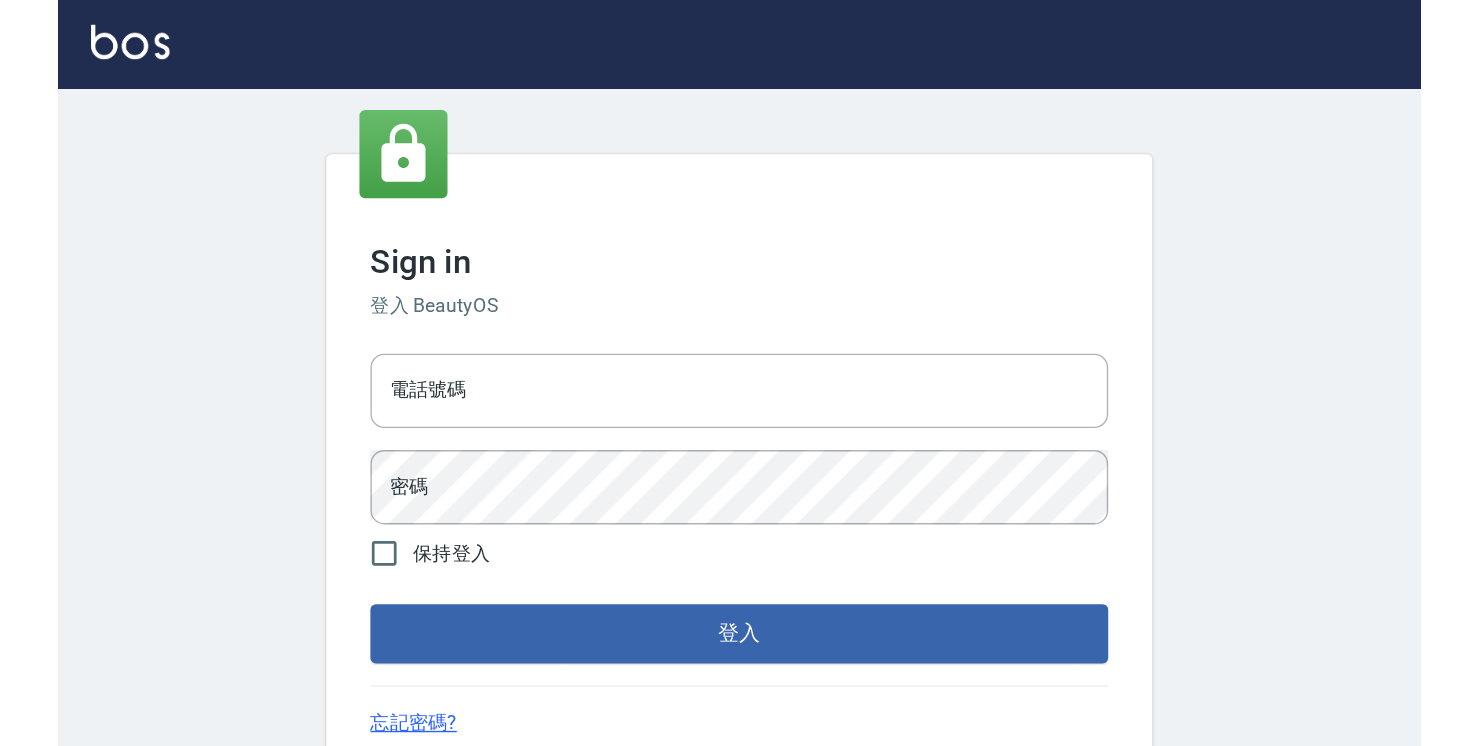 scroll, scrollTop: 0, scrollLeft: 0, axis: both 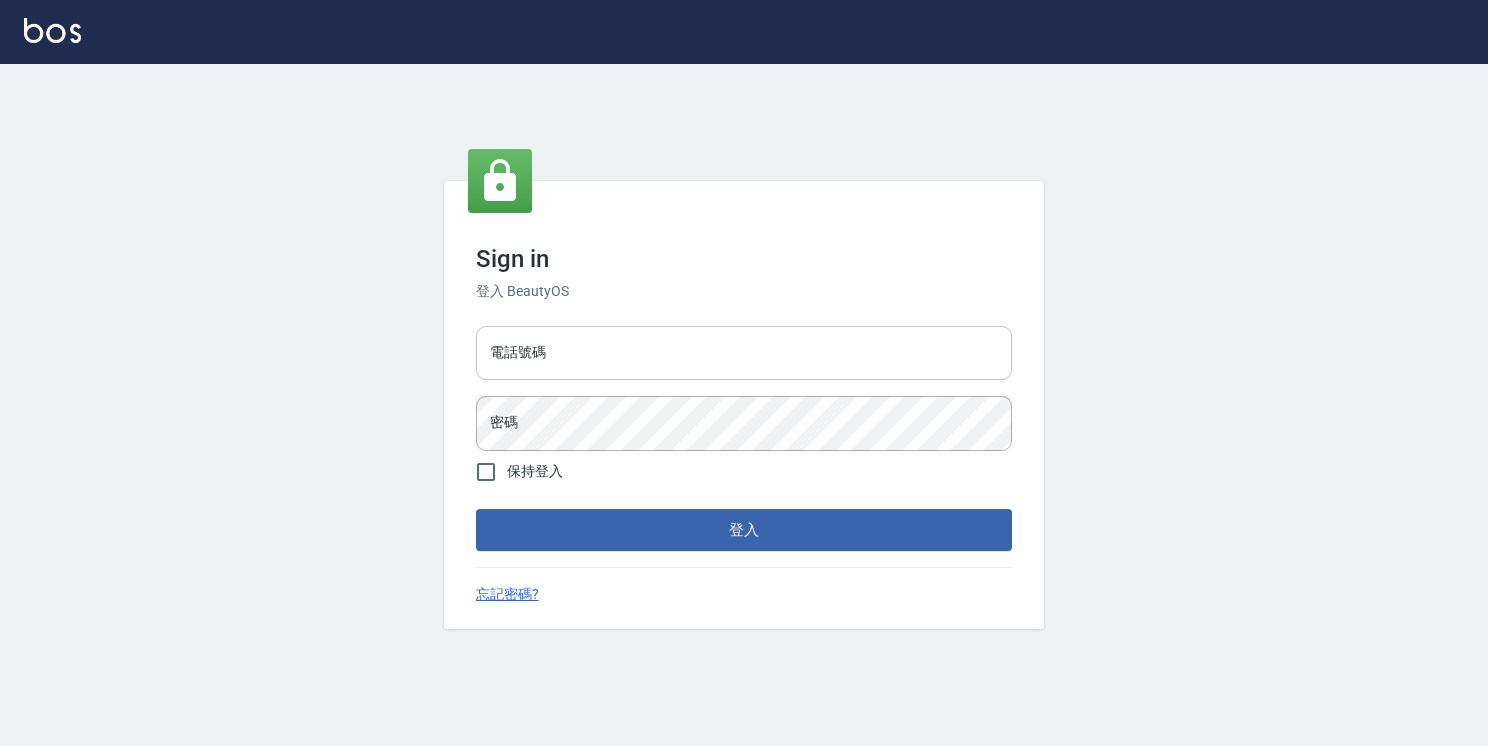click on "電話號碼" at bounding box center (744, 353) 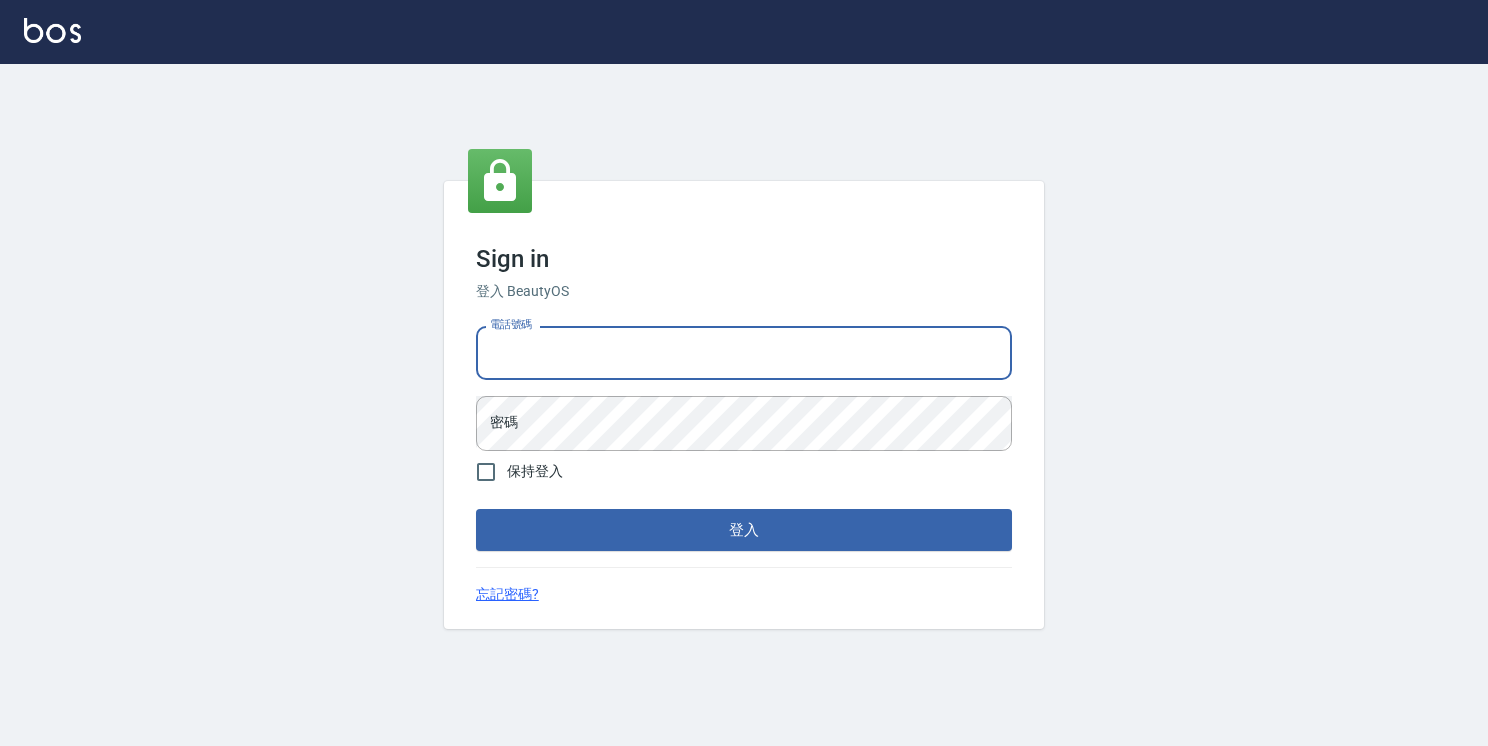 click on "電話號碼" at bounding box center (744, 353) 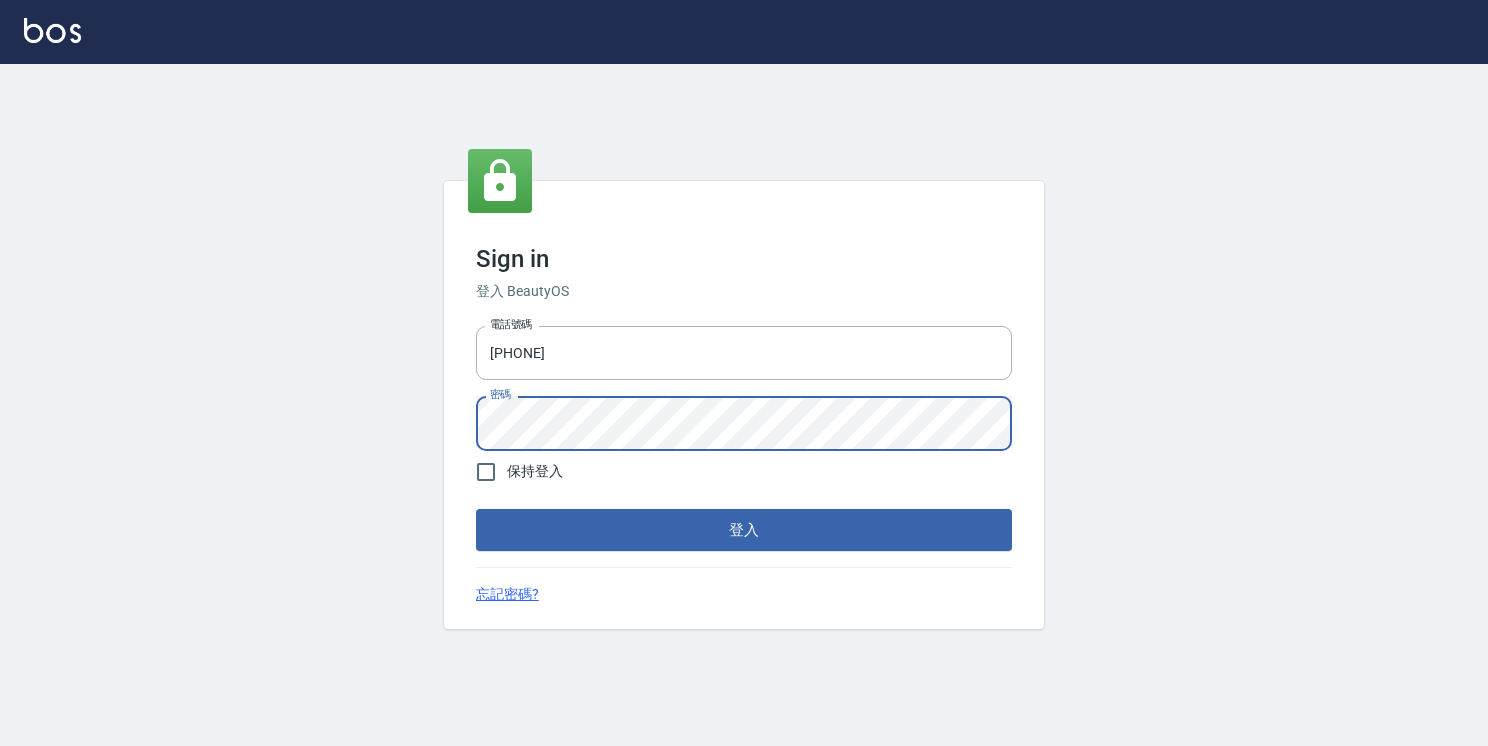 click on "登入" at bounding box center [744, 530] 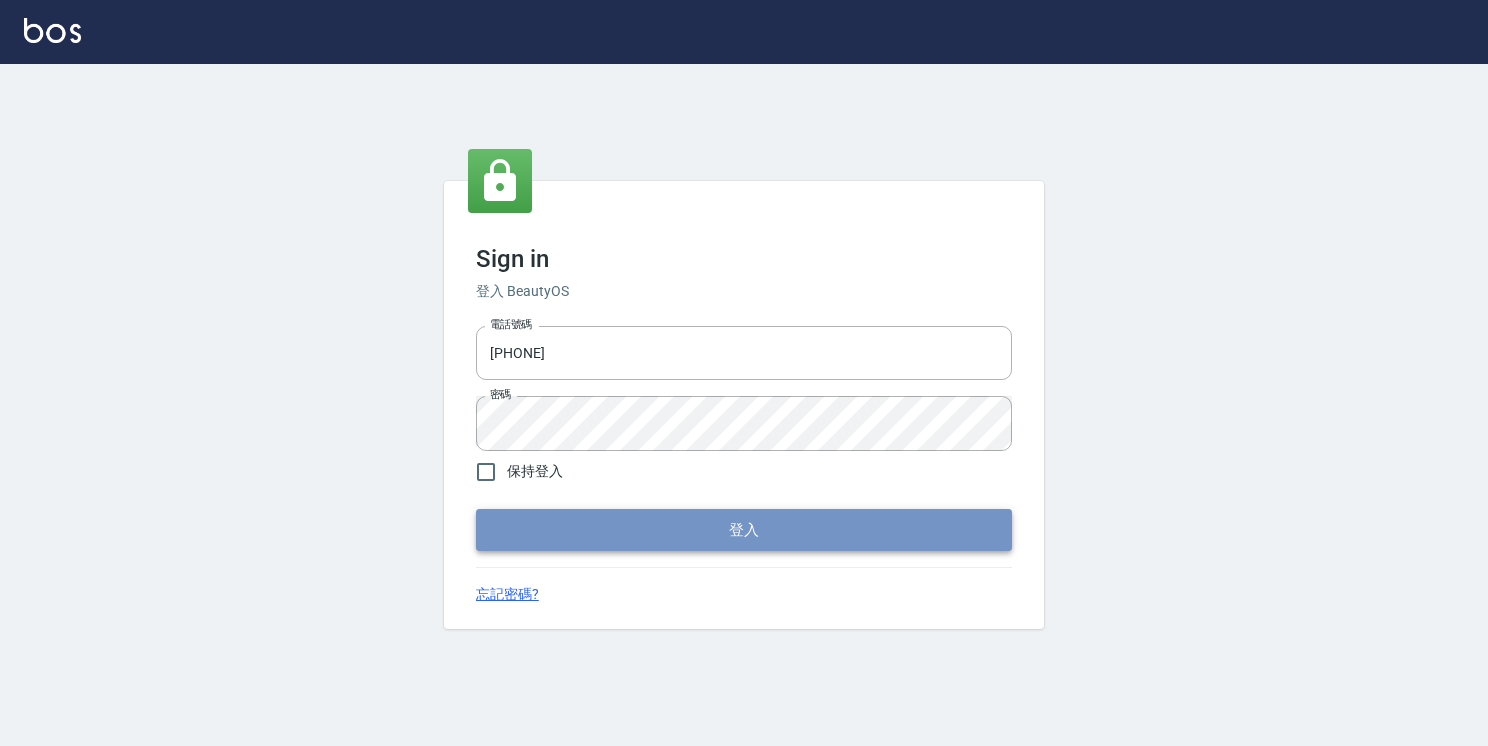 click on "登入" at bounding box center [744, 530] 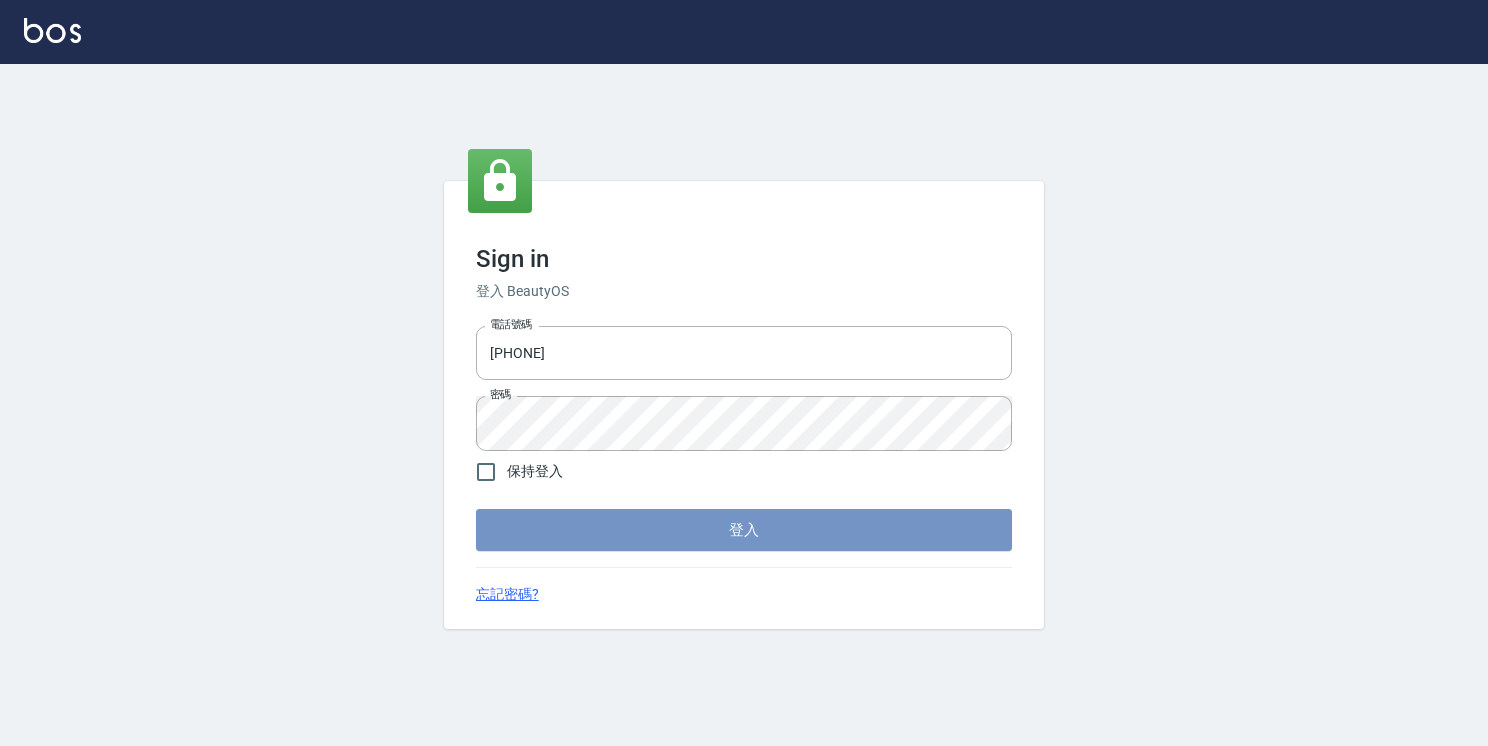 click on "登入" at bounding box center [744, 530] 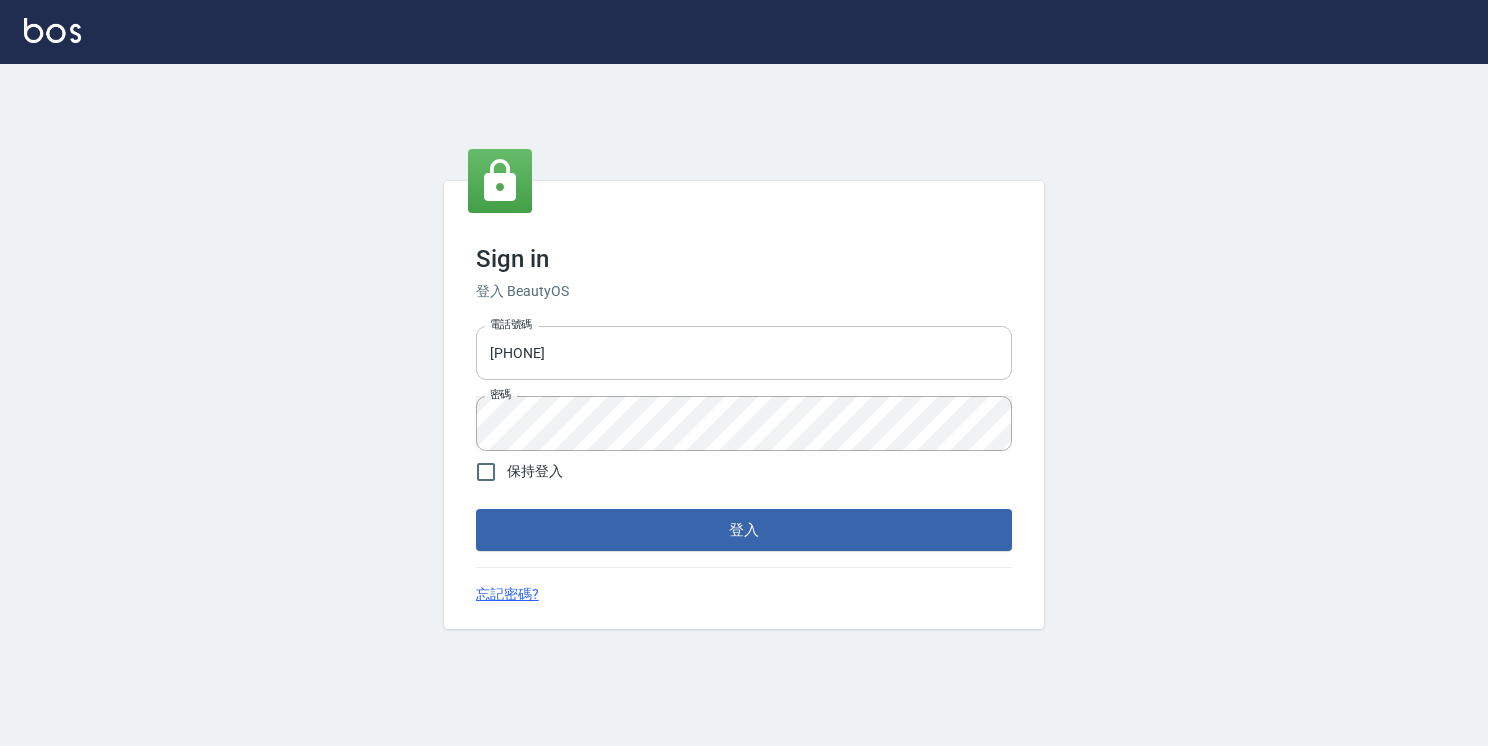 click on "0963560019" at bounding box center [744, 353] 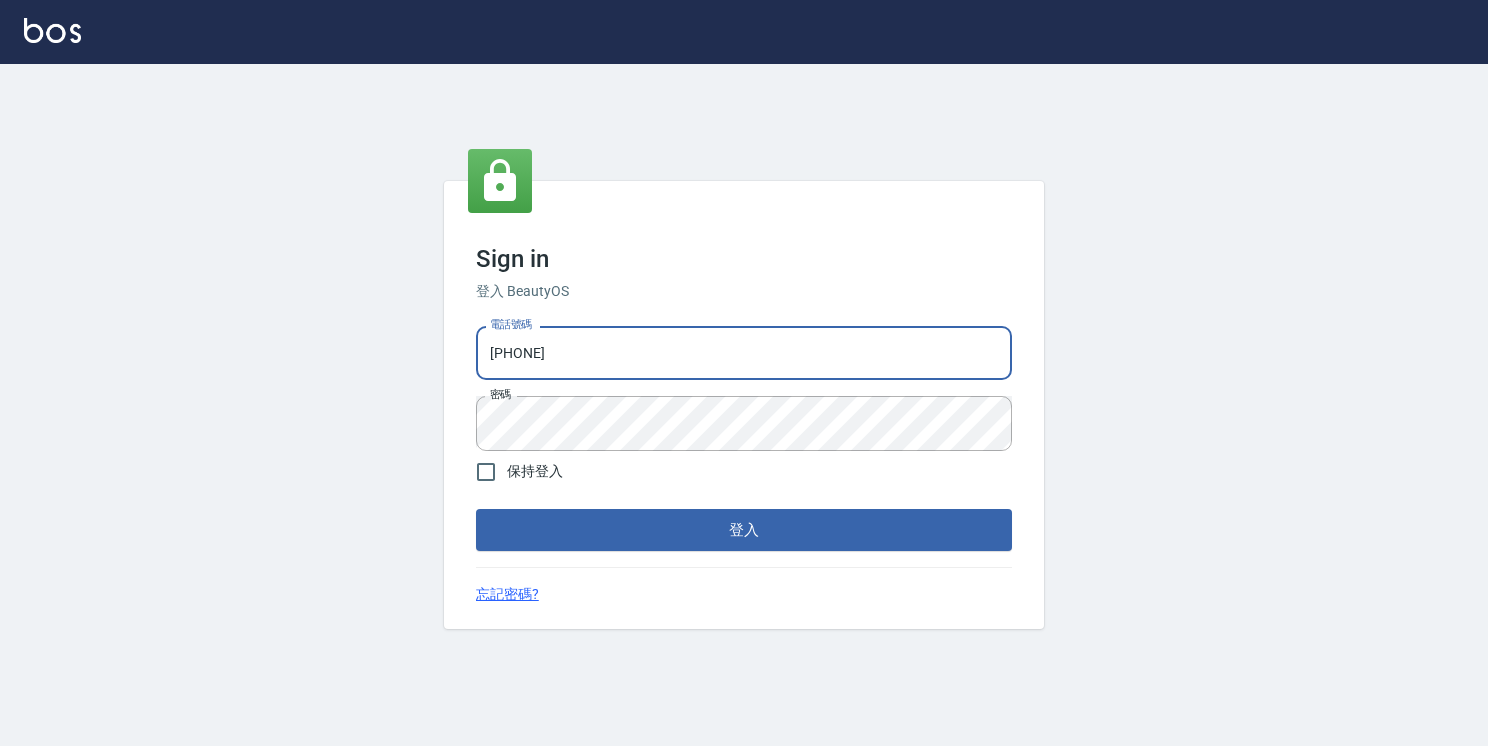 type on "963560019" 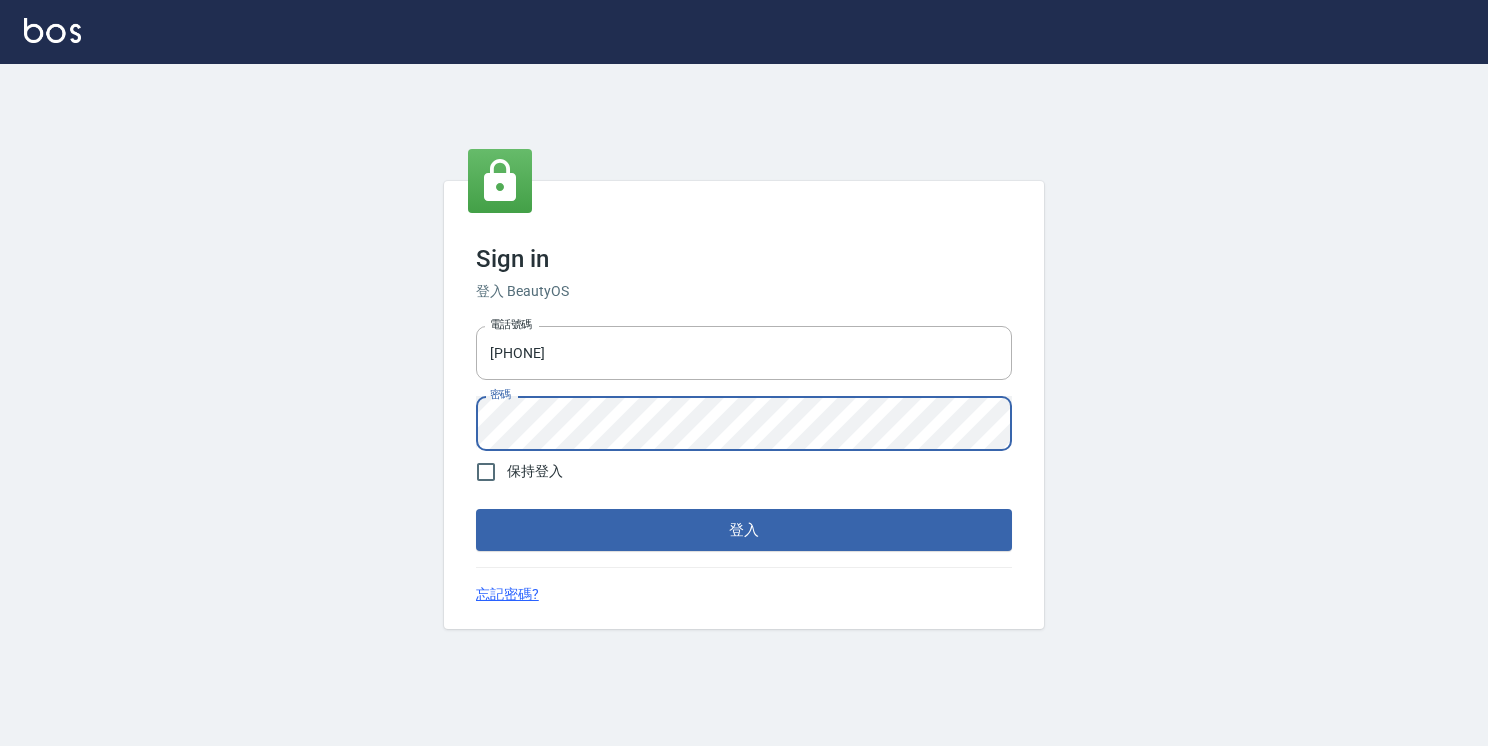 click on "登入" at bounding box center (744, 530) 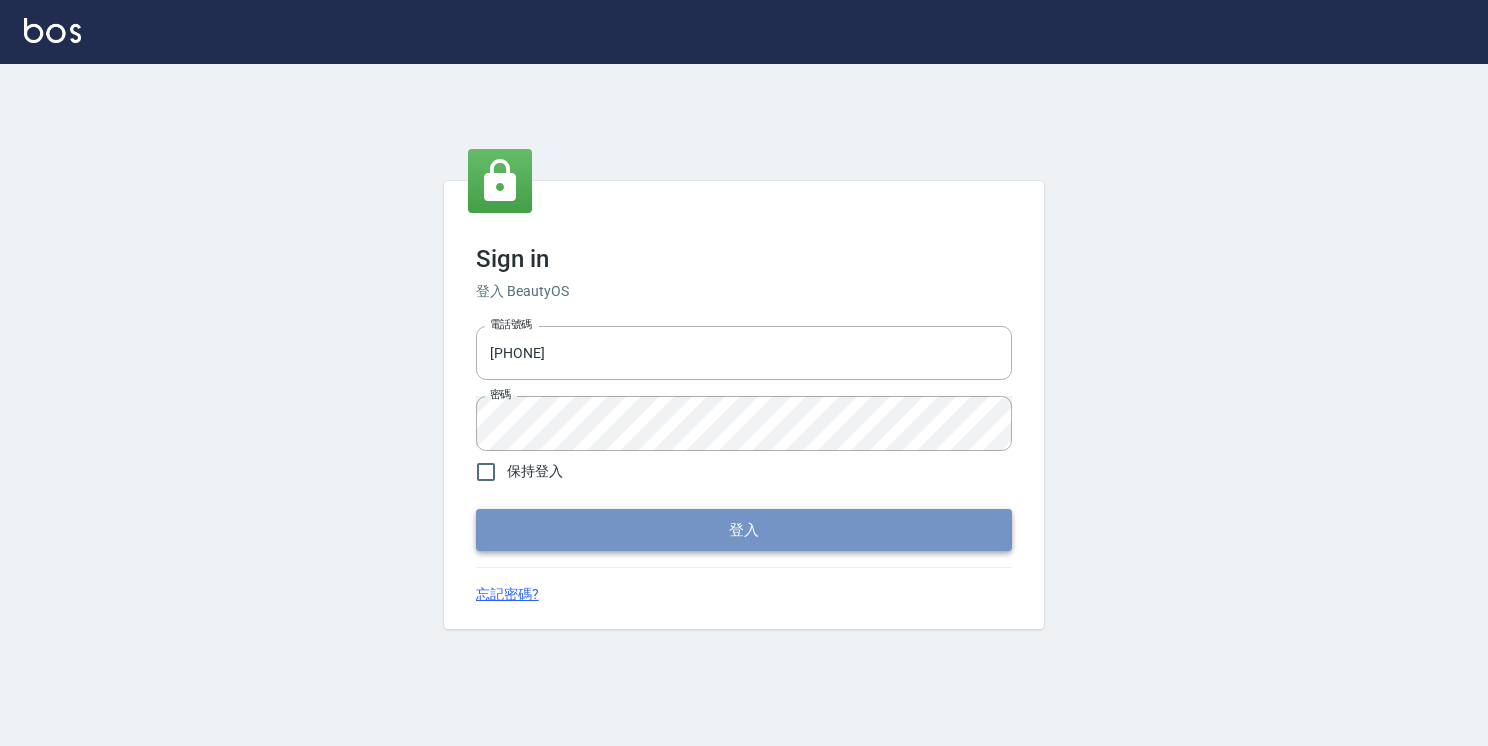 click on "登入" at bounding box center [744, 530] 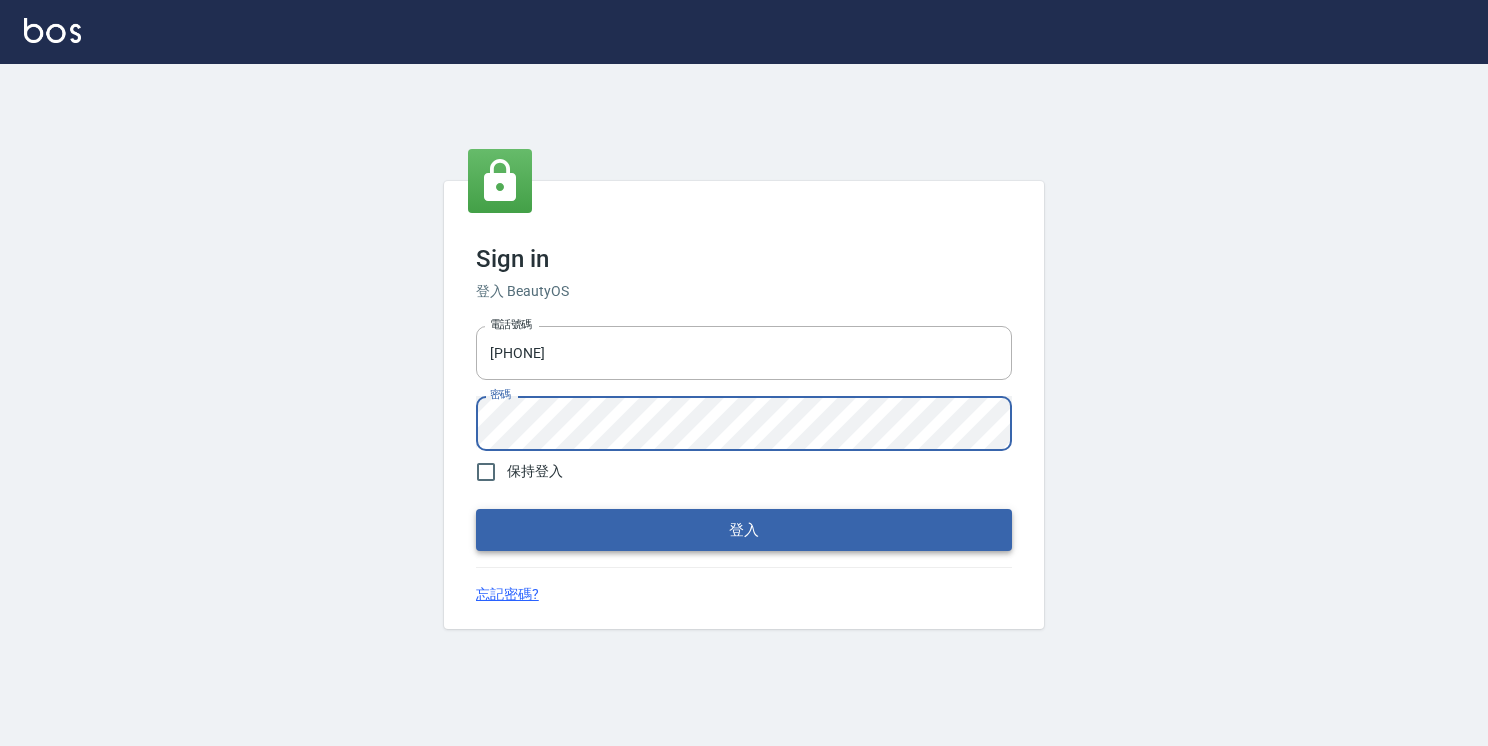 click on "登入" at bounding box center [744, 530] 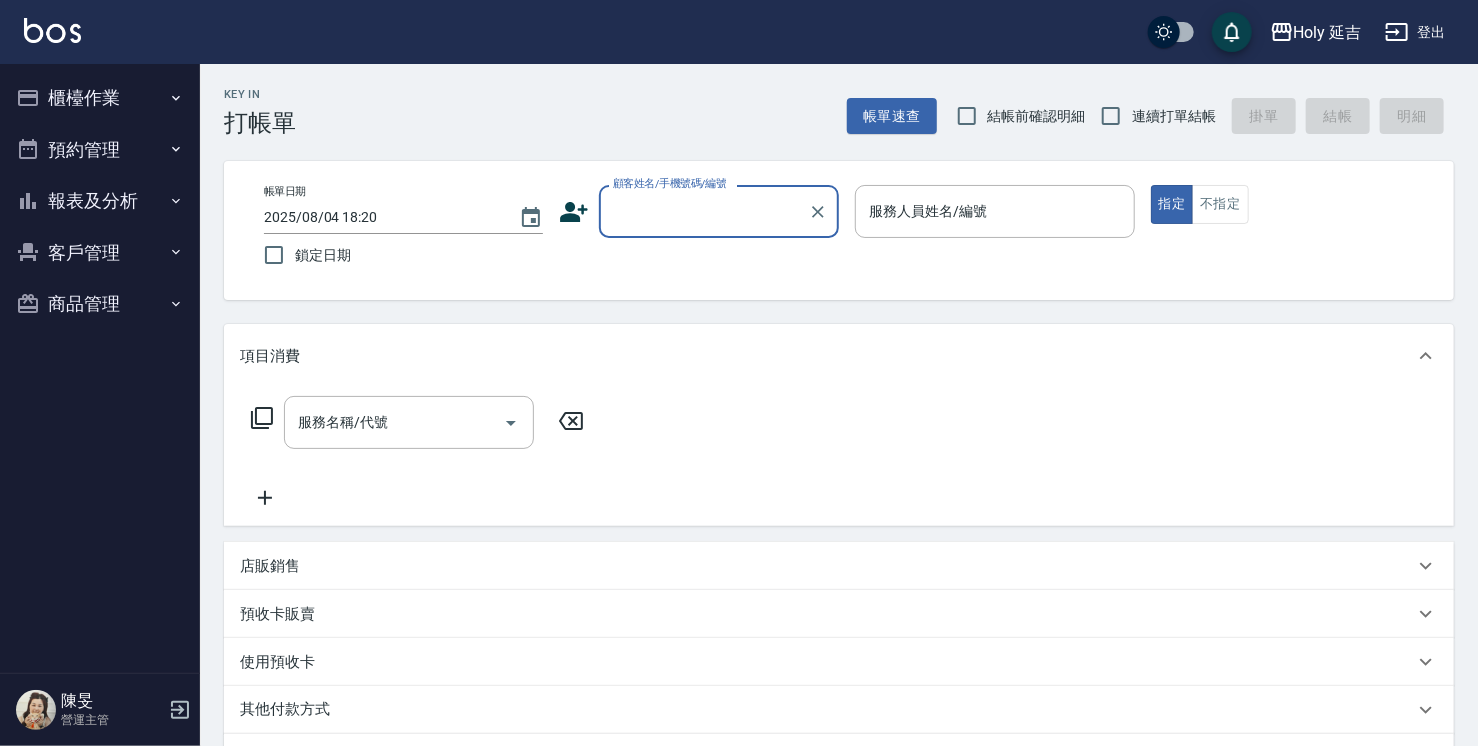 click on "報表及分析" at bounding box center (100, 201) 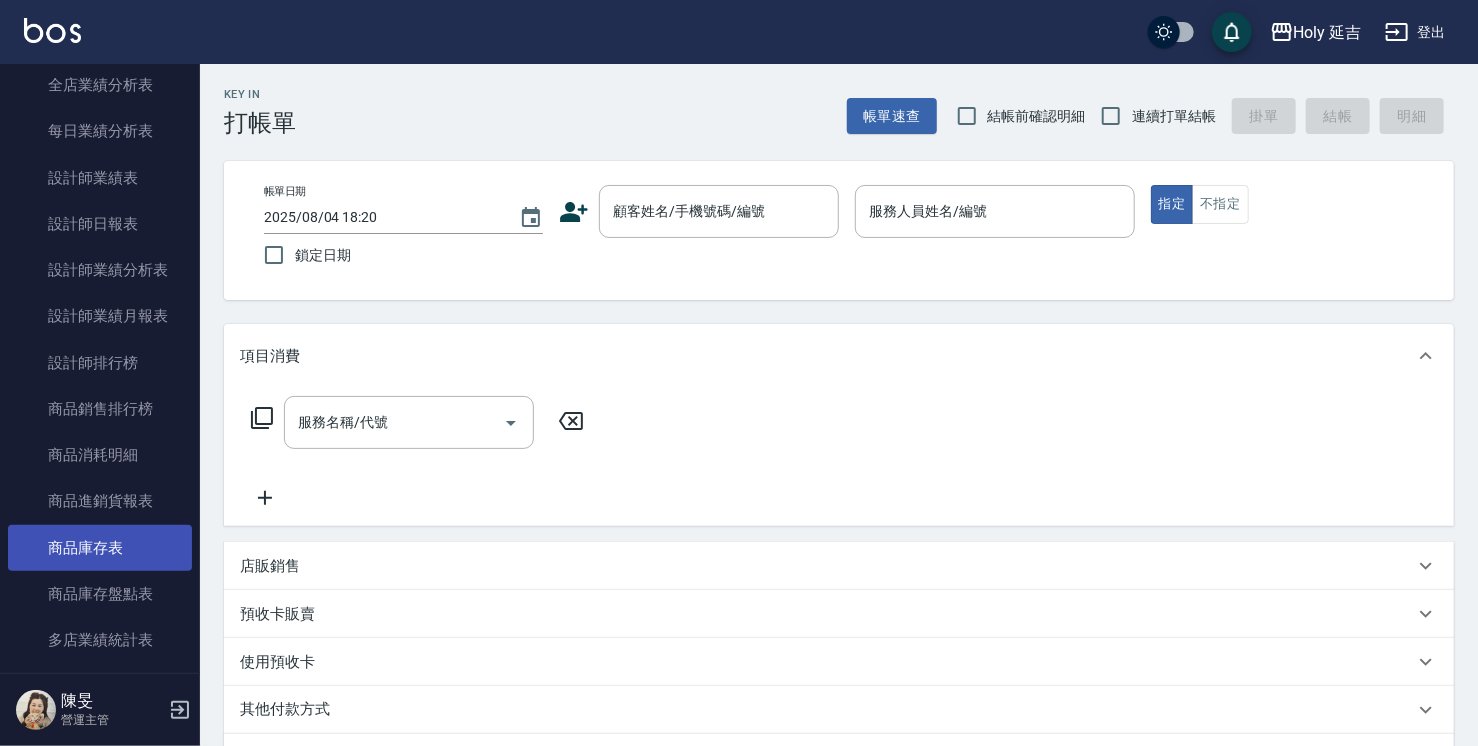scroll, scrollTop: 300, scrollLeft: 0, axis: vertical 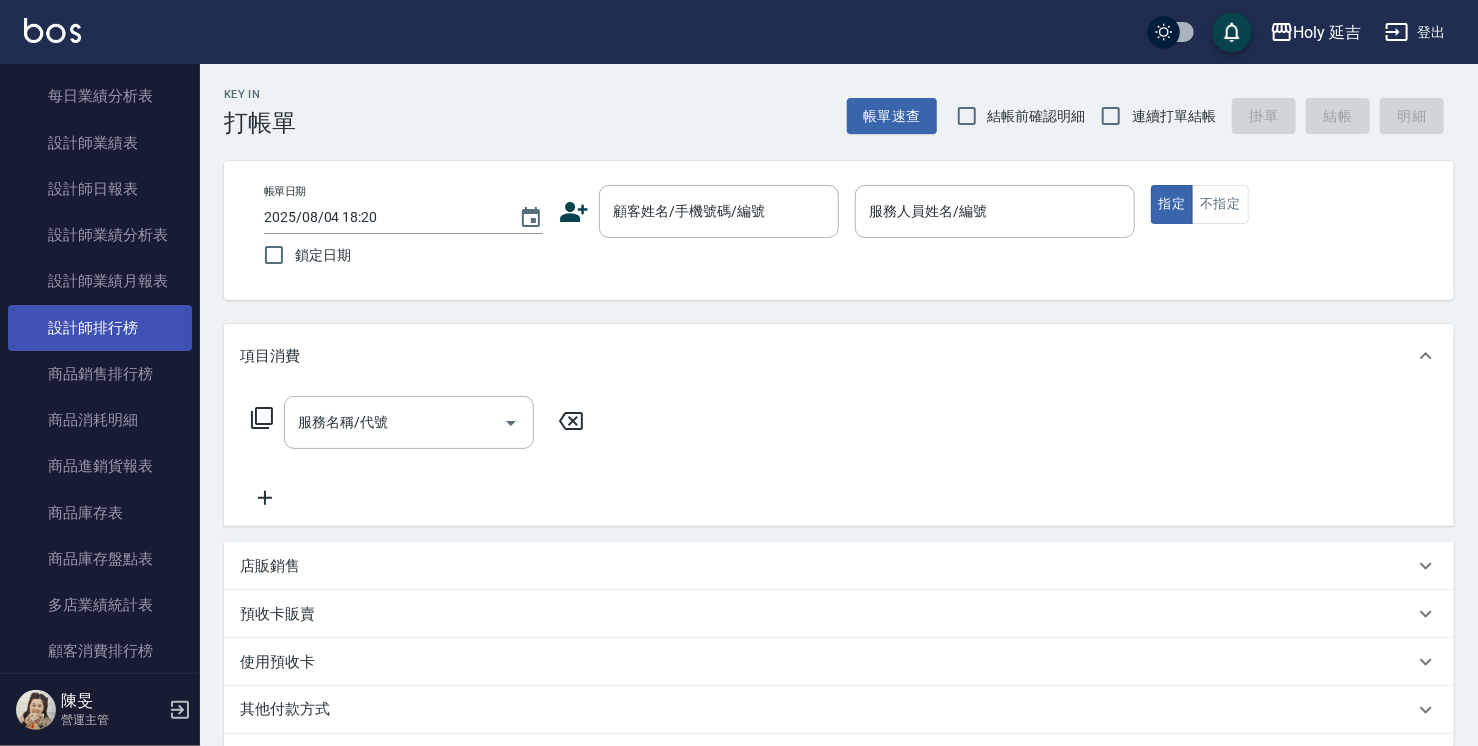 click on "設計師排行榜" at bounding box center (100, 328) 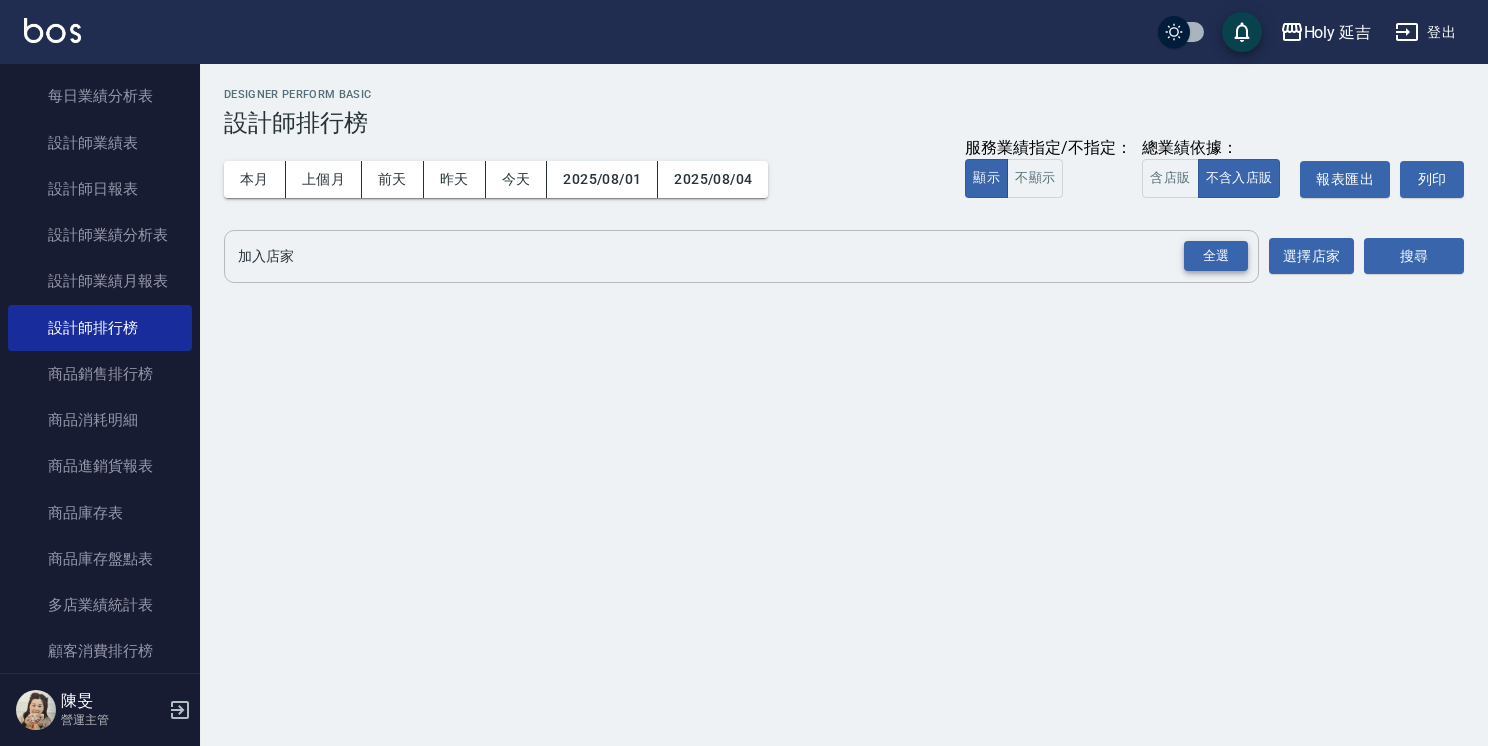 click on "全選" at bounding box center [1216, 256] 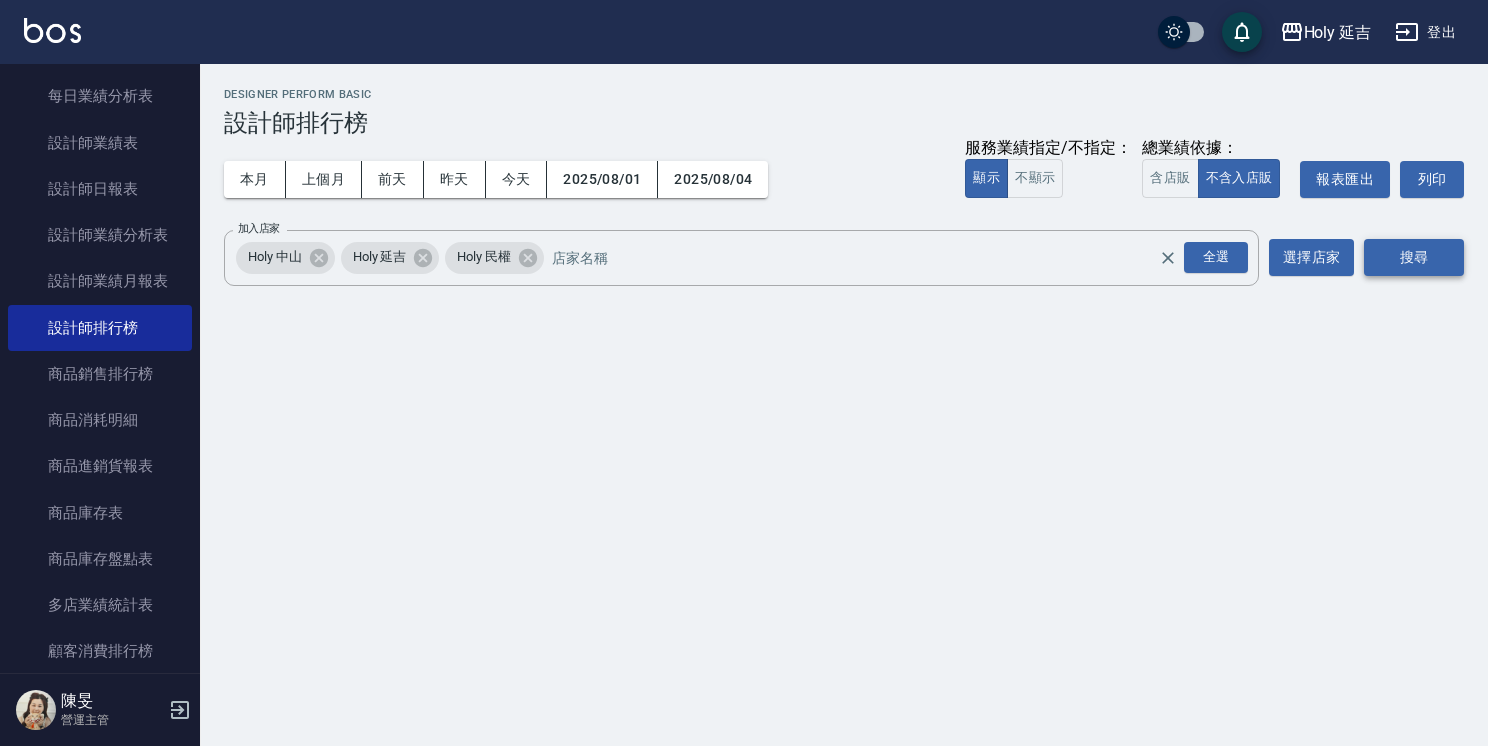 click on "搜尋" at bounding box center [1414, 257] 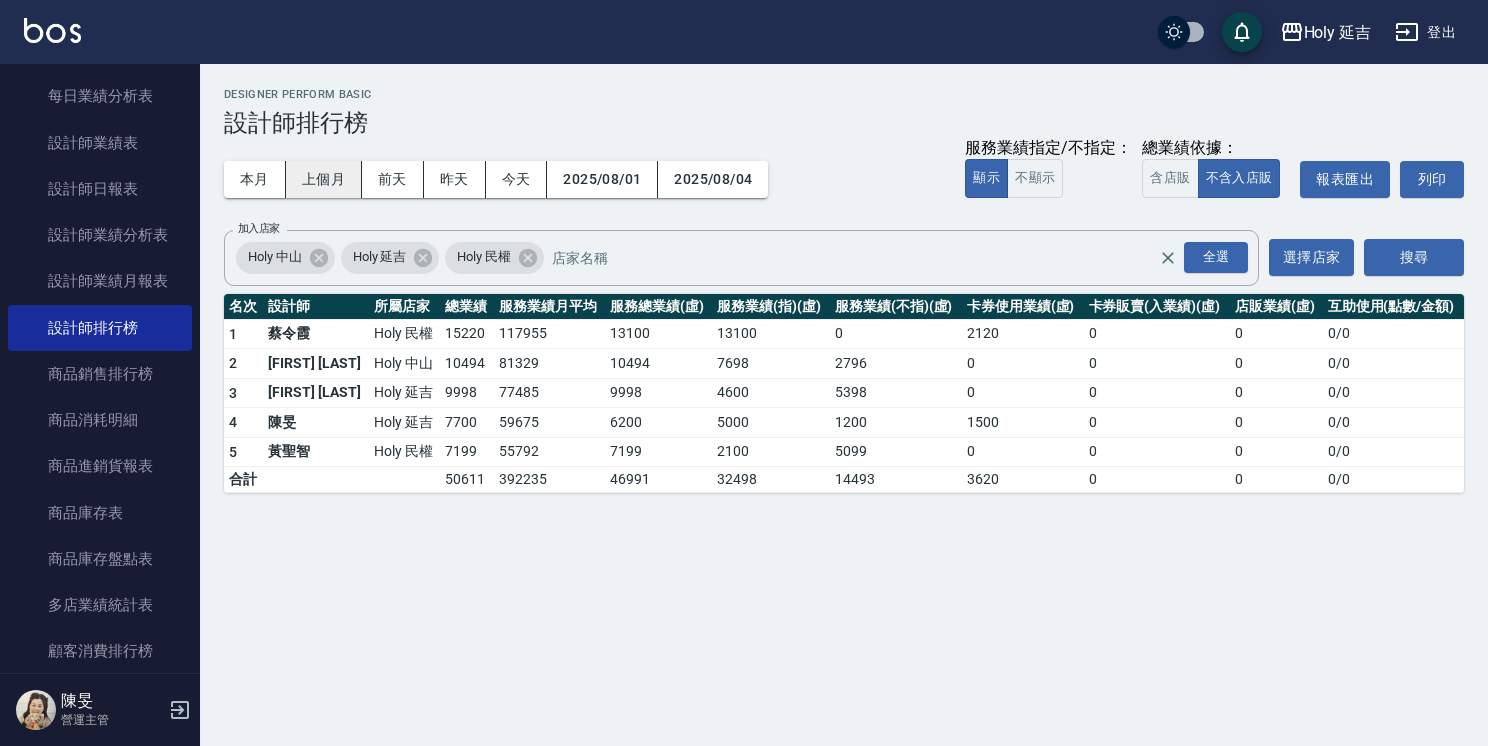 click on "上個月" at bounding box center [324, 179] 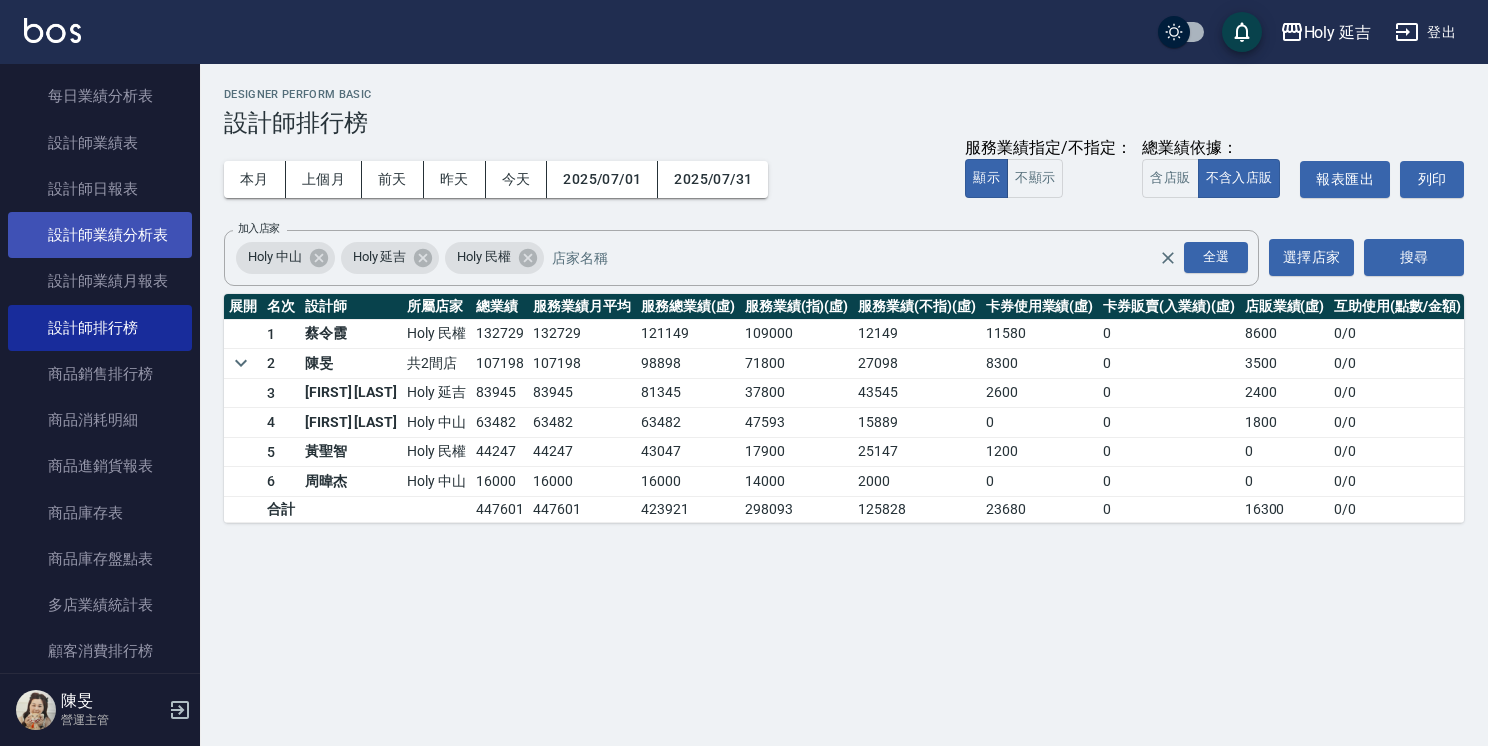 click on "設計師業績分析表" at bounding box center (100, 235) 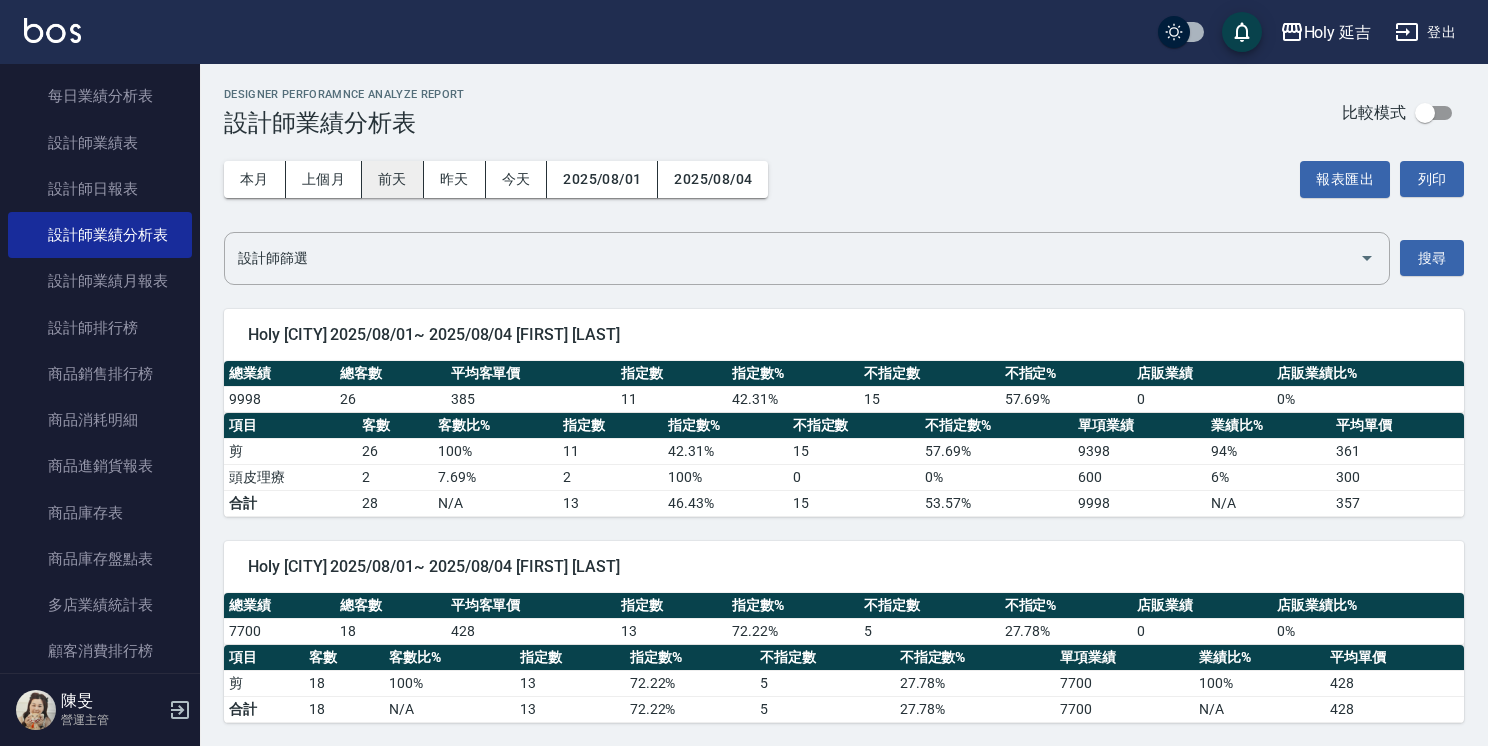 click on "前天" at bounding box center (393, 179) 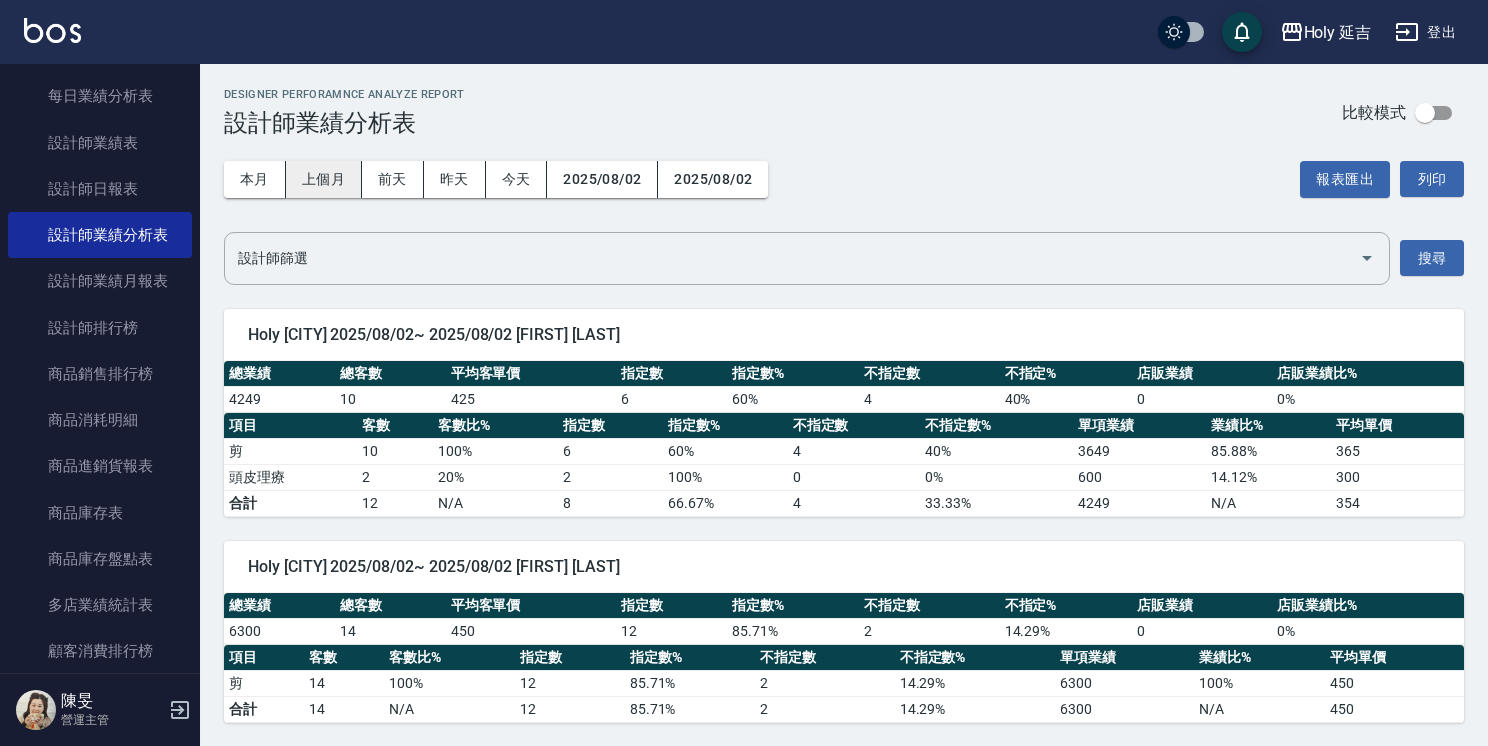 click on "上個月" at bounding box center (324, 179) 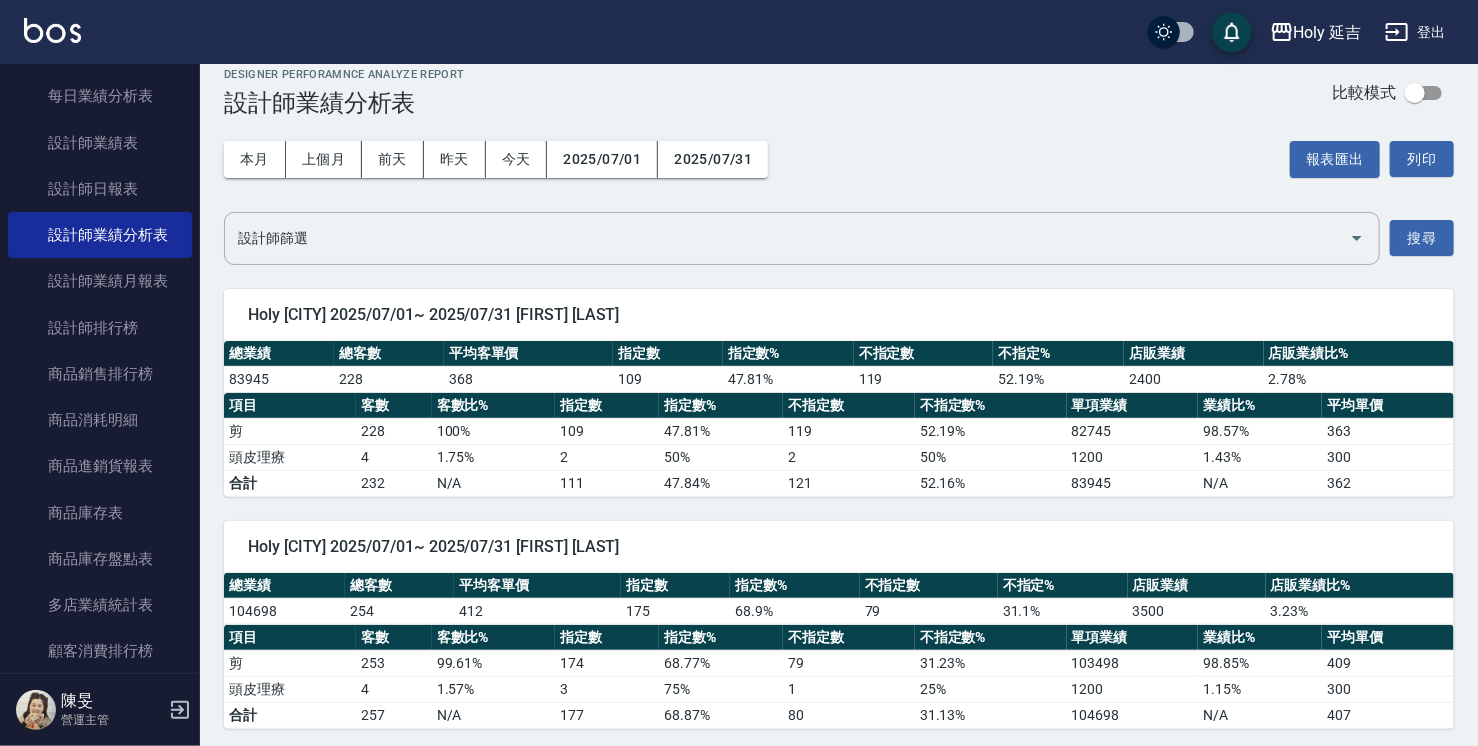 scroll, scrollTop: 24, scrollLeft: 0, axis: vertical 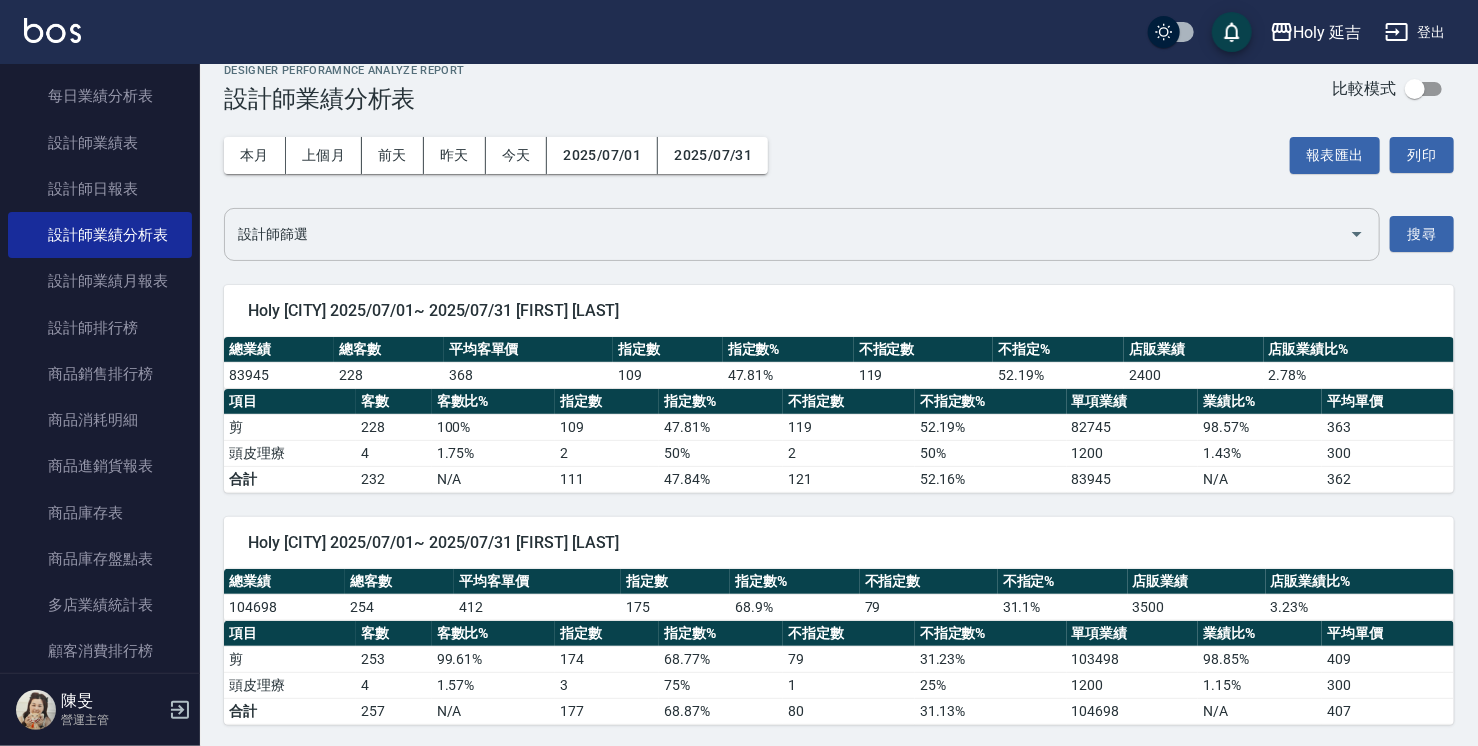 click 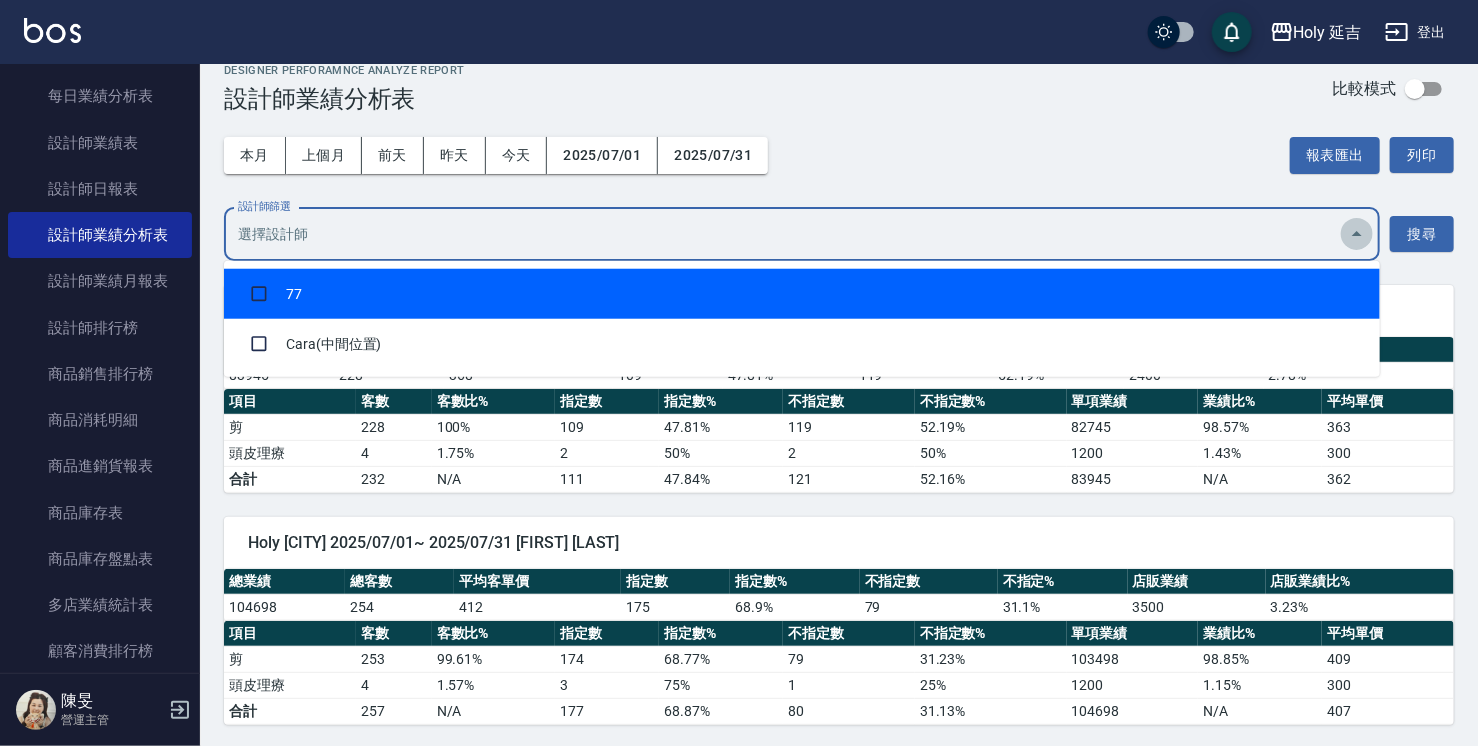 click 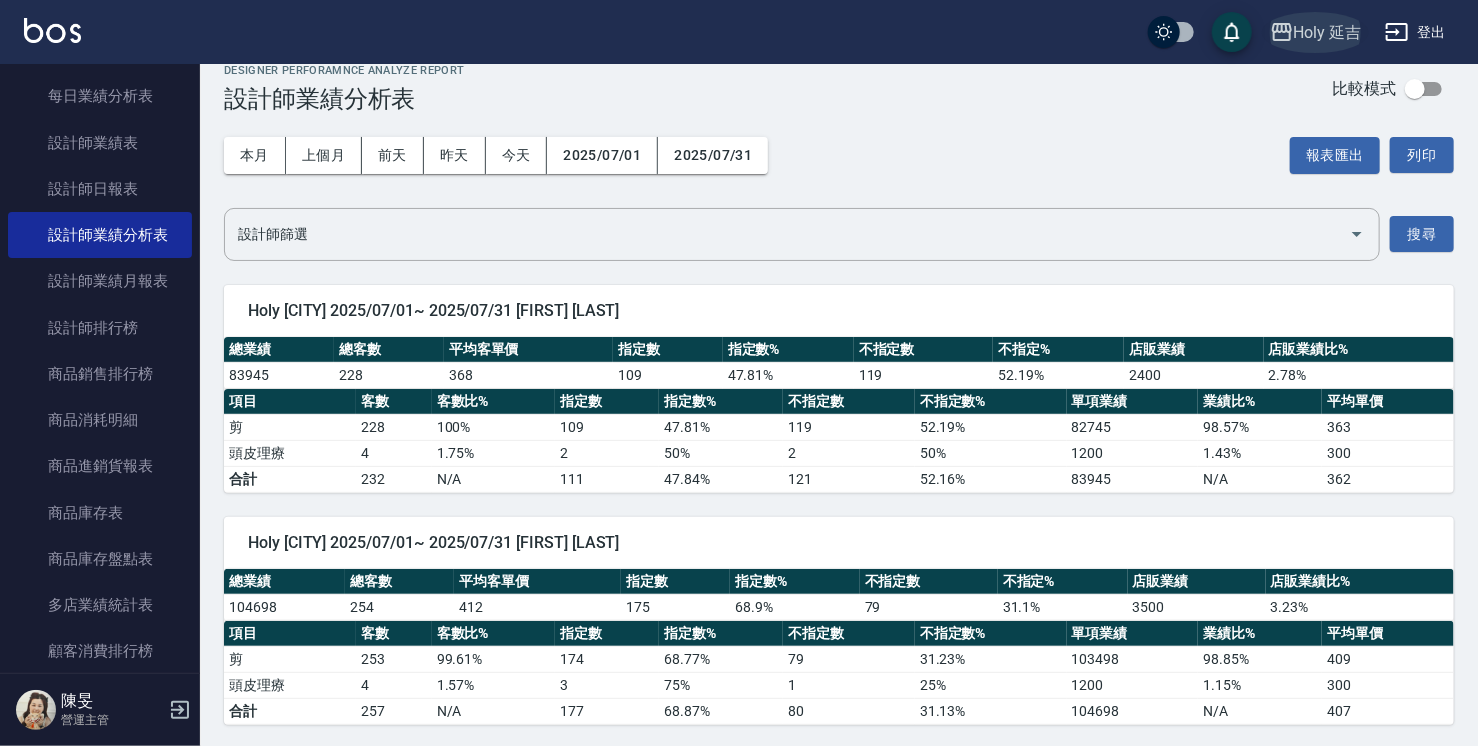 click on "Holy 延吉" at bounding box center (1328, 32) 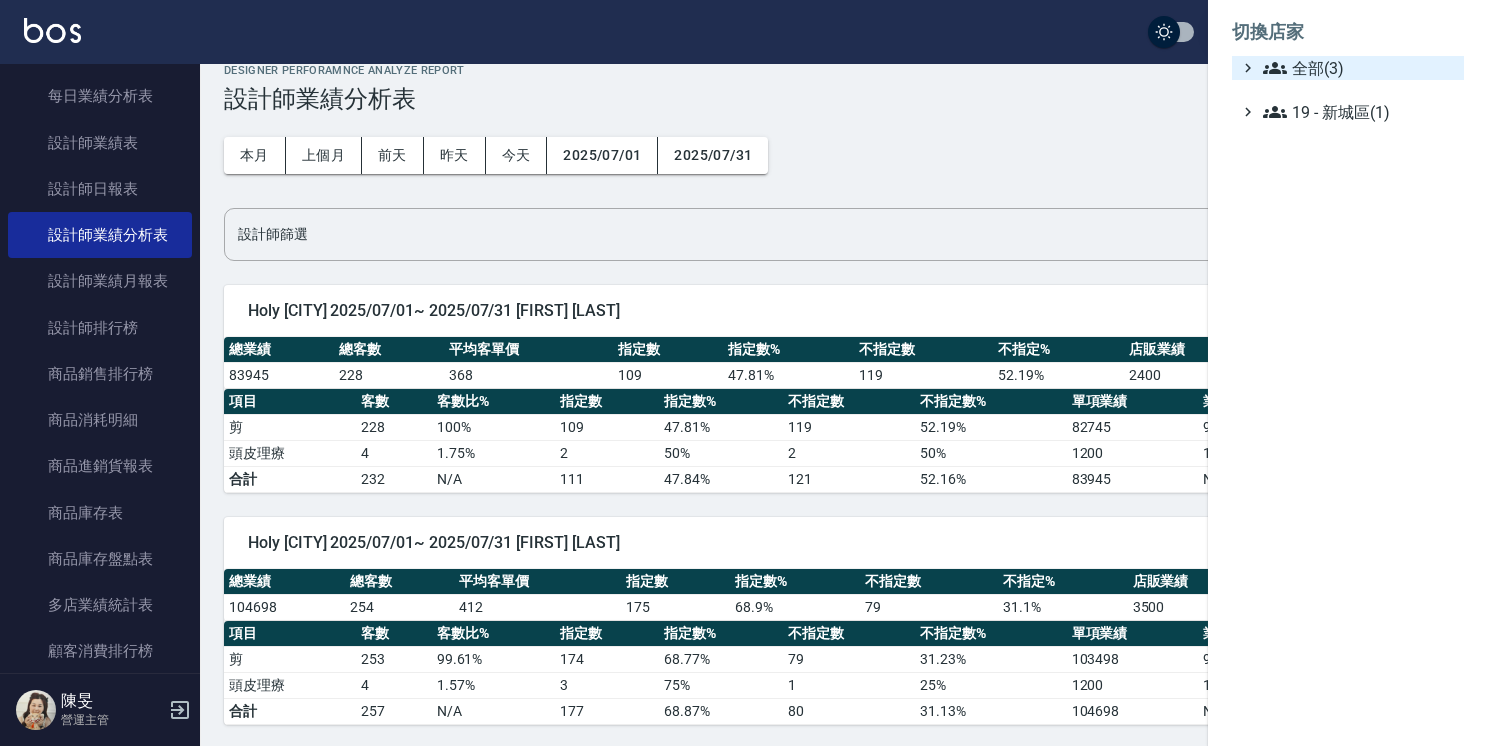 click on "全部(3)" at bounding box center (1359, 68) 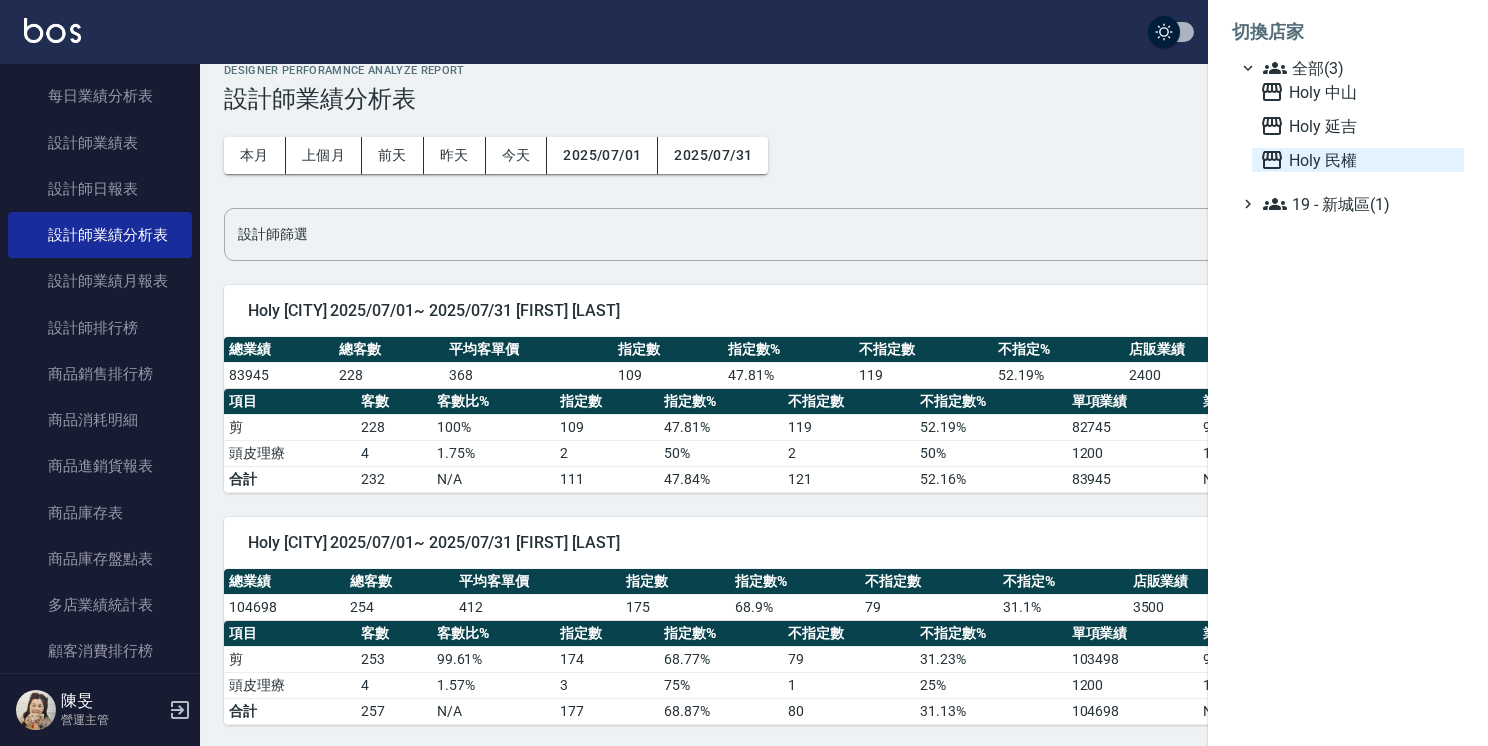 click on "Holy 民權" at bounding box center (1358, 160) 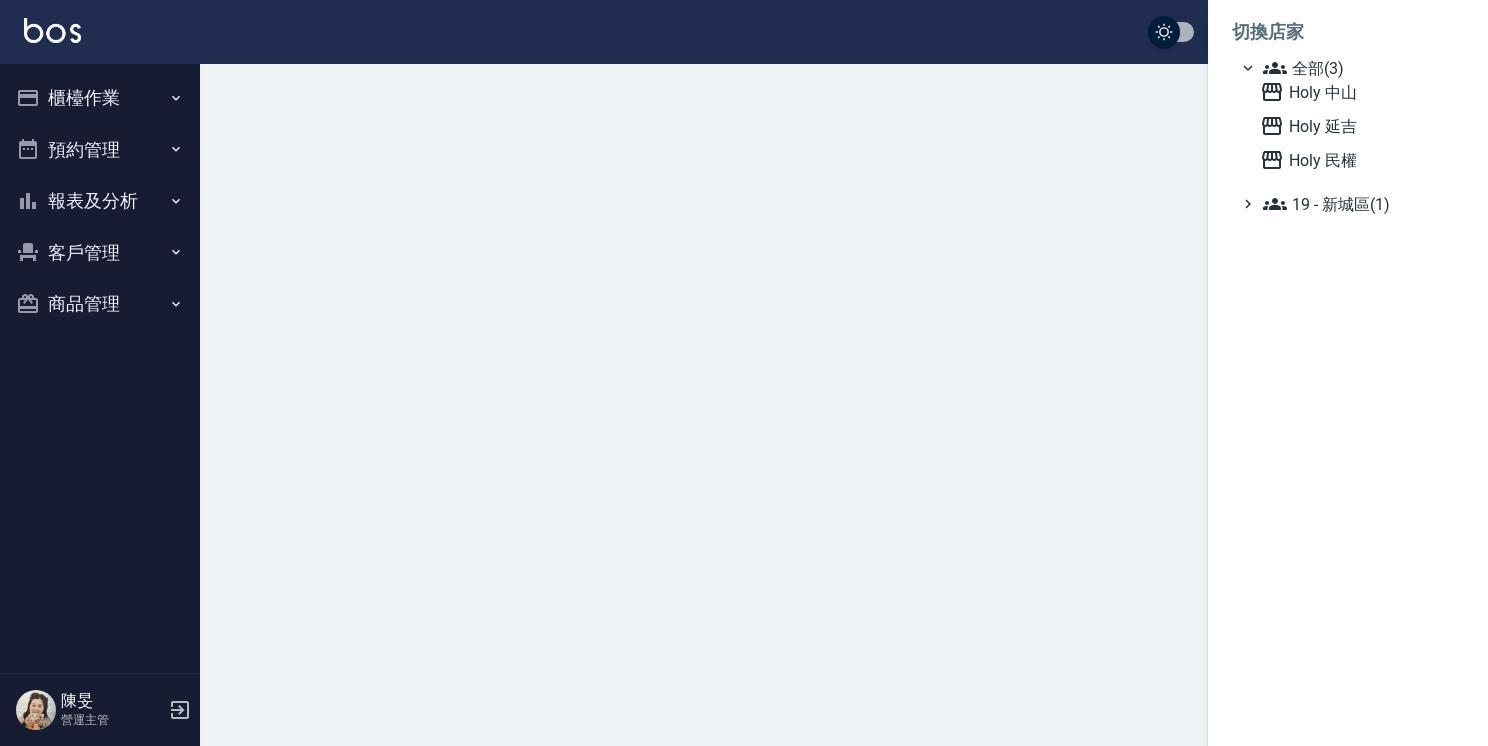scroll, scrollTop: 0, scrollLeft: 0, axis: both 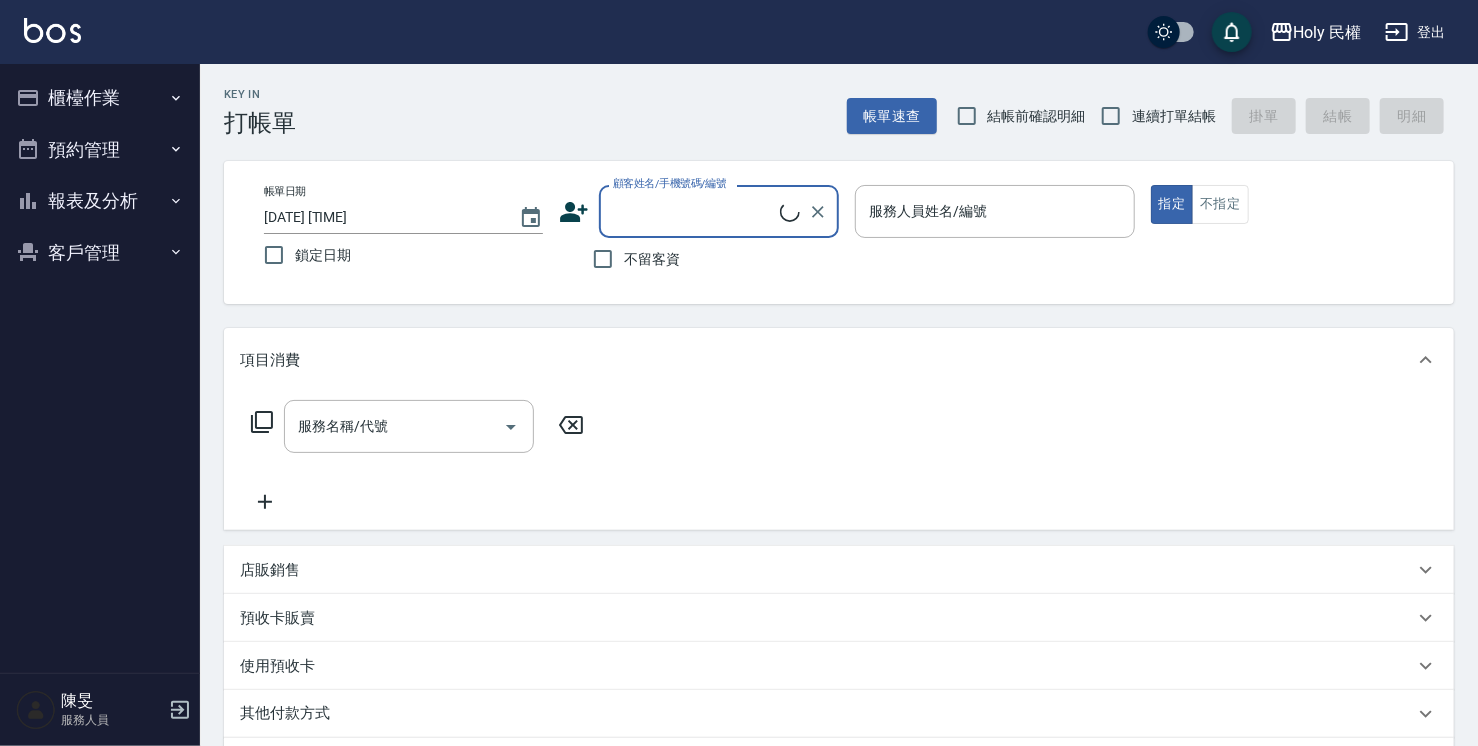 click on "報表及分析" at bounding box center (100, 201) 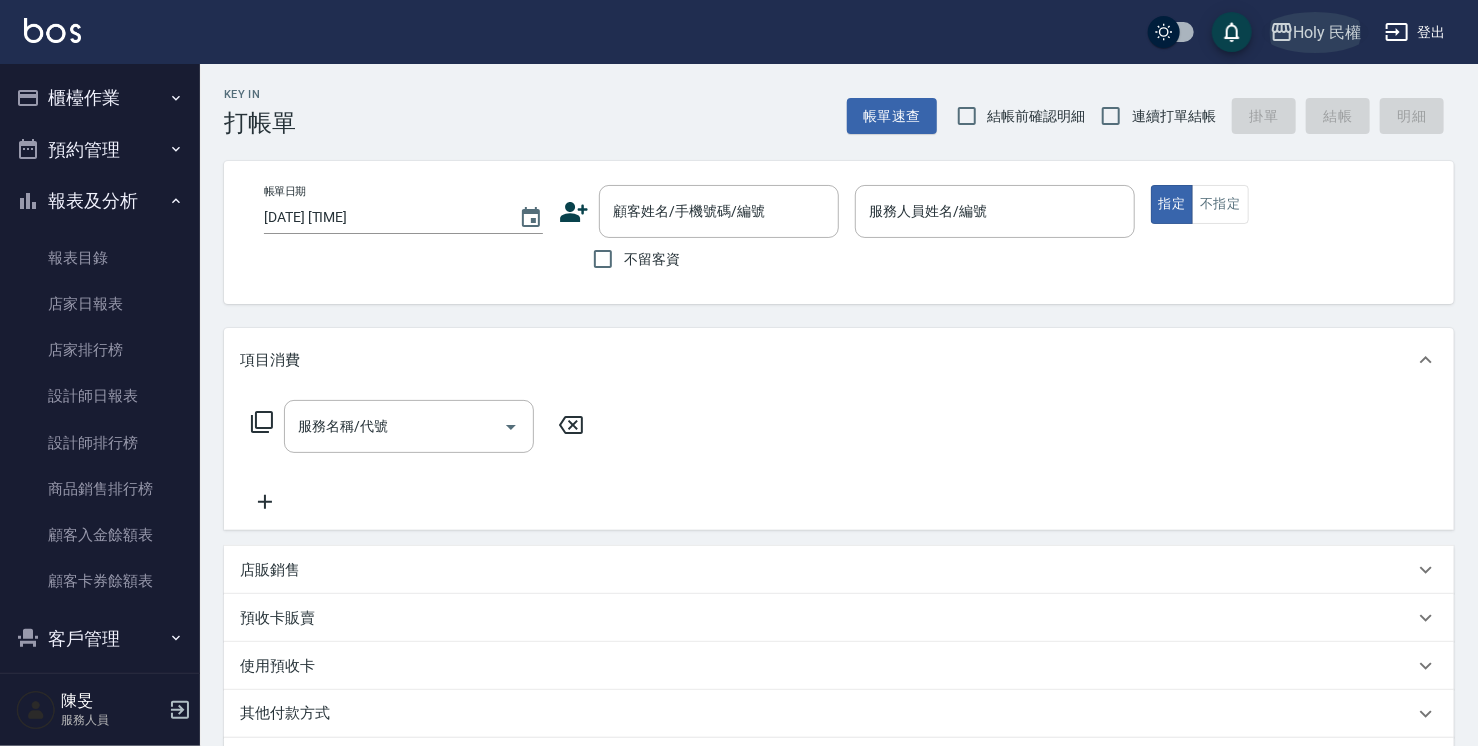 click on "Holy 民權" at bounding box center [1328, 32] 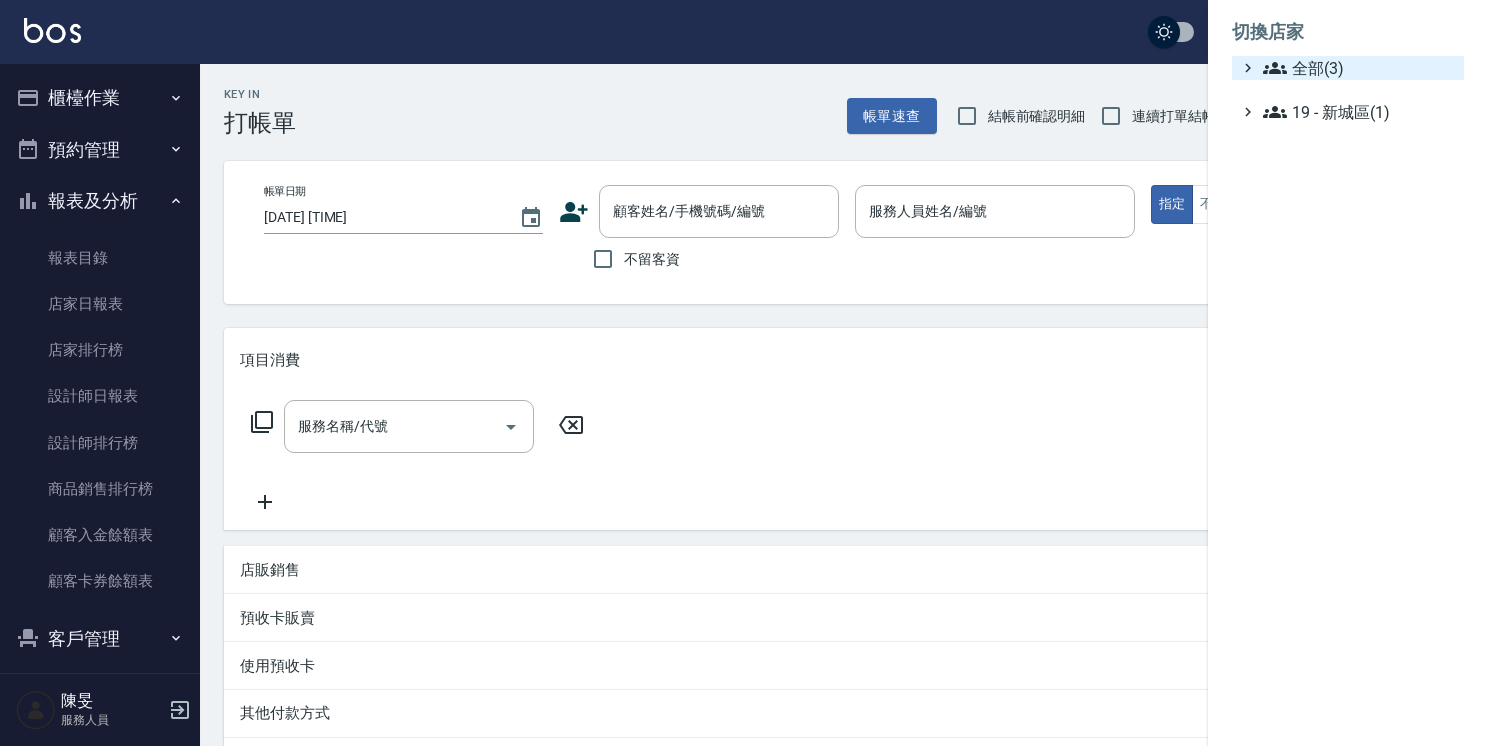 click on "全部(3)" at bounding box center [1359, 68] 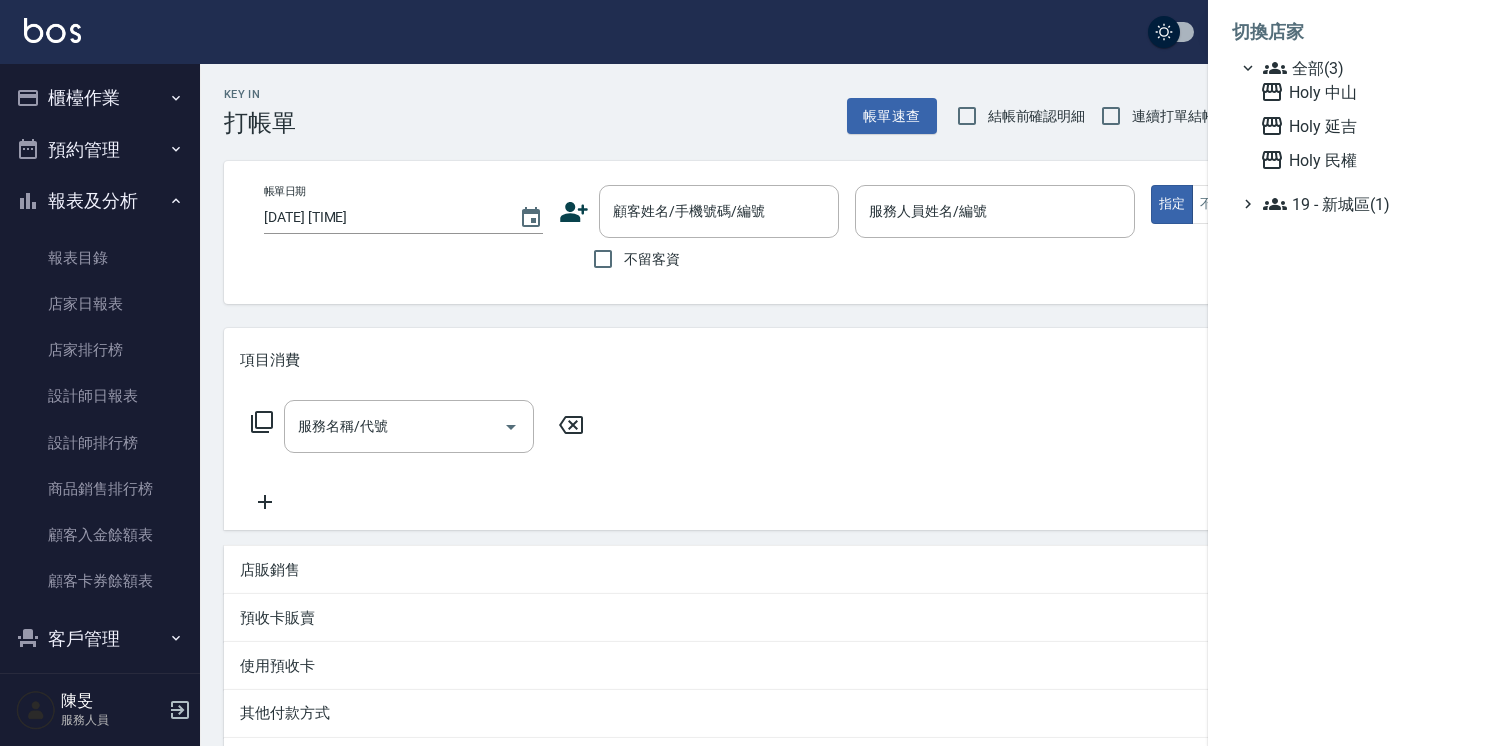 click at bounding box center [744, 373] 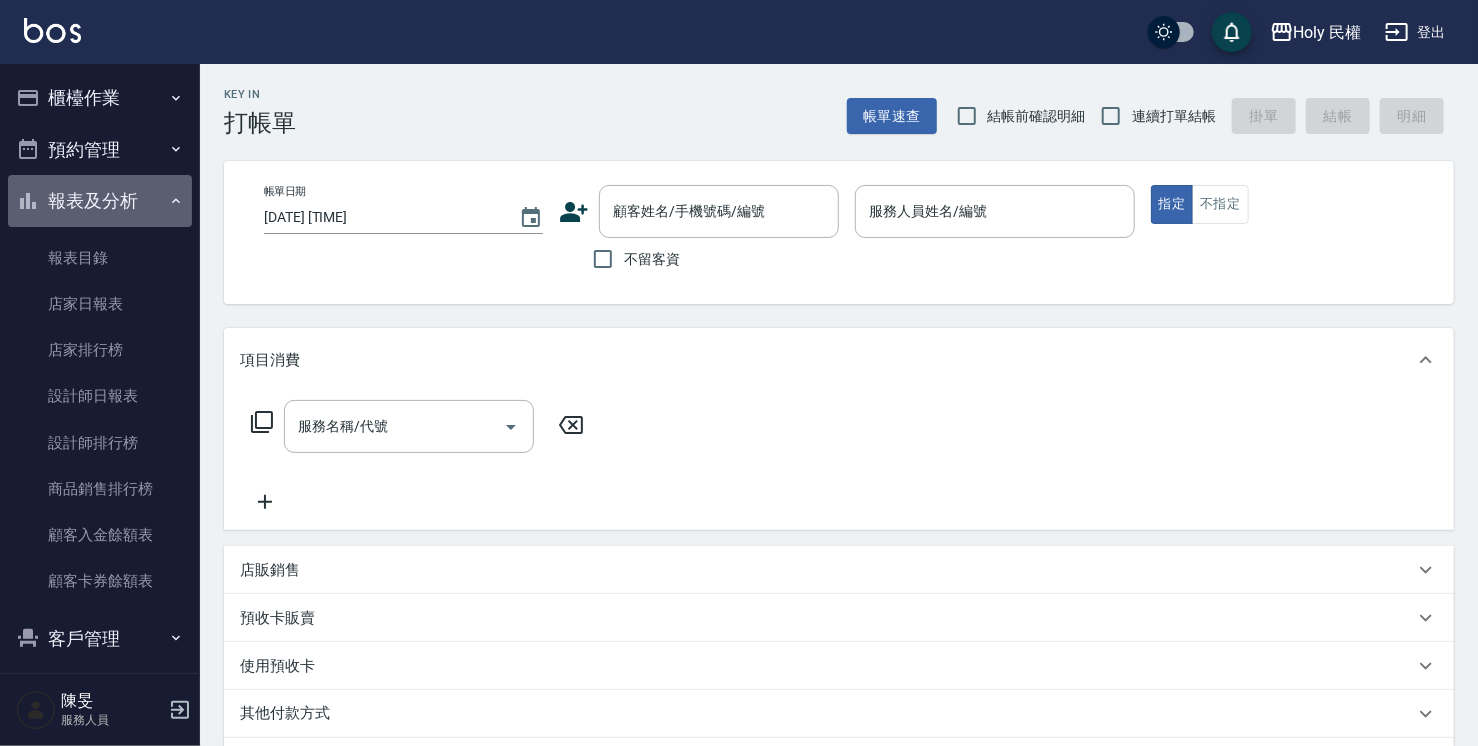 click on "報表及分析" at bounding box center [100, 201] 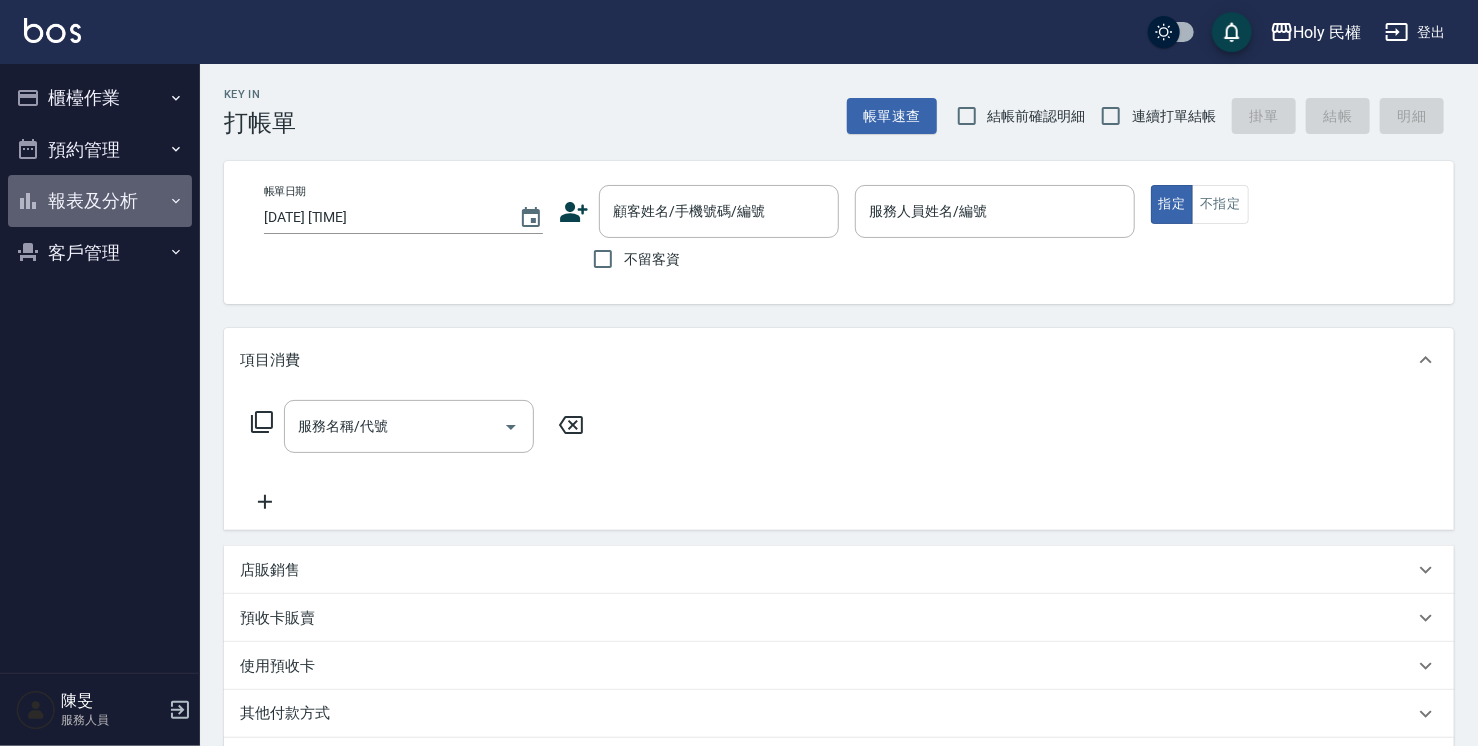 click on "報表及分析" at bounding box center (100, 201) 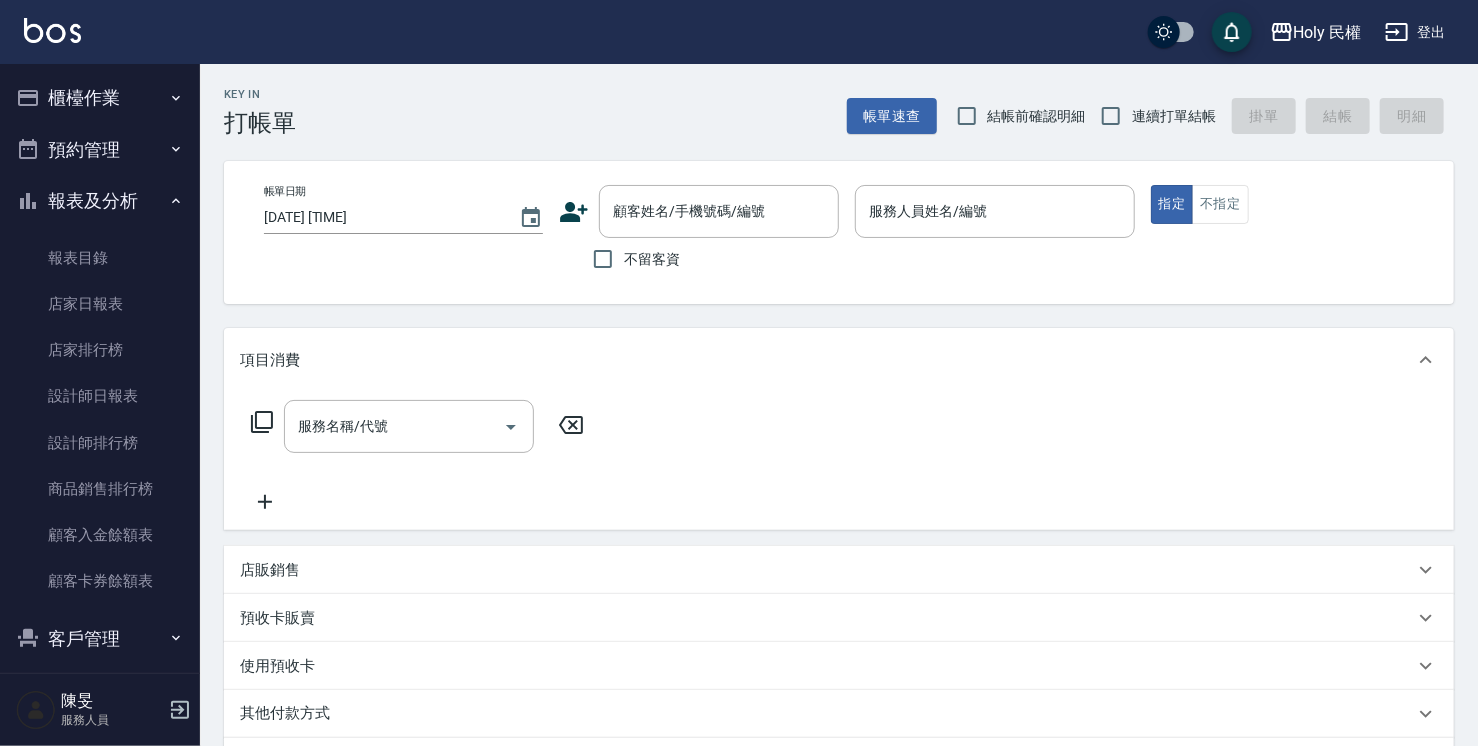 click on "預約管理" at bounding box center [100, 150] 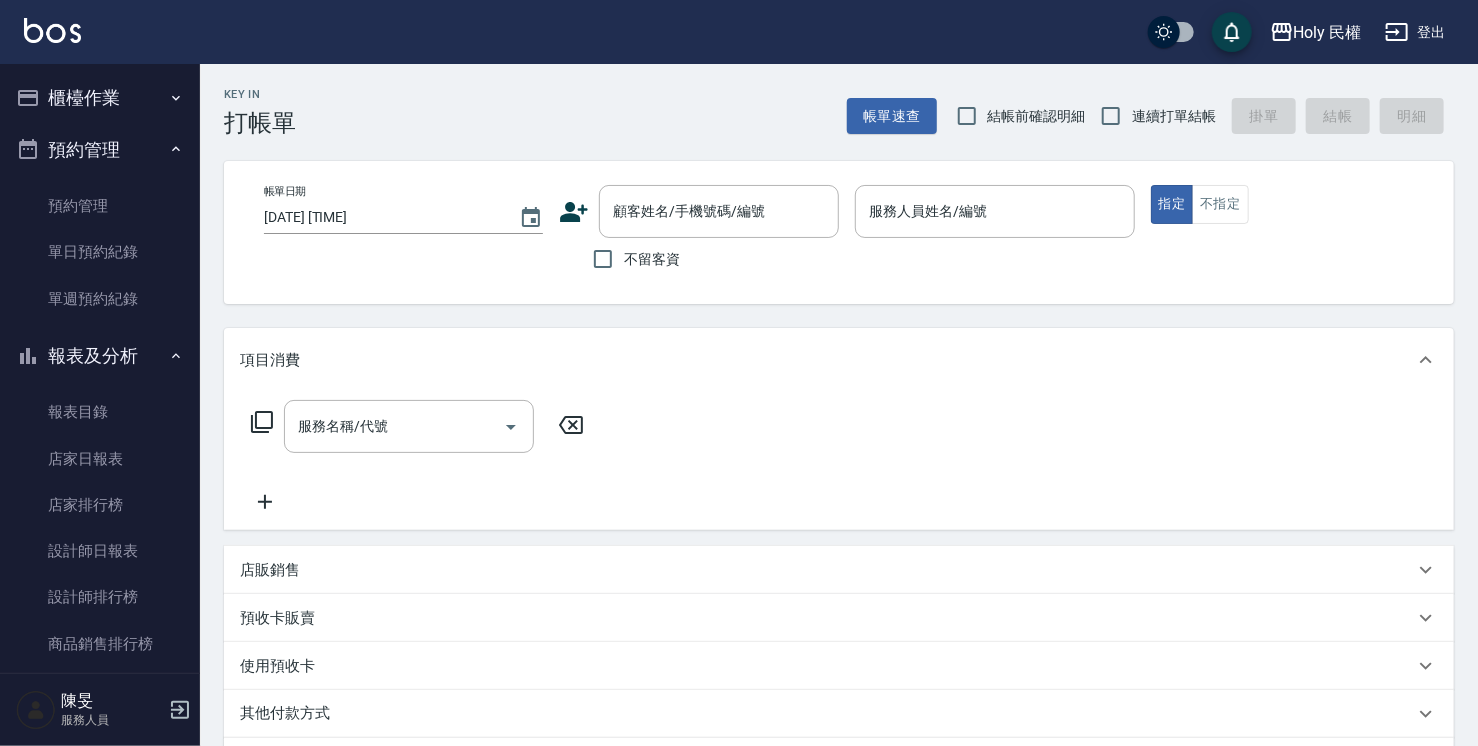 click on "預約管理" at bounding box center [100, 150] 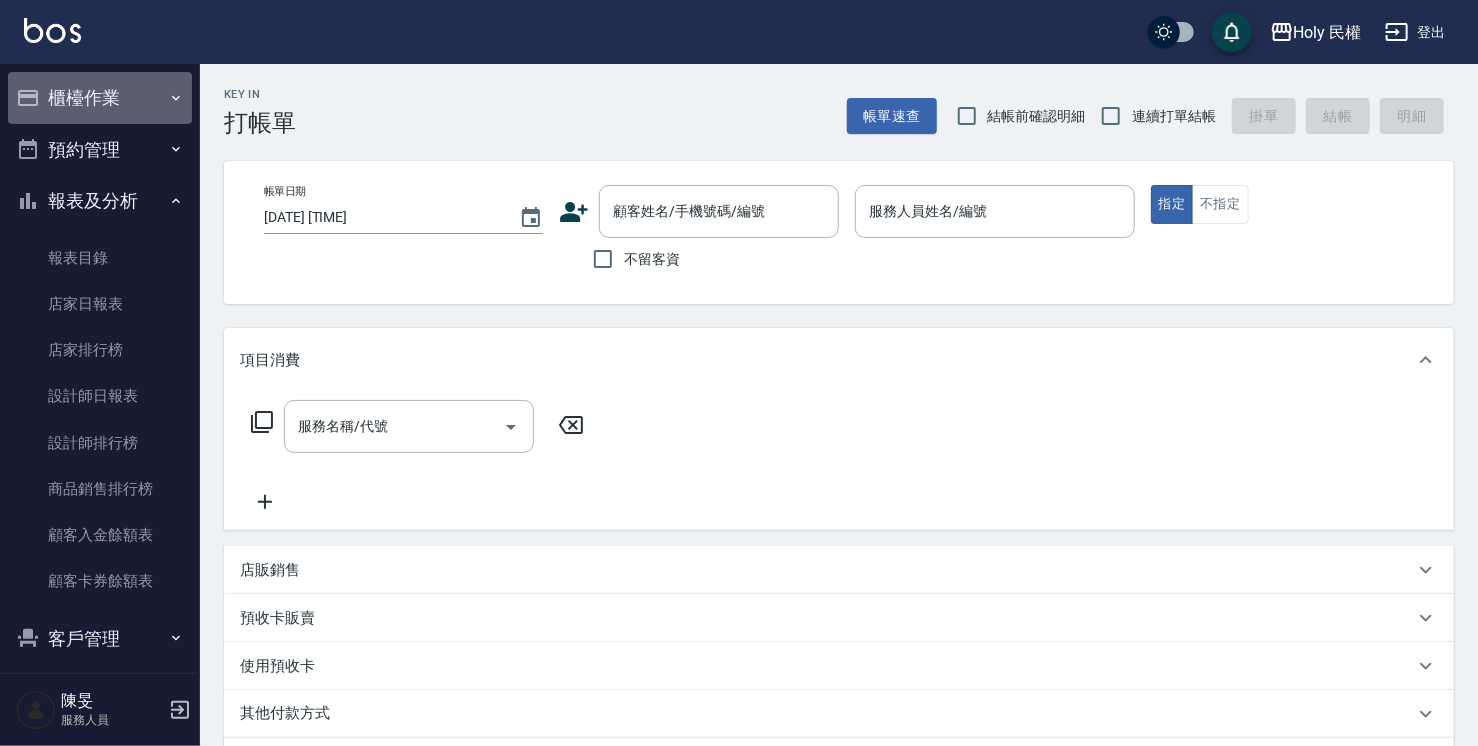 click on "櫃檯作業" at bounding box center (100, 98) 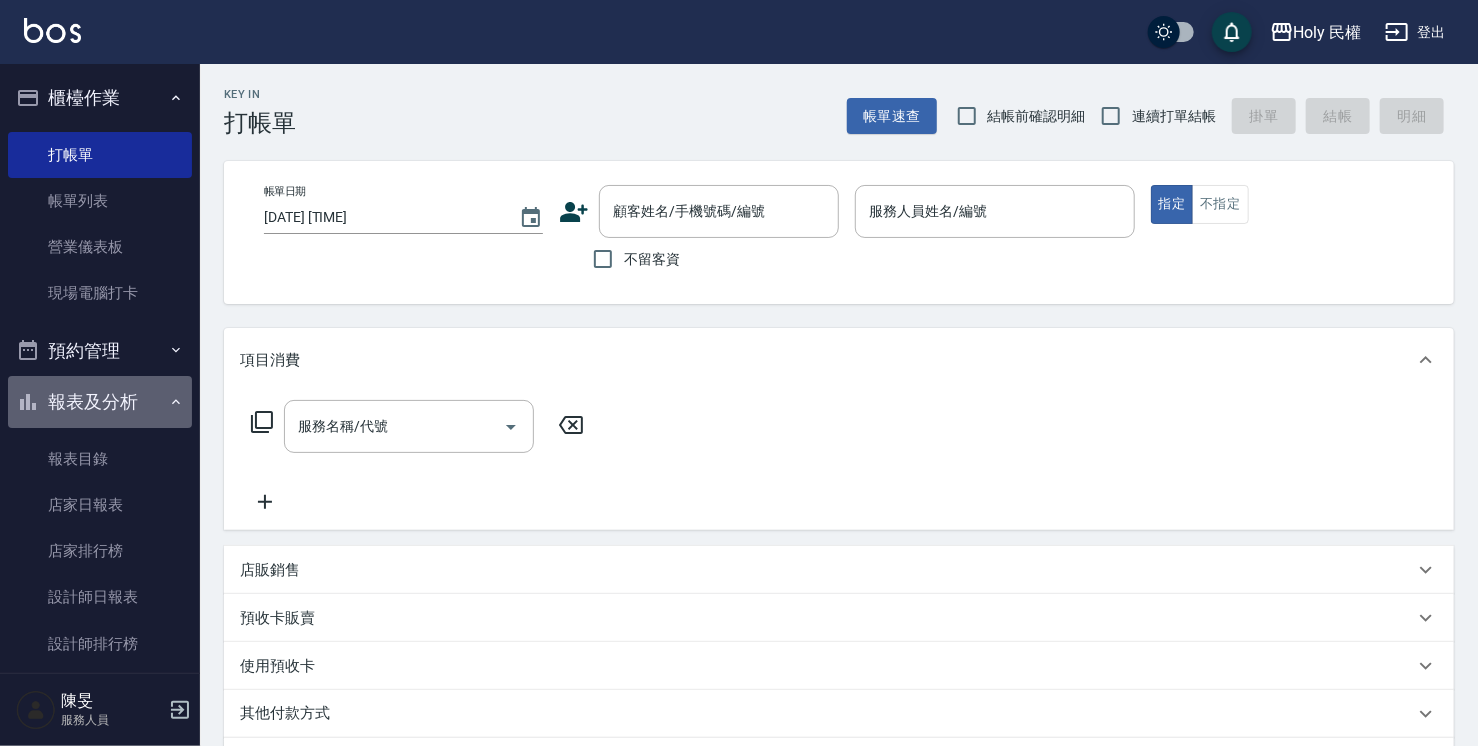 click on "報表及分析" at bounding box center (100, 402) 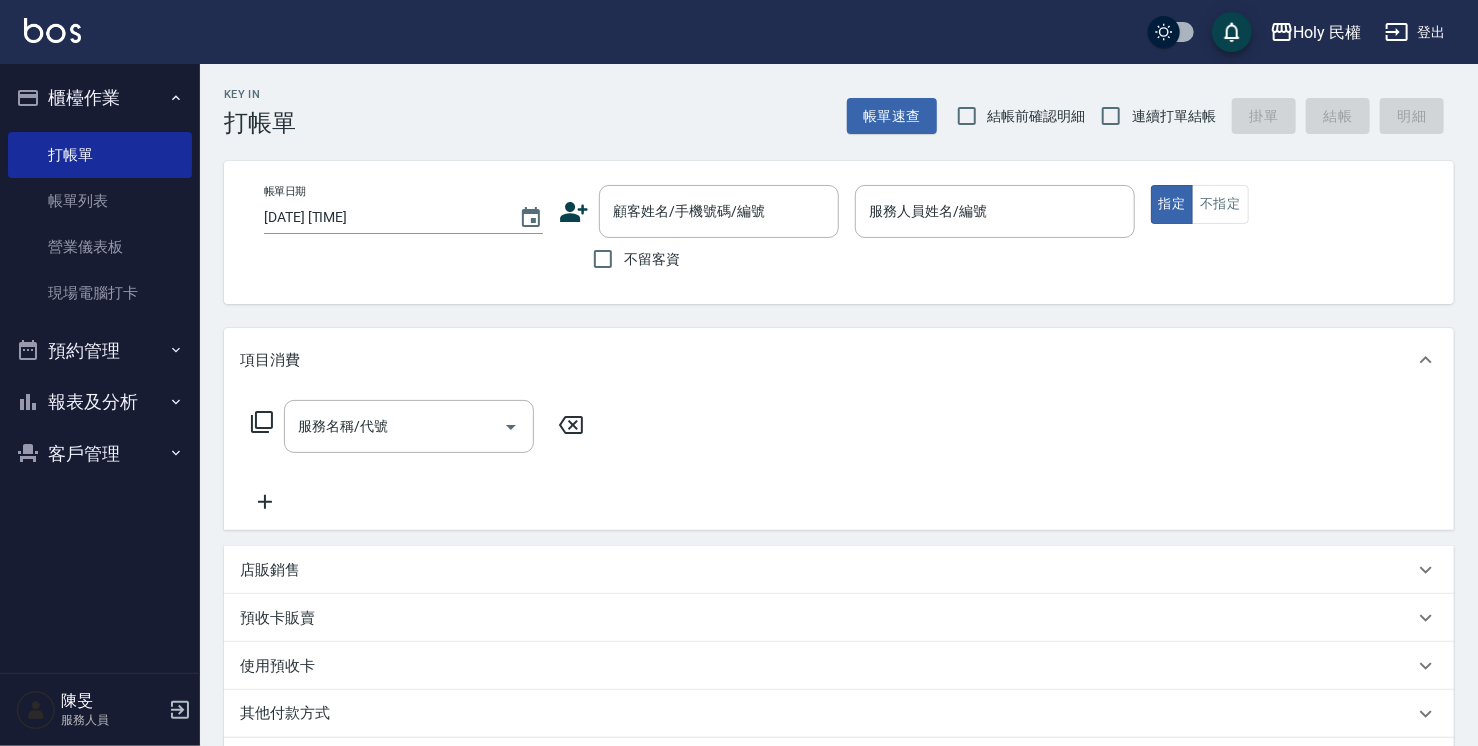 click on "報表及分析" at bounding box center [100, 402] 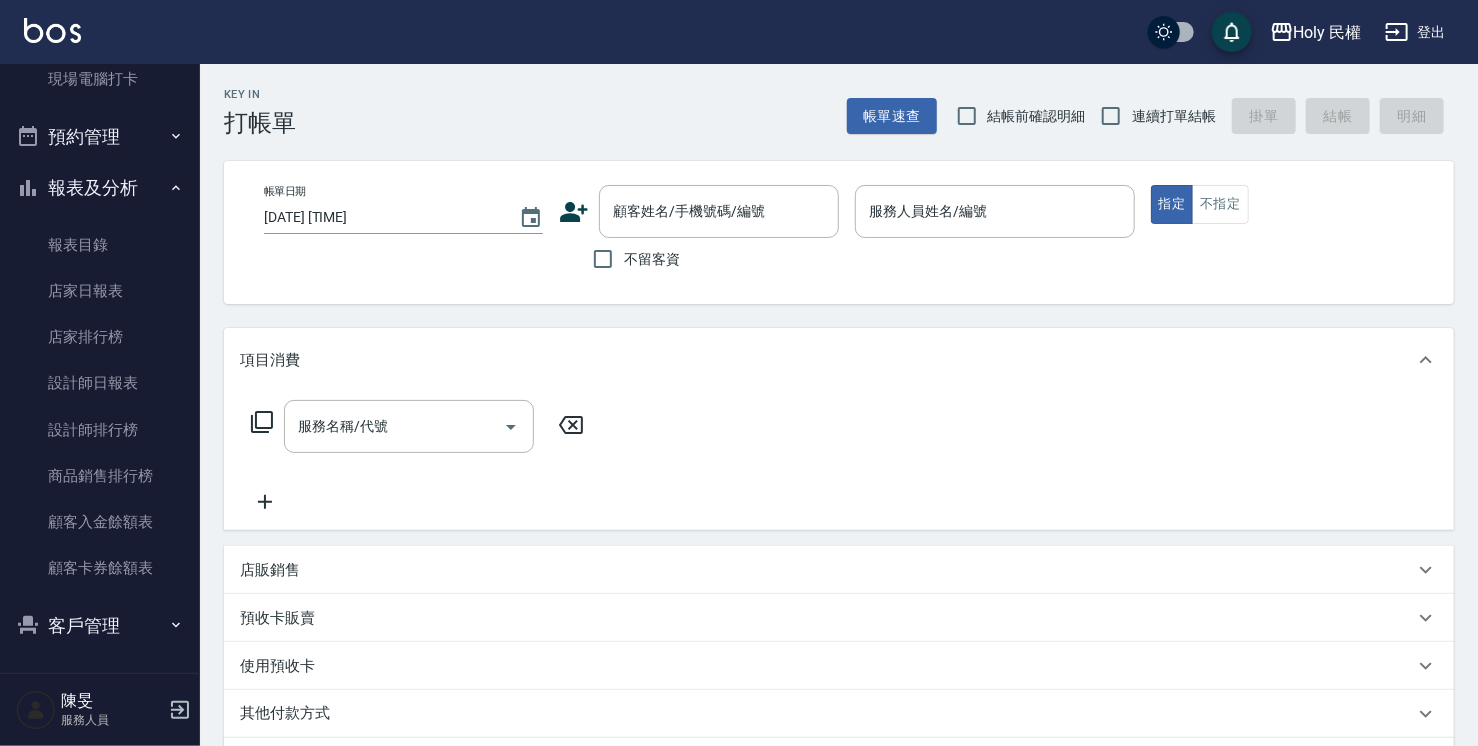 scroll, scrollTop: 215, scrollLeft: 0, axis: vertical 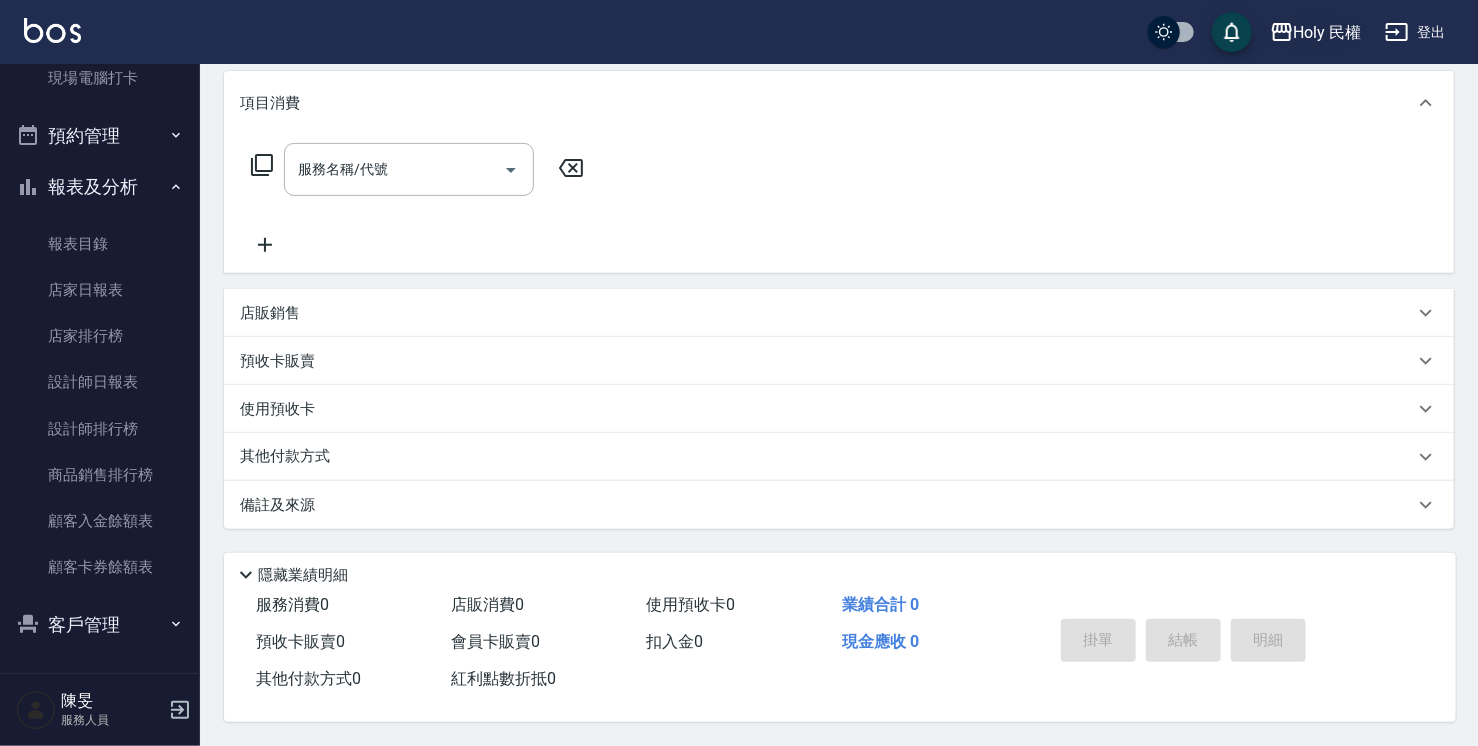click on "Holy 民權" at bounding box center [1316, 32] 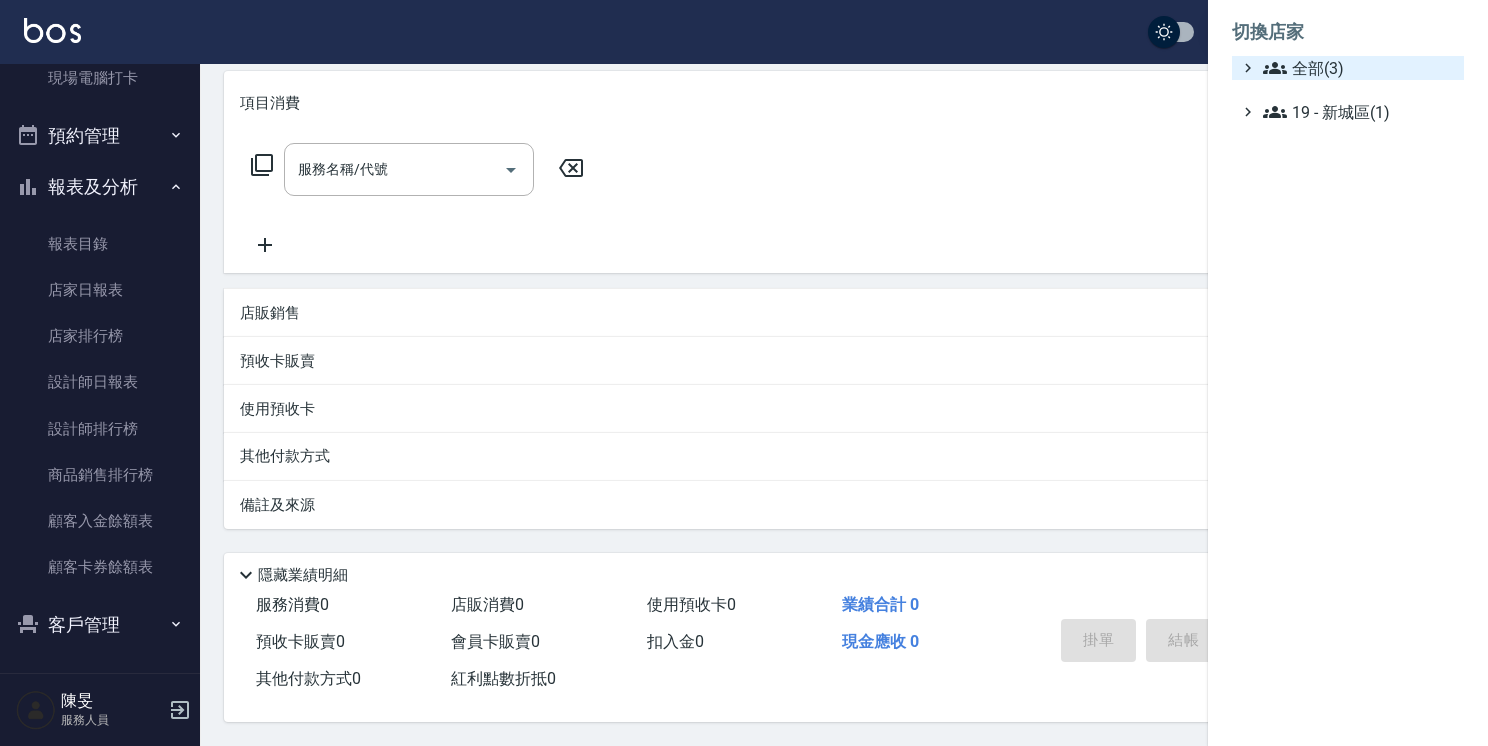click on "全部(3)" at bounding box center [1359, 68] 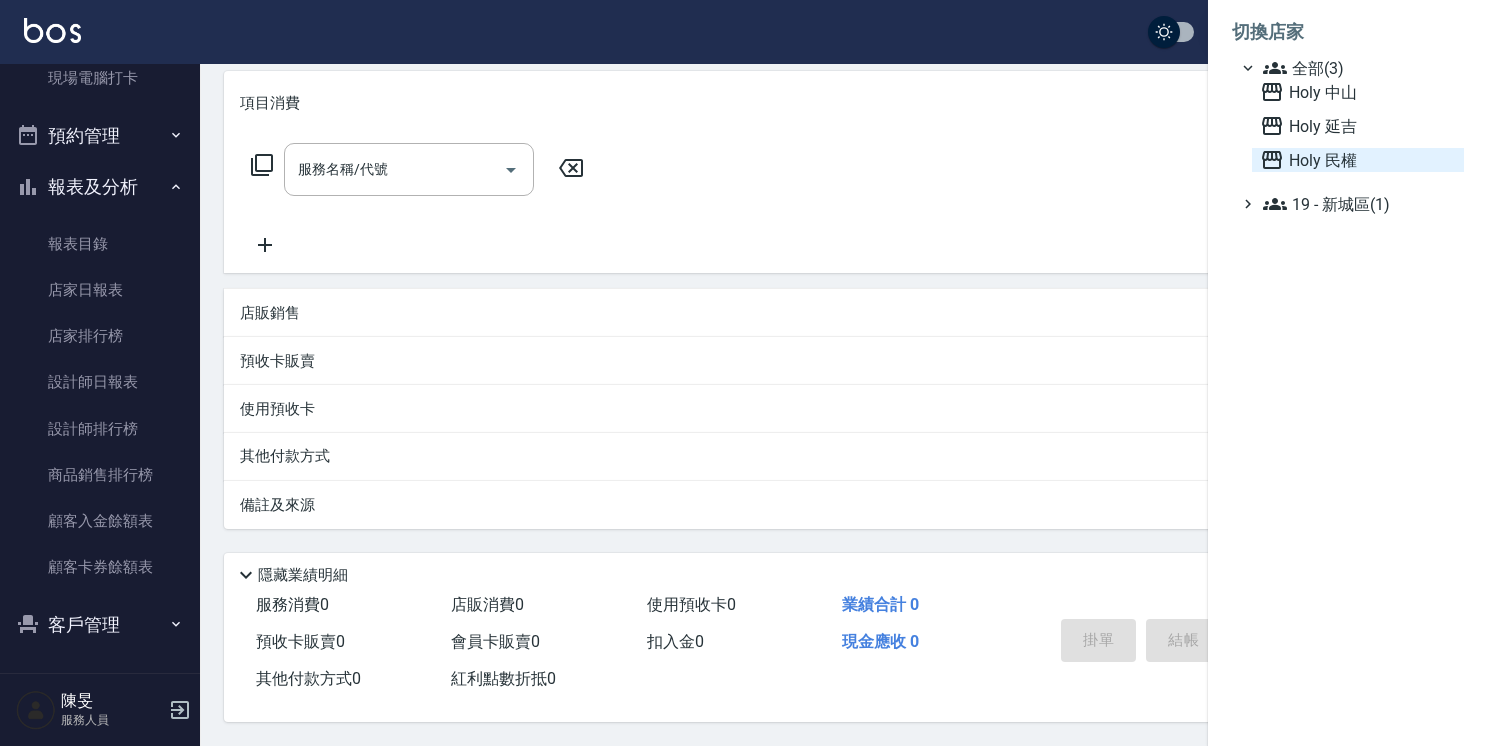 click on "Holy 民權" at bounding box center (1358, 160) 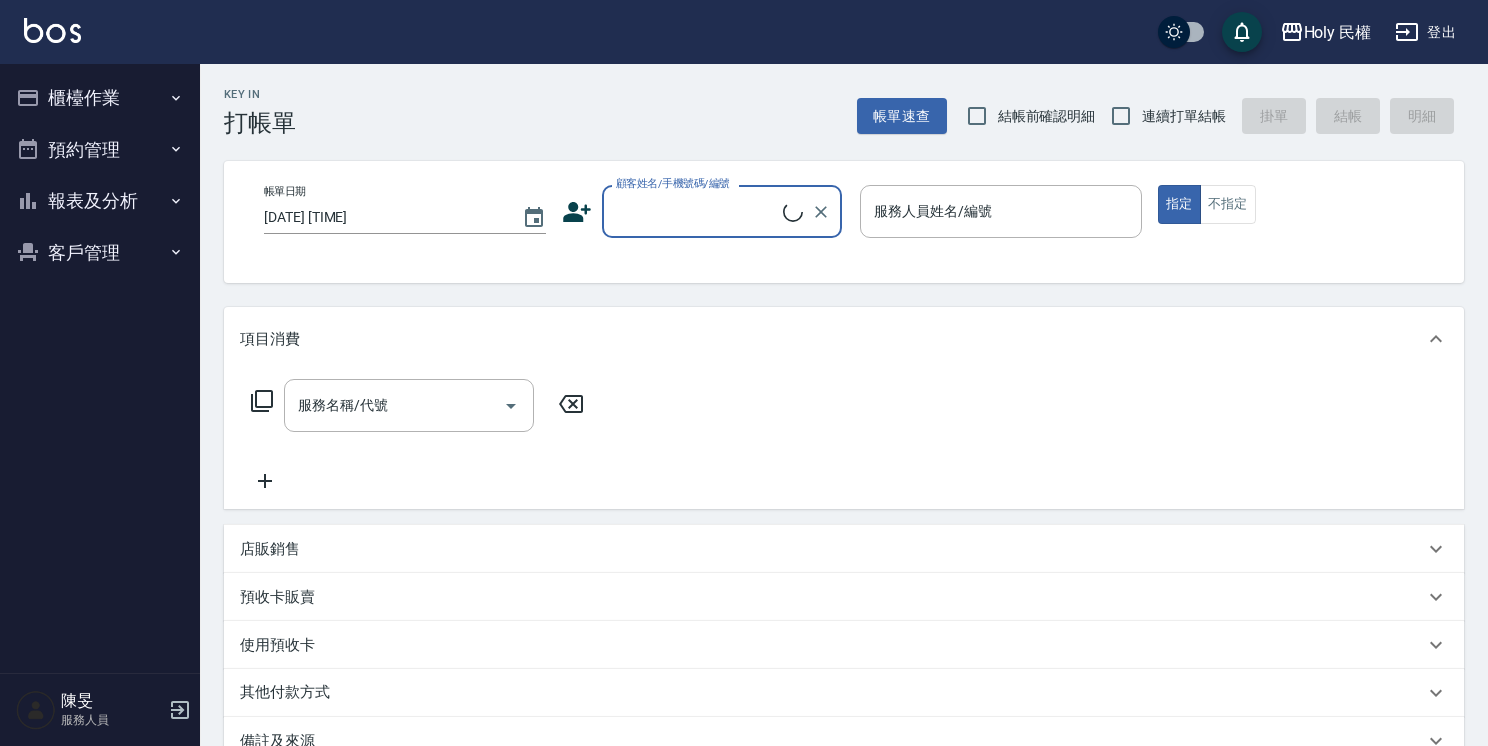 scroll, scrollTop: 0, scrollLeft: 0, axis: both 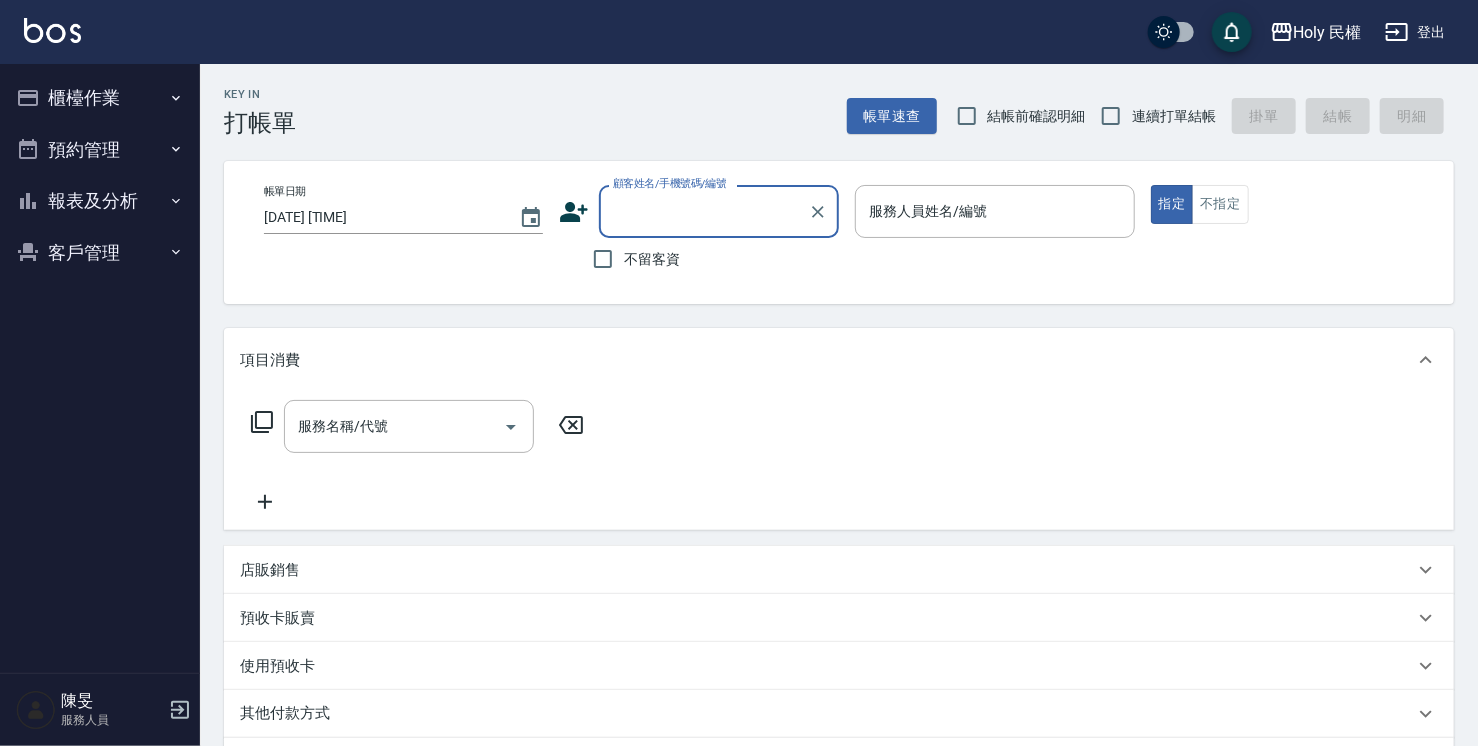 click on "報表及分析" at bounding box center [100, 201] 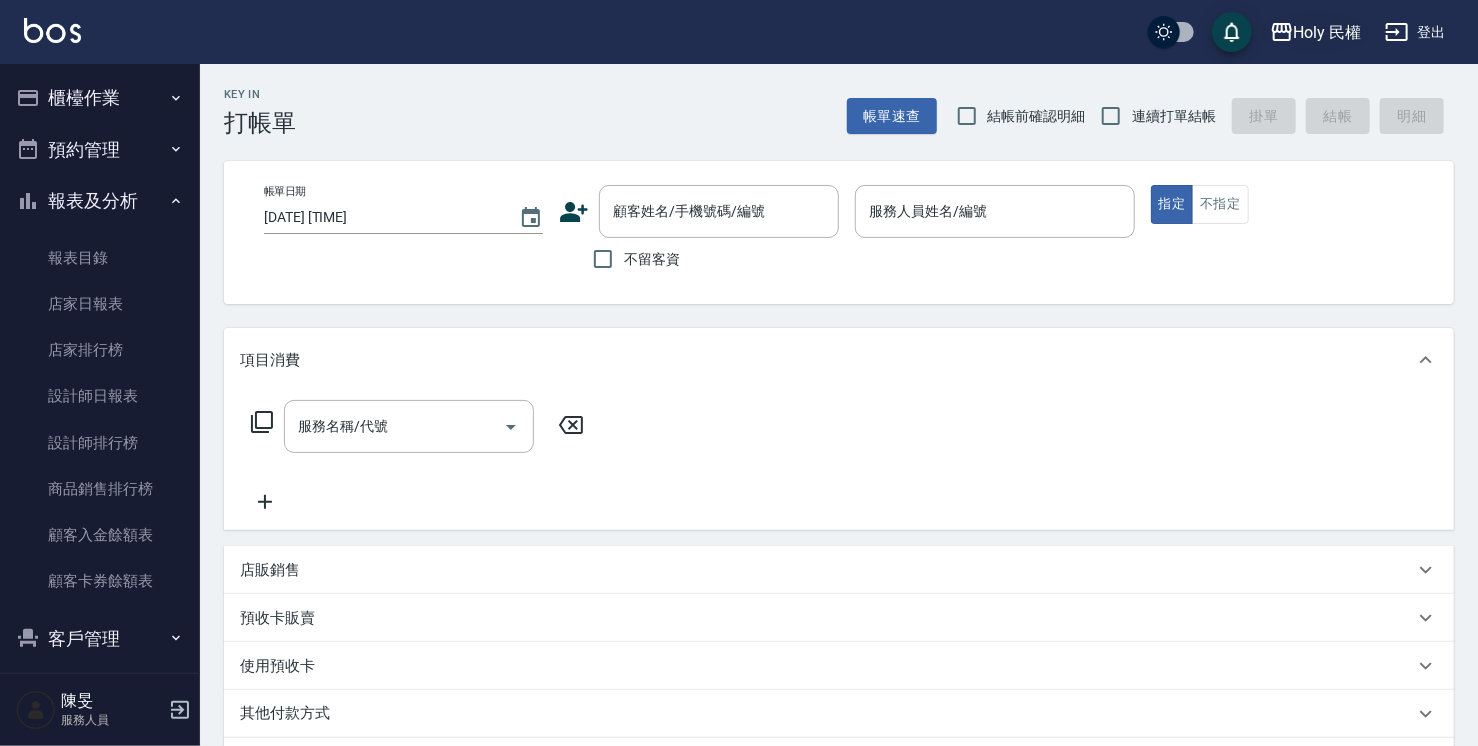 click 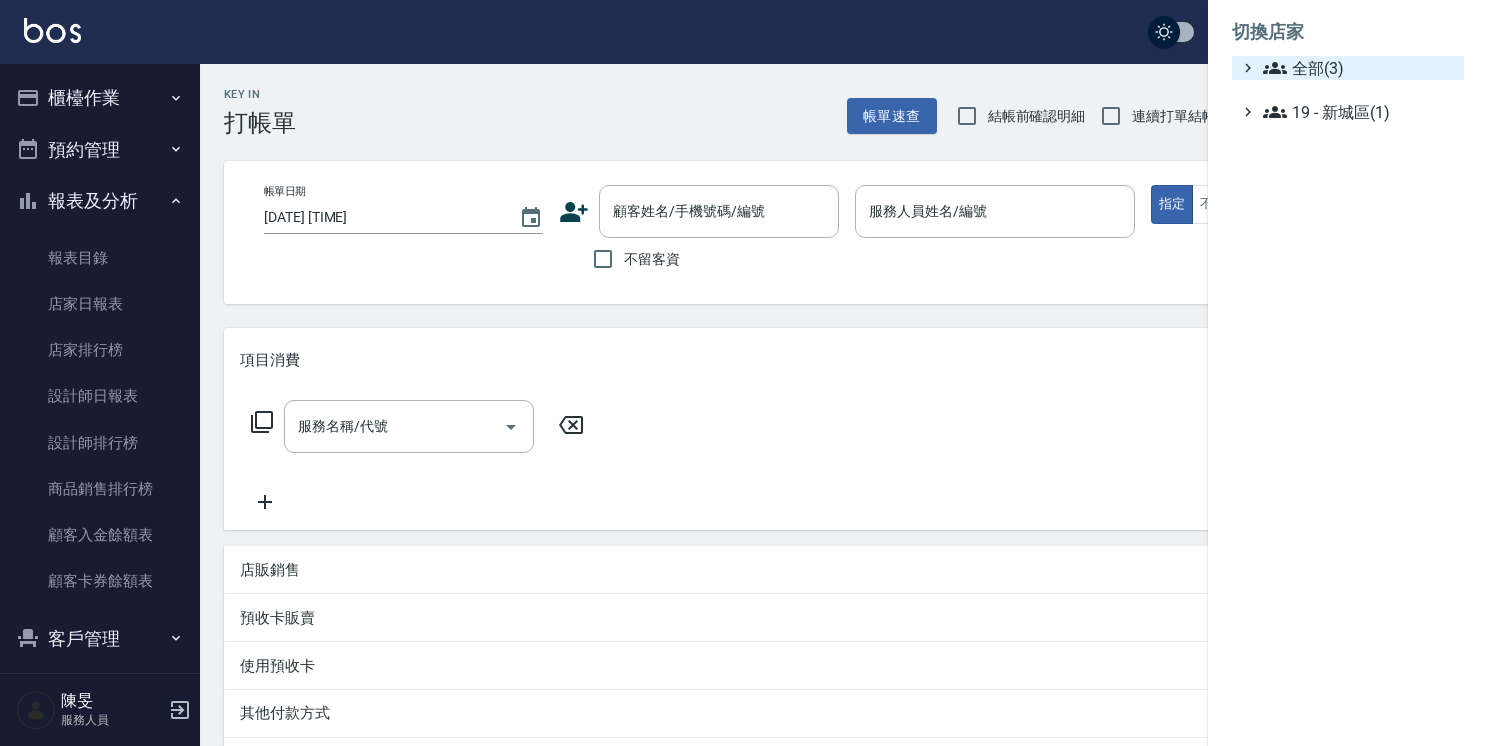 click 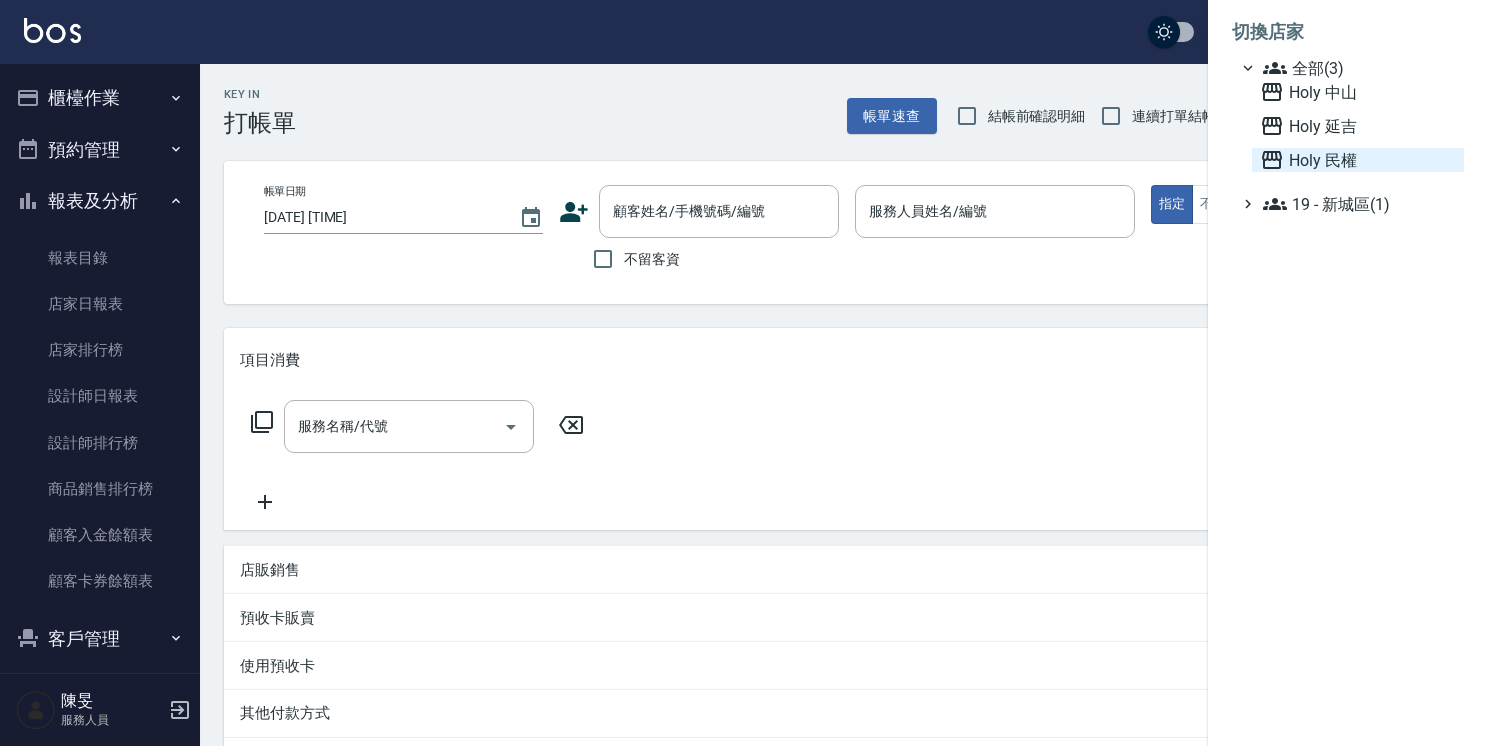 click on "Holy 民權" at bounding box center (1358, 160) 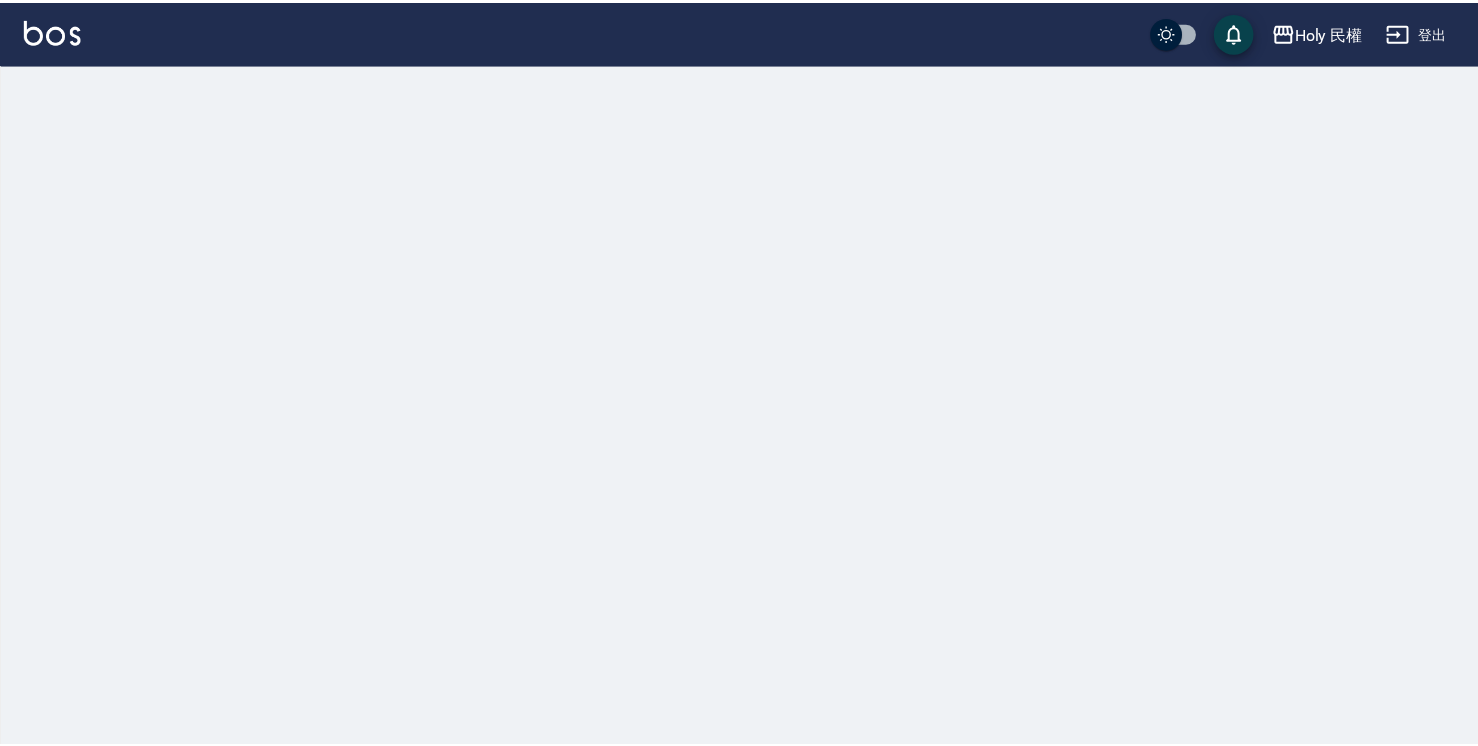 scroll, scrollTop: 0, scrollLeft: 0, axis: both 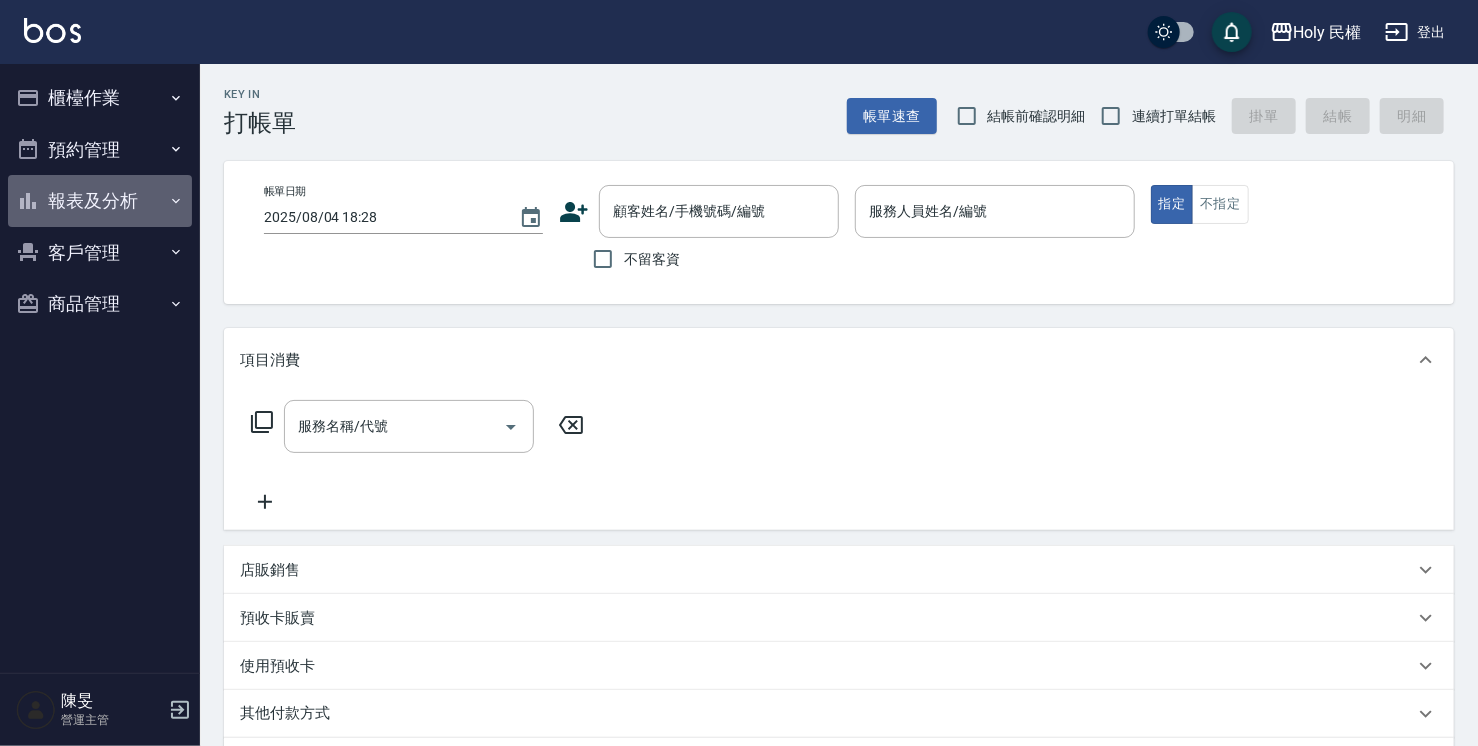 click on "報表及分析" at bounding box center [100, 201] 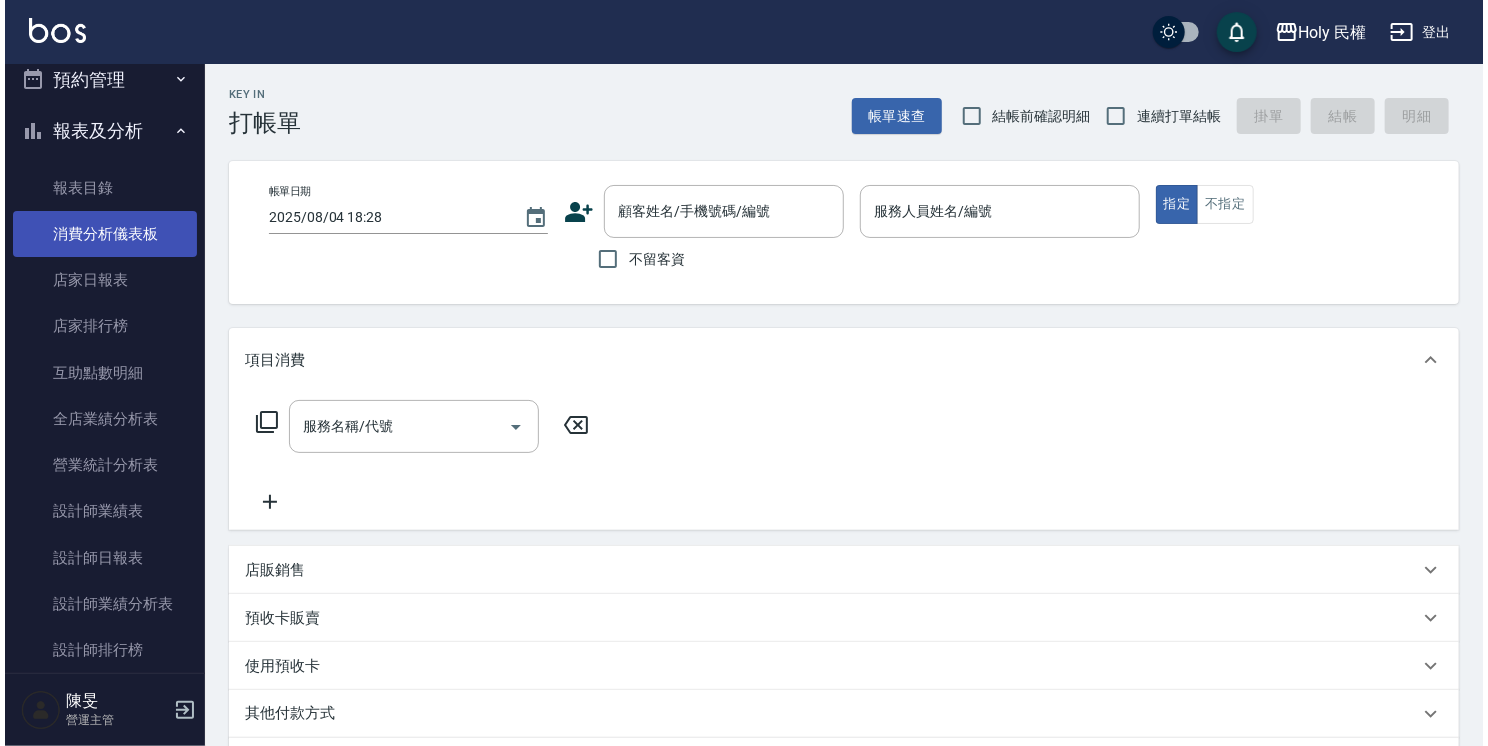 scroll, scrollTop: 100, scrollLeft: 0, axis: vertical 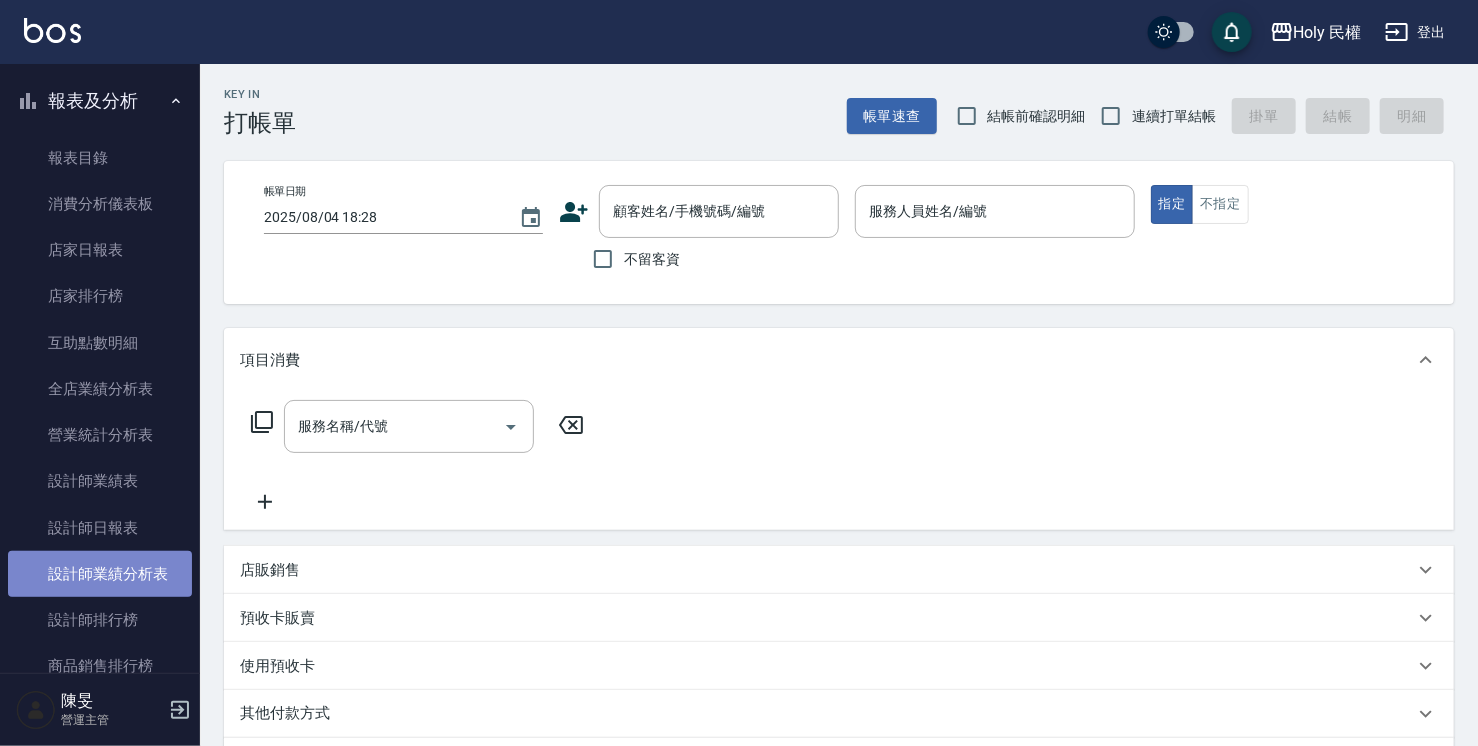 click on "設計師業績分析表" at bounding box center (100, 574) 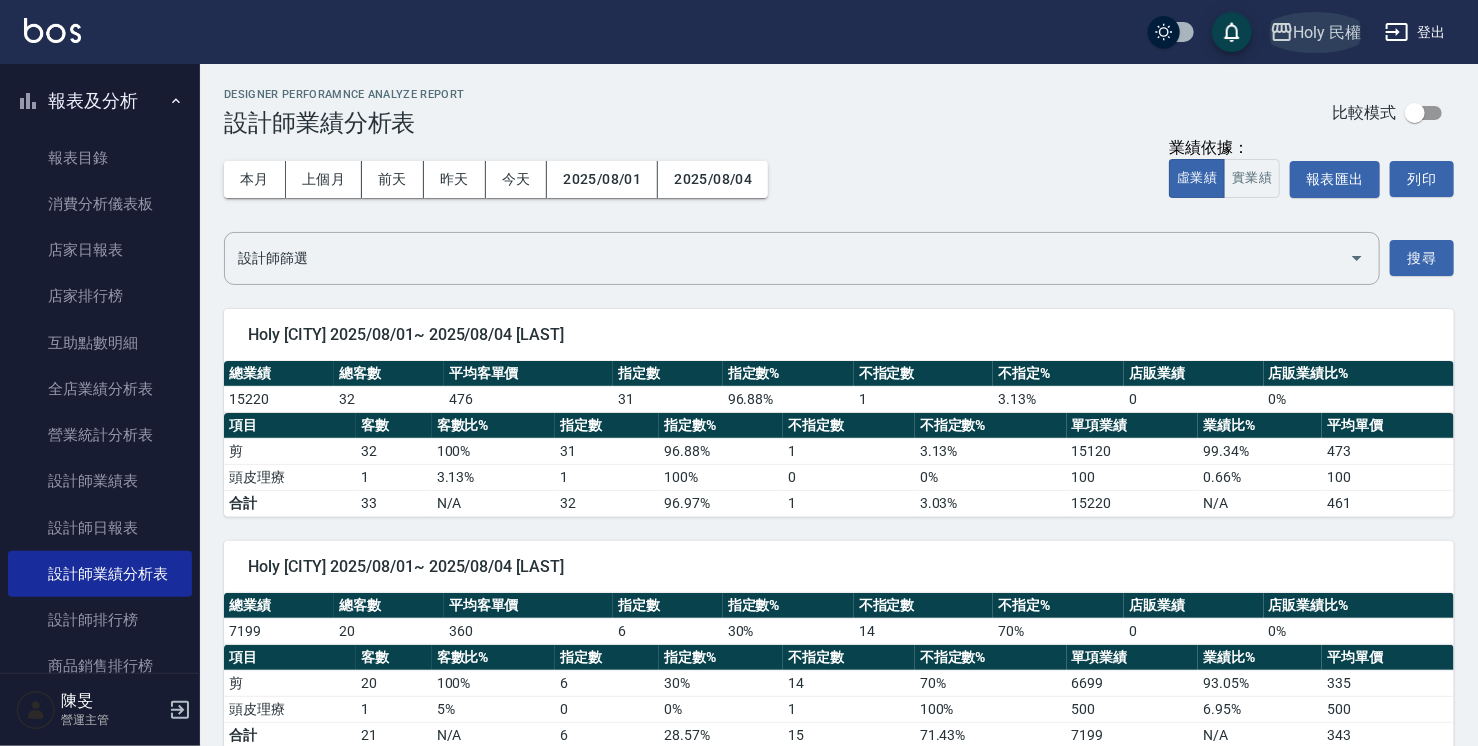 click on "Holy 民權" at bounding box center (1328, 32) 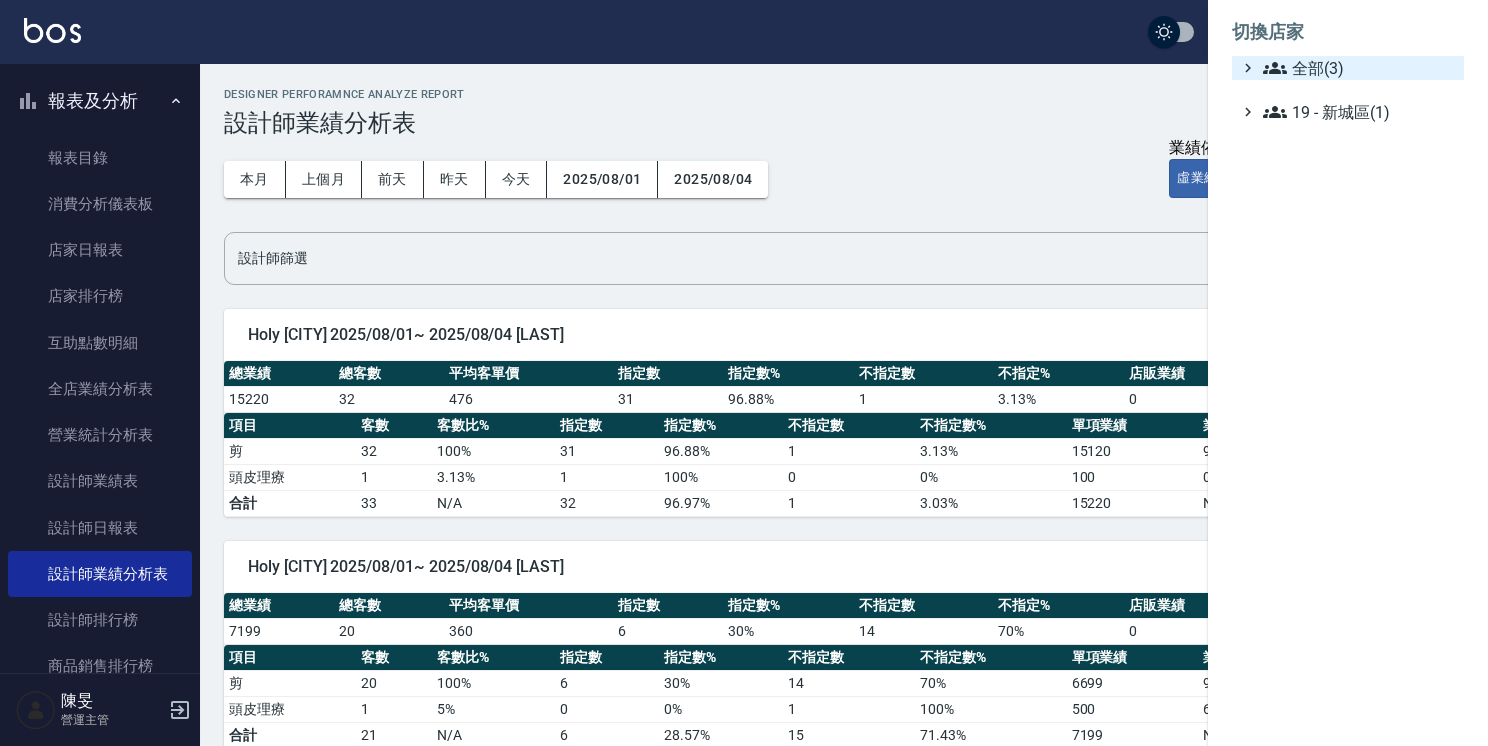 click on "全部(3)" at bounding box center [1359, 68] 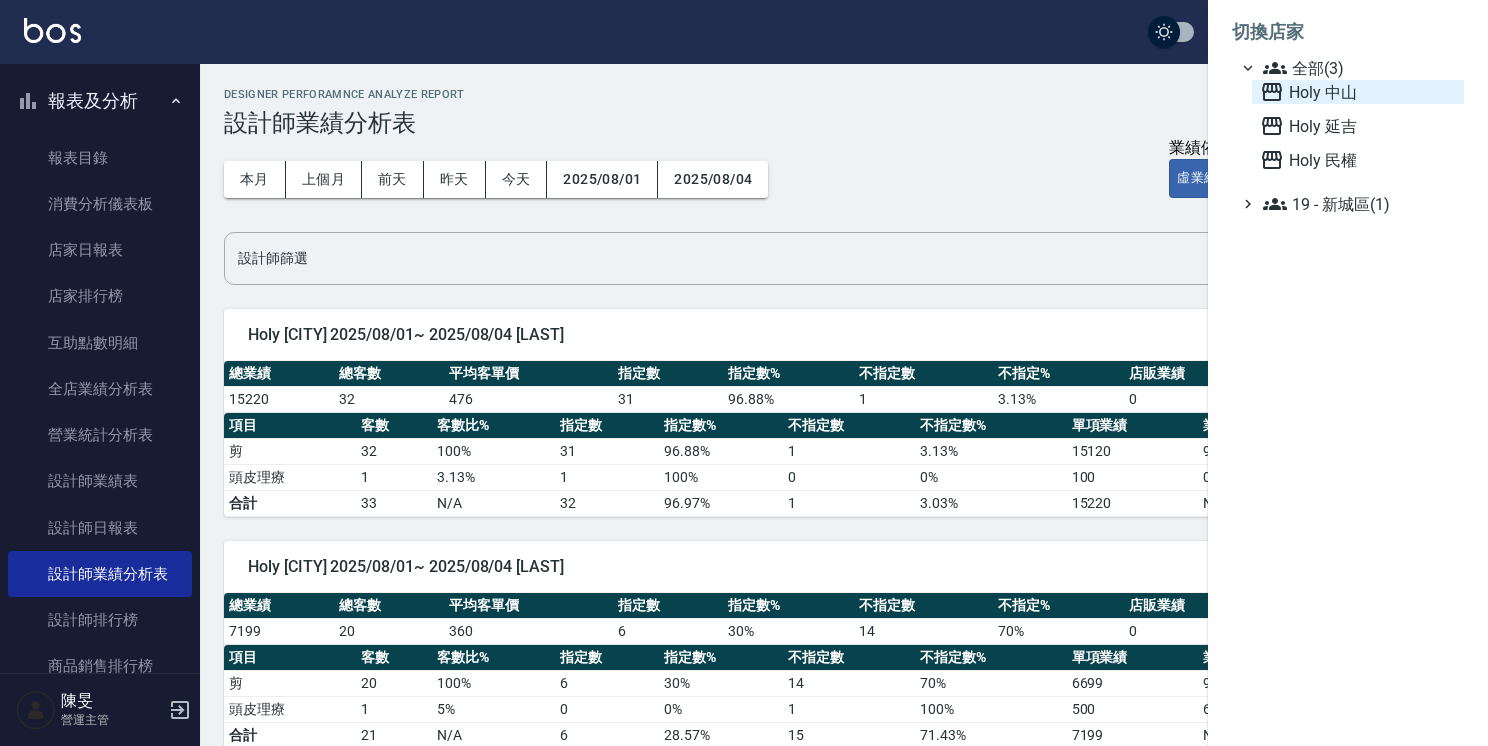 click on "Holy 中山" at bounding box center (1358, 92) 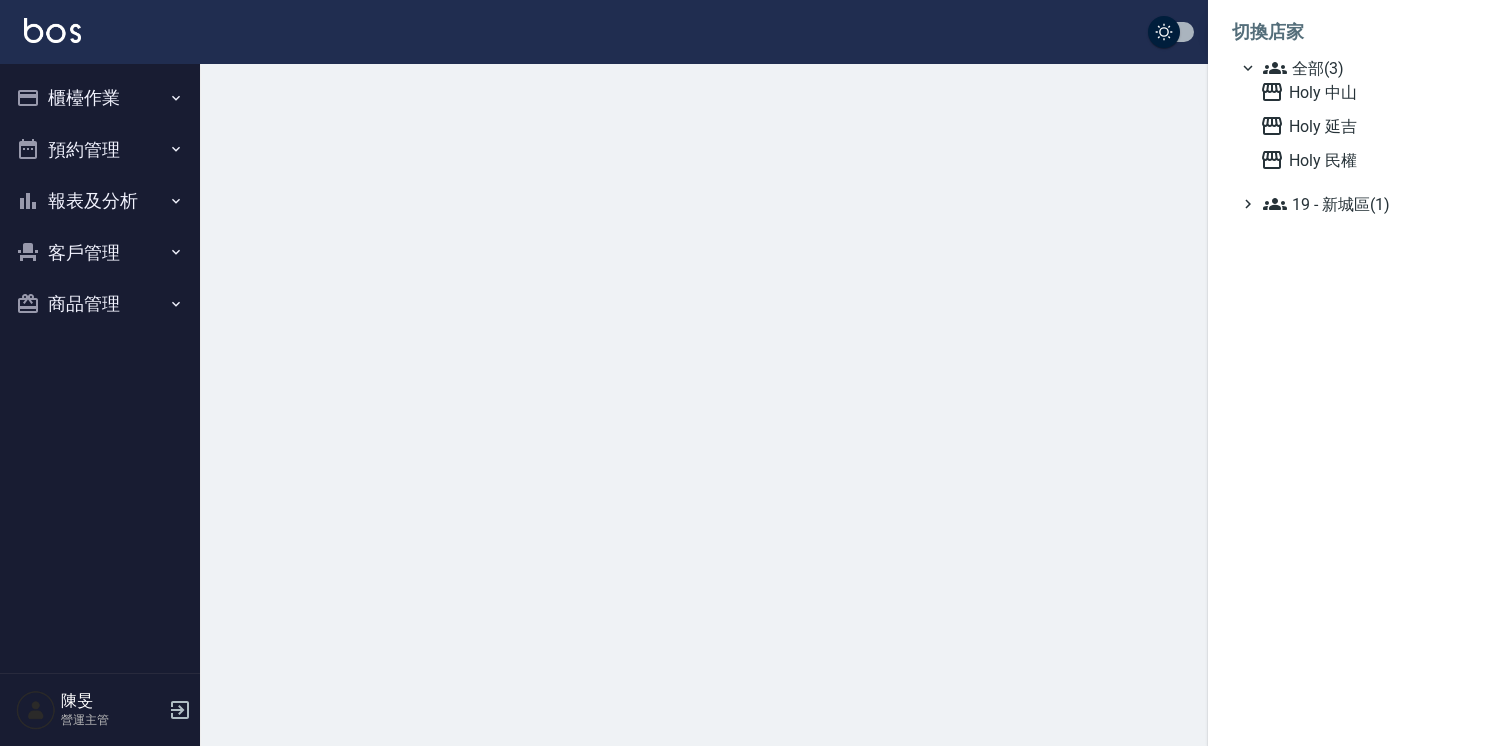 scroll, scrollTop: 0, scrollLeft: 0, axis: both 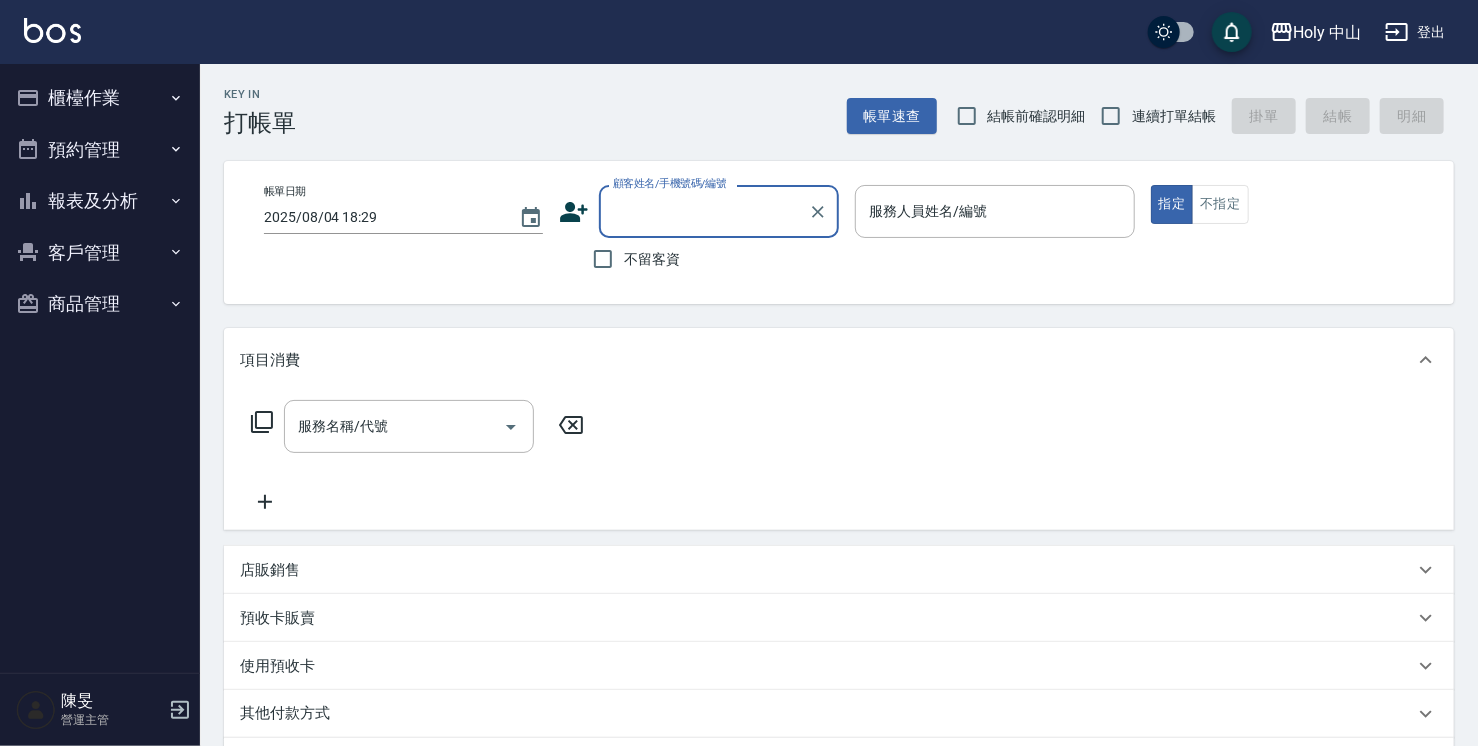 click on "報表及分析" at bounding box center (100, 201) 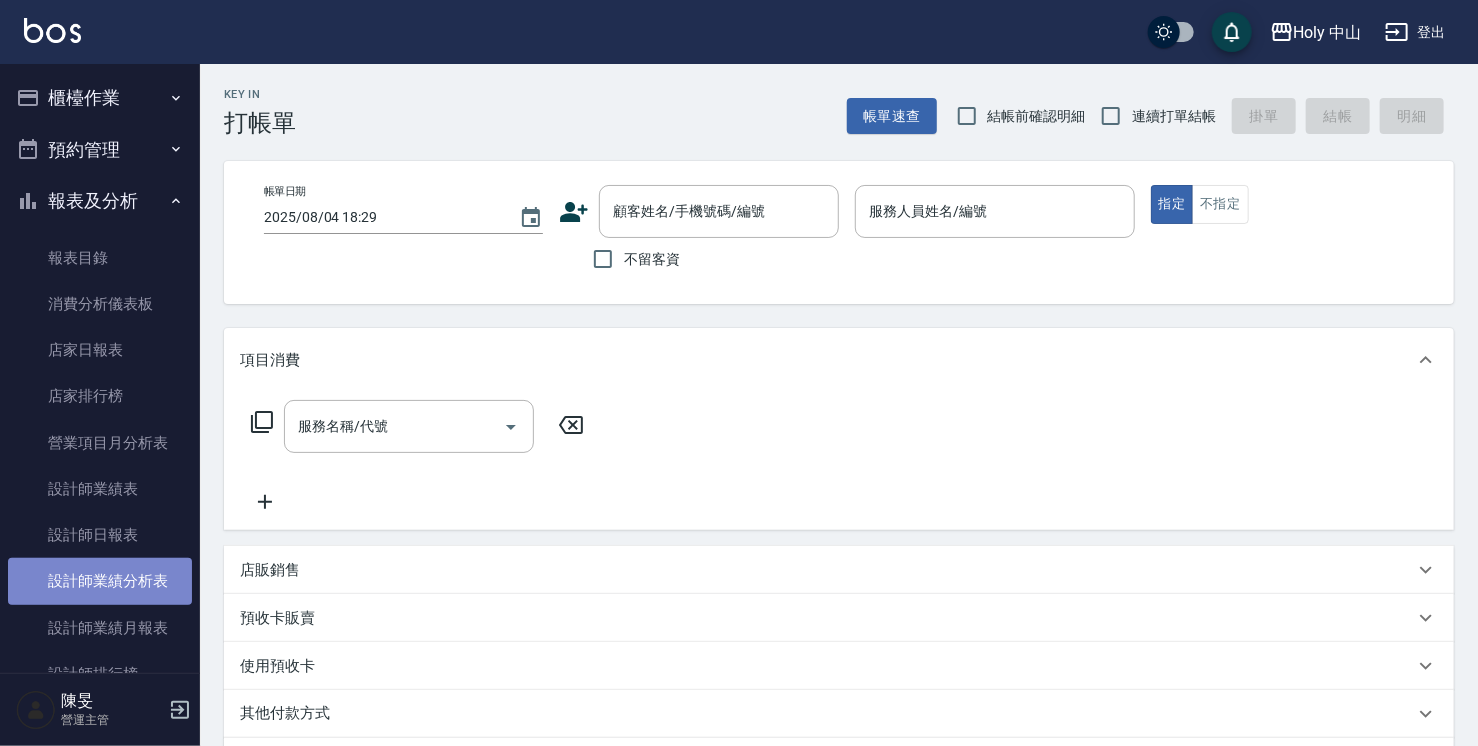 click on "設計師業績分析表" at bounding box center [100, 581] 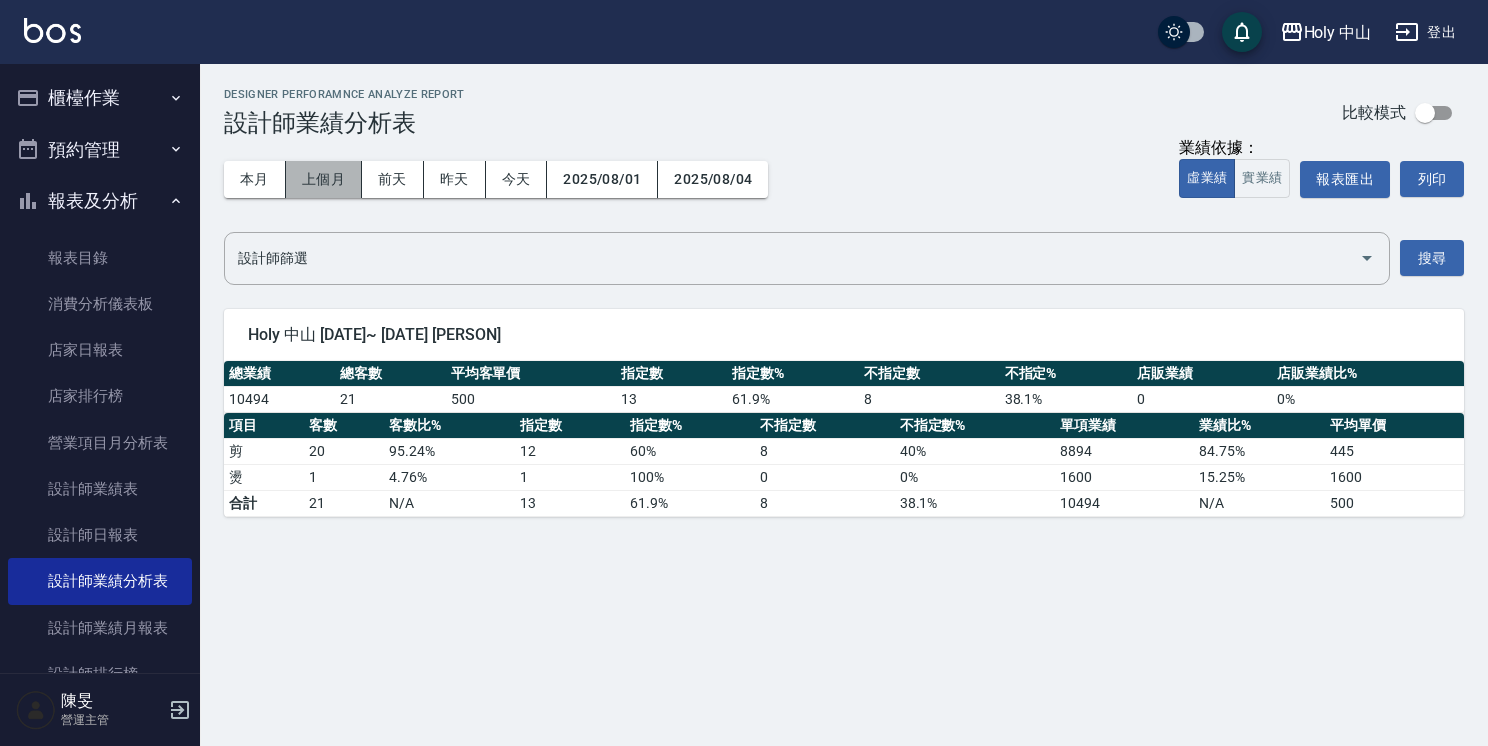 click on "上個月" at bounding box center [324, 179] 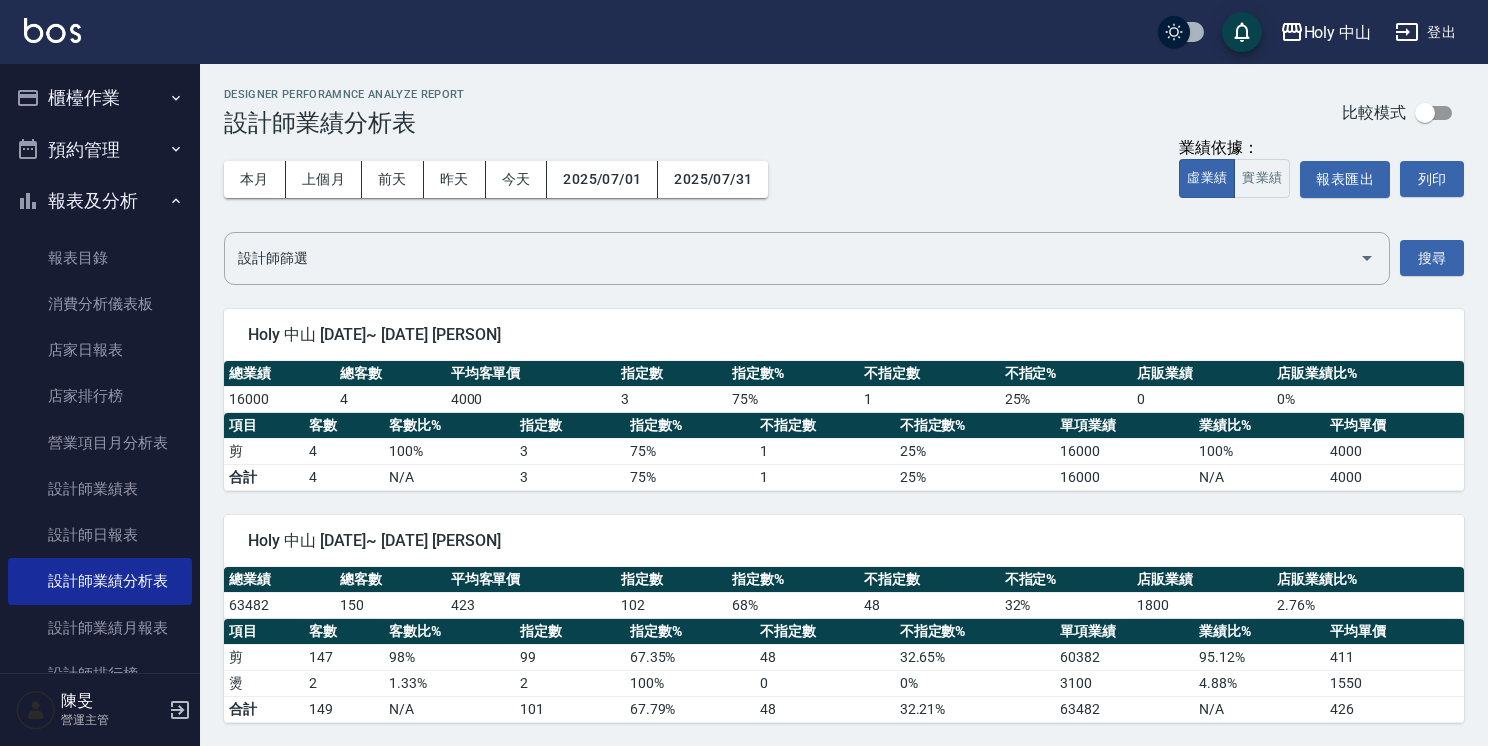 click on "Holy 中山 登出" at bounding box center [744, 32] 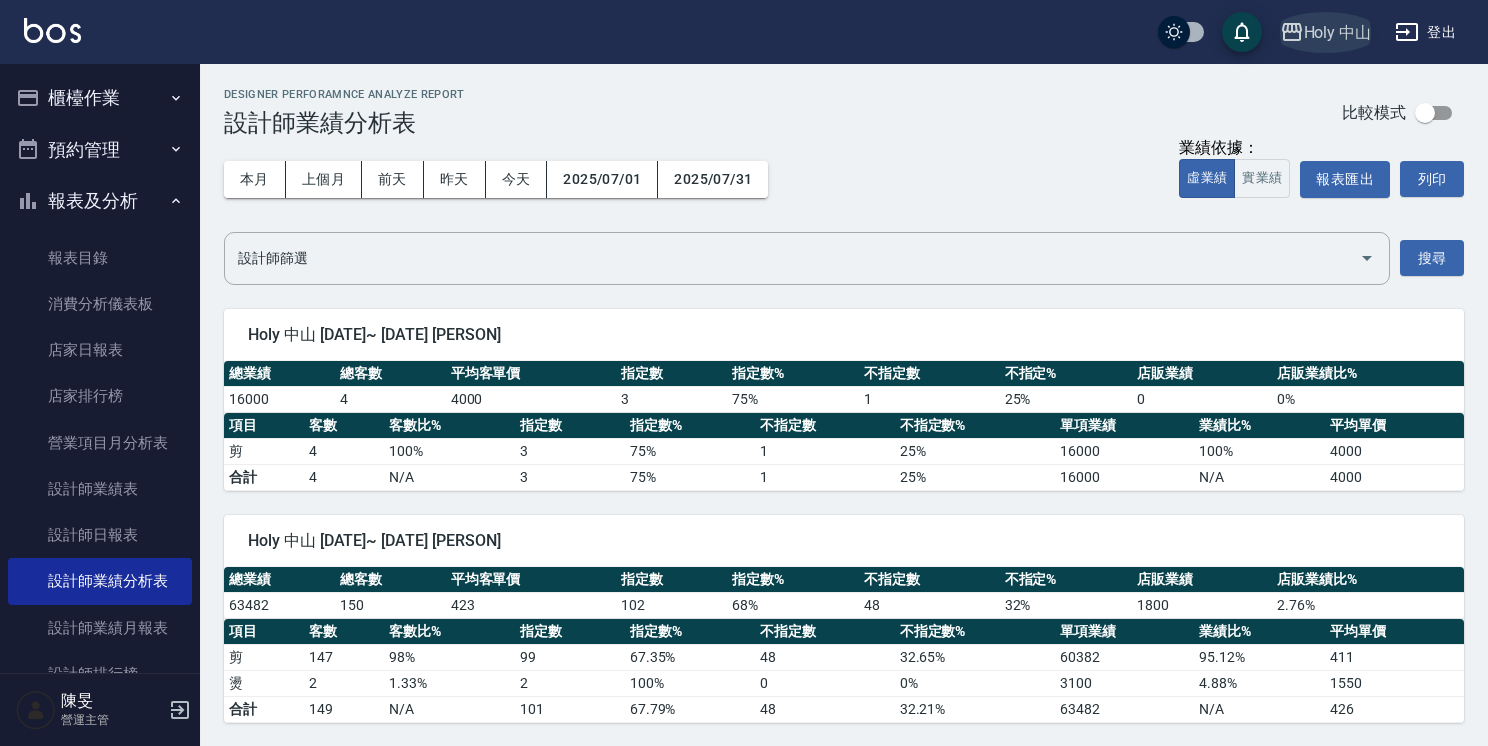 click on "Holy 中山" at bounding box center (1326, 32) 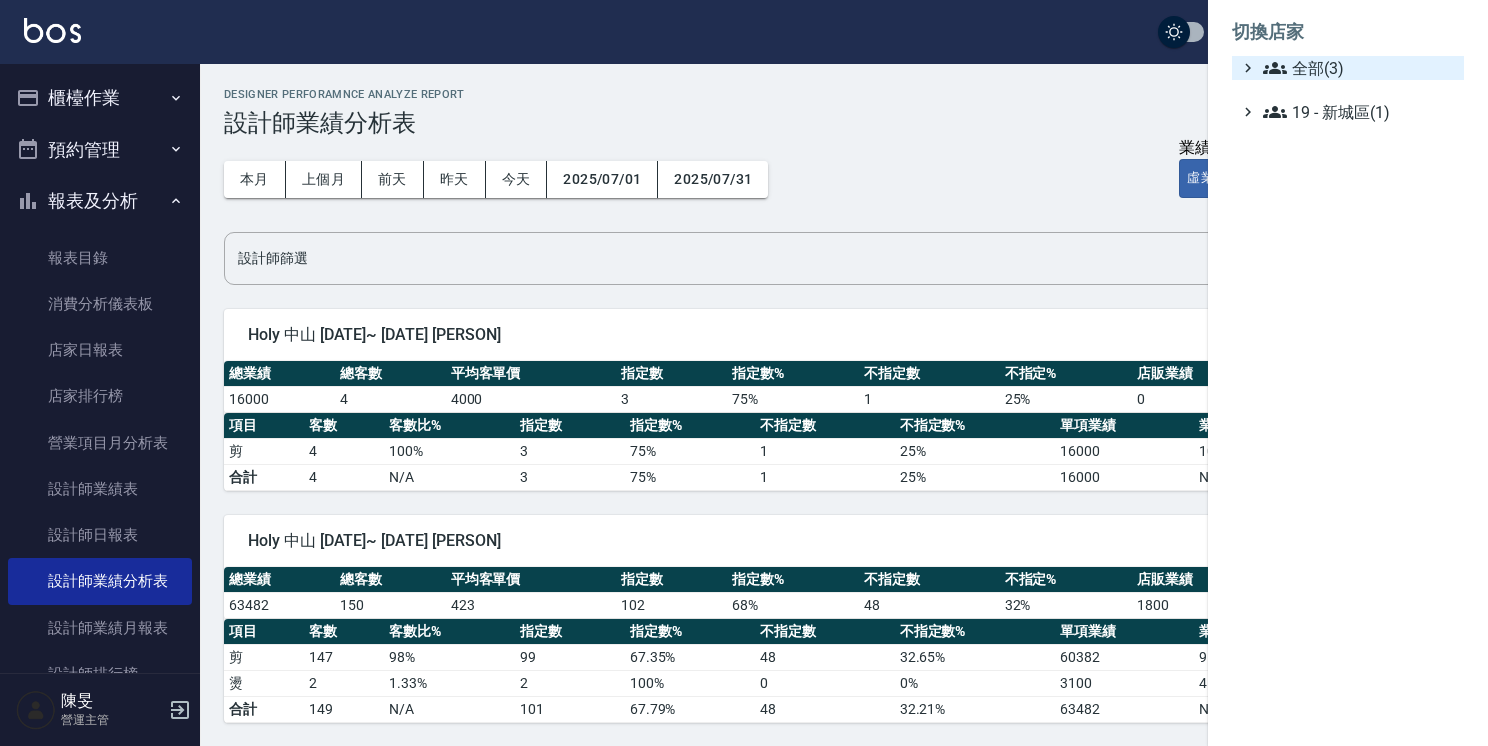 click on "全部(3)" at bounding box center [1359, 68] 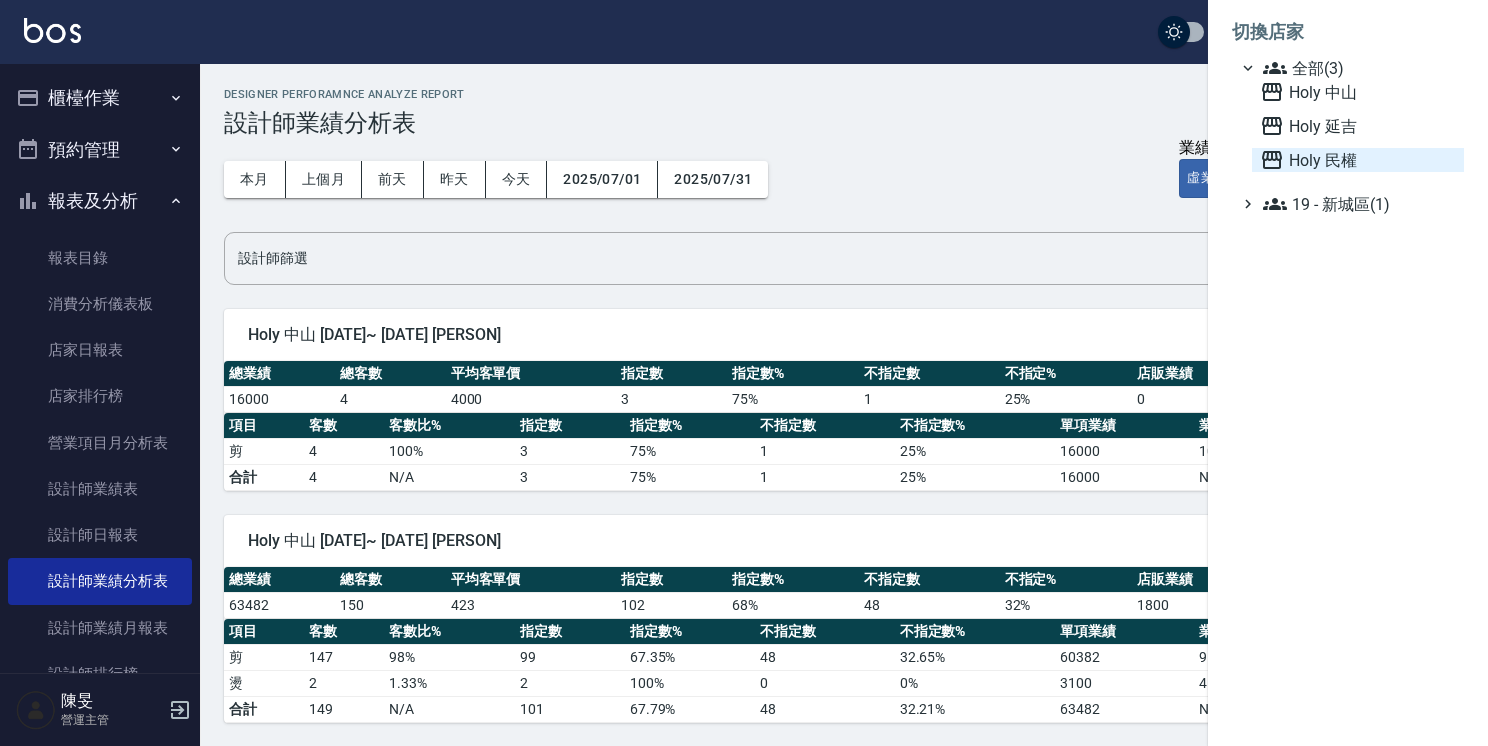 click on "Holy 民權" at bounding box center (1358, 160) 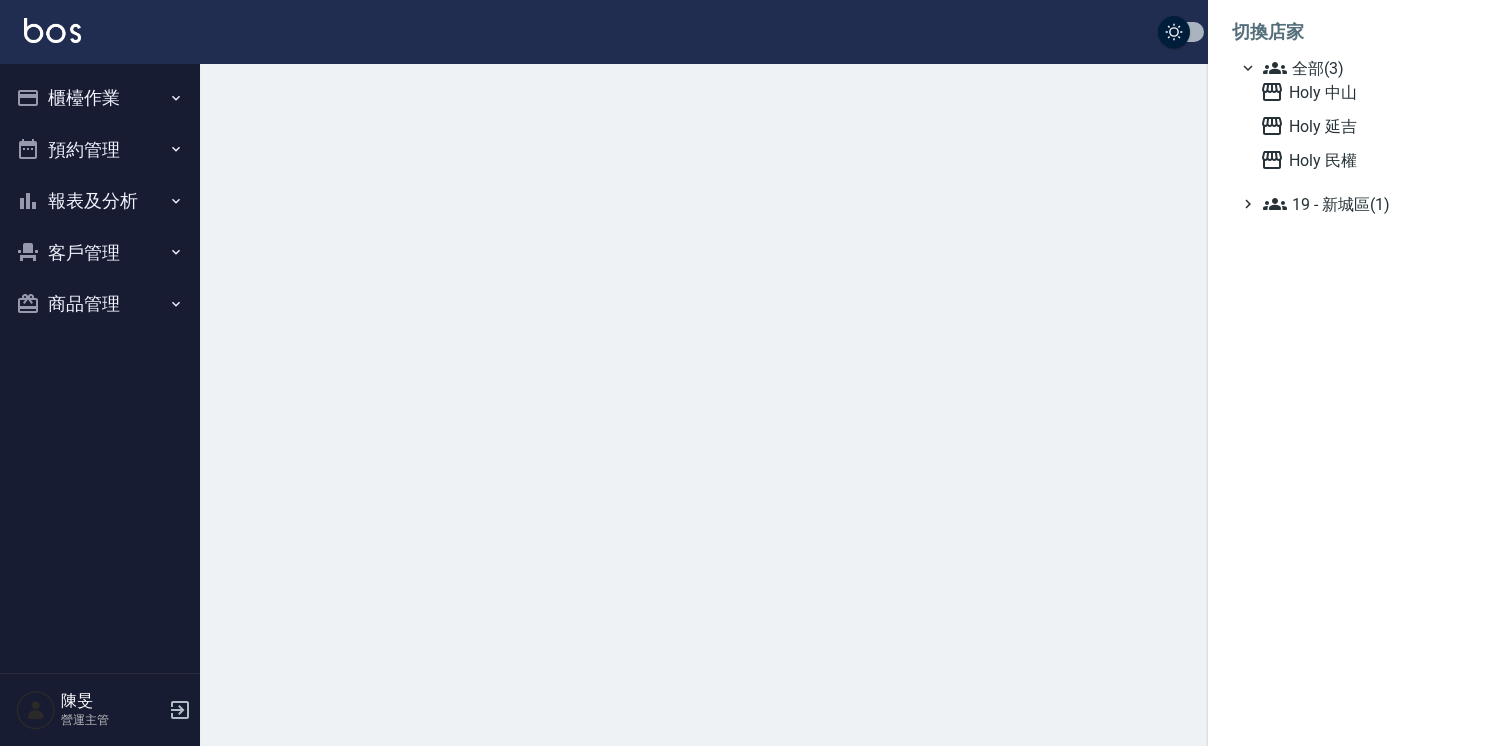 click on "Holy 民權" at bounding box center [1358, 160] 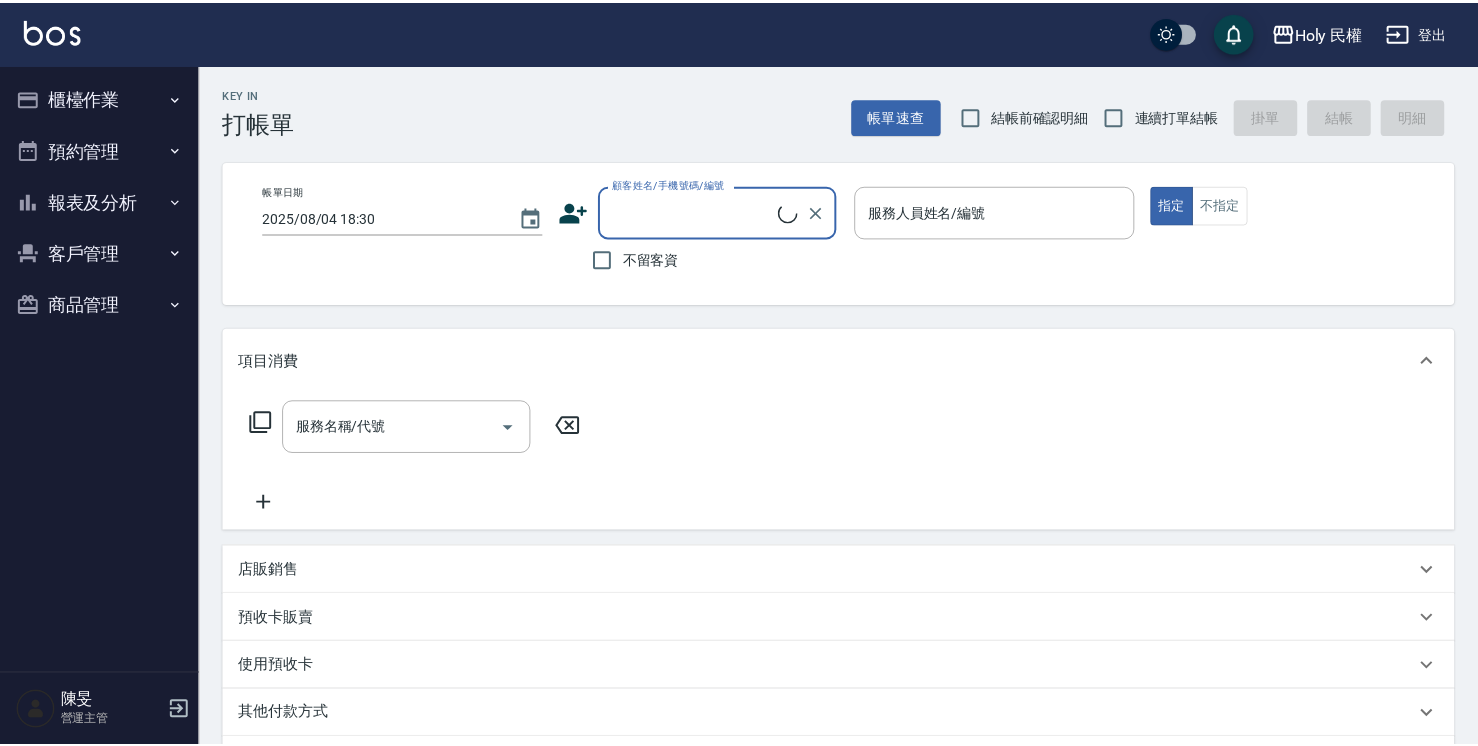 scroll, scrollTop: 0, scrollLeft: 0, axis: both 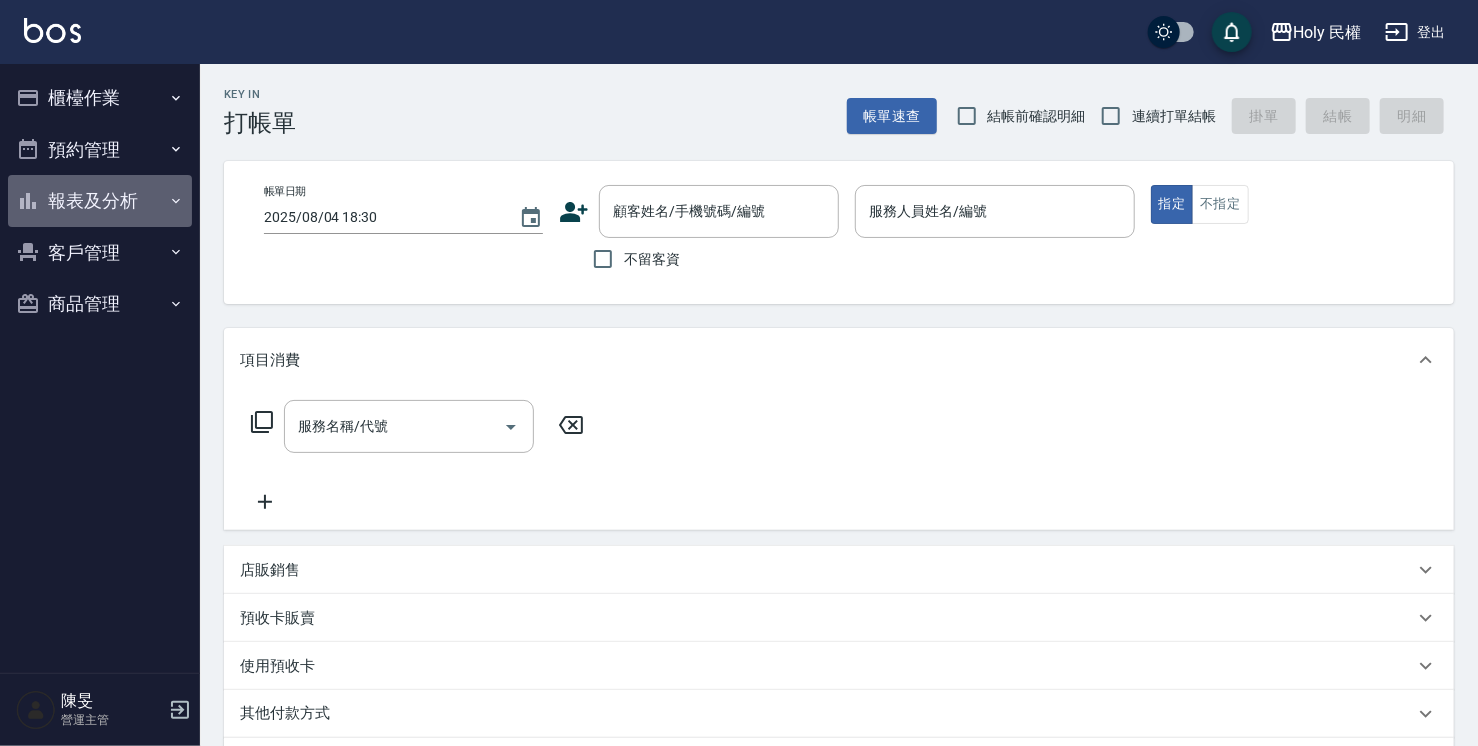 click on "報表及分析" at bounding box center [100, 201] 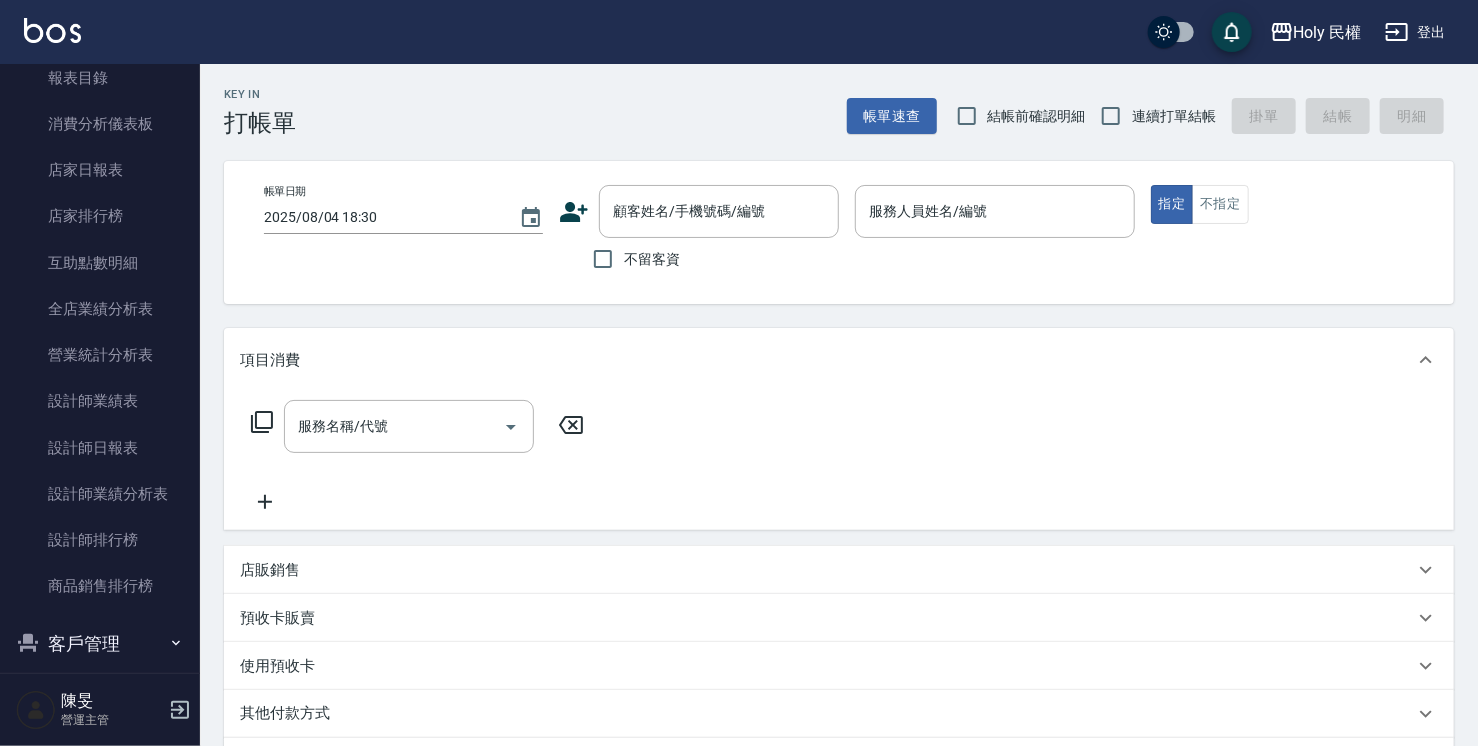 scroll, scrollTop: 200, scrollLeft: 0, axis: vertical 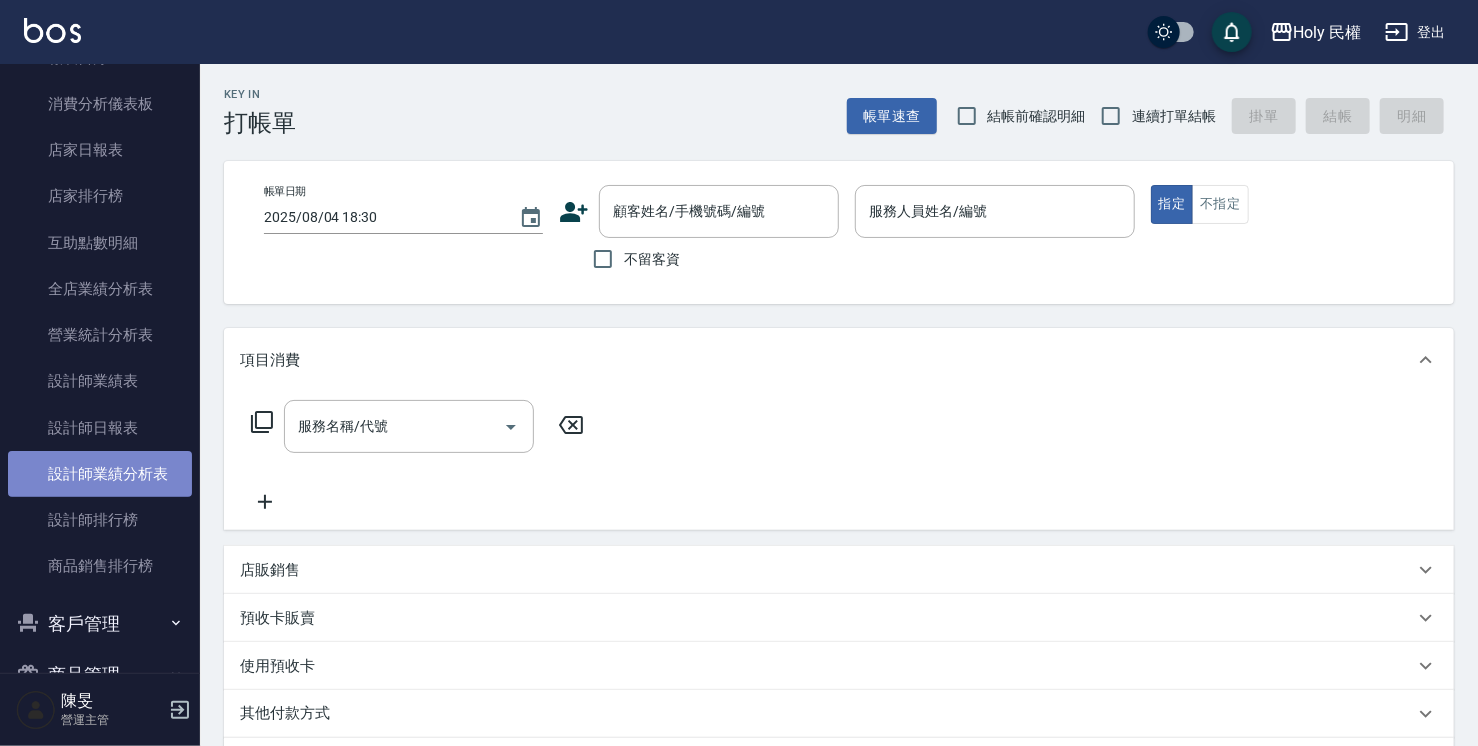 click on "設計師業績分析表" at bounding box center [100, 474] 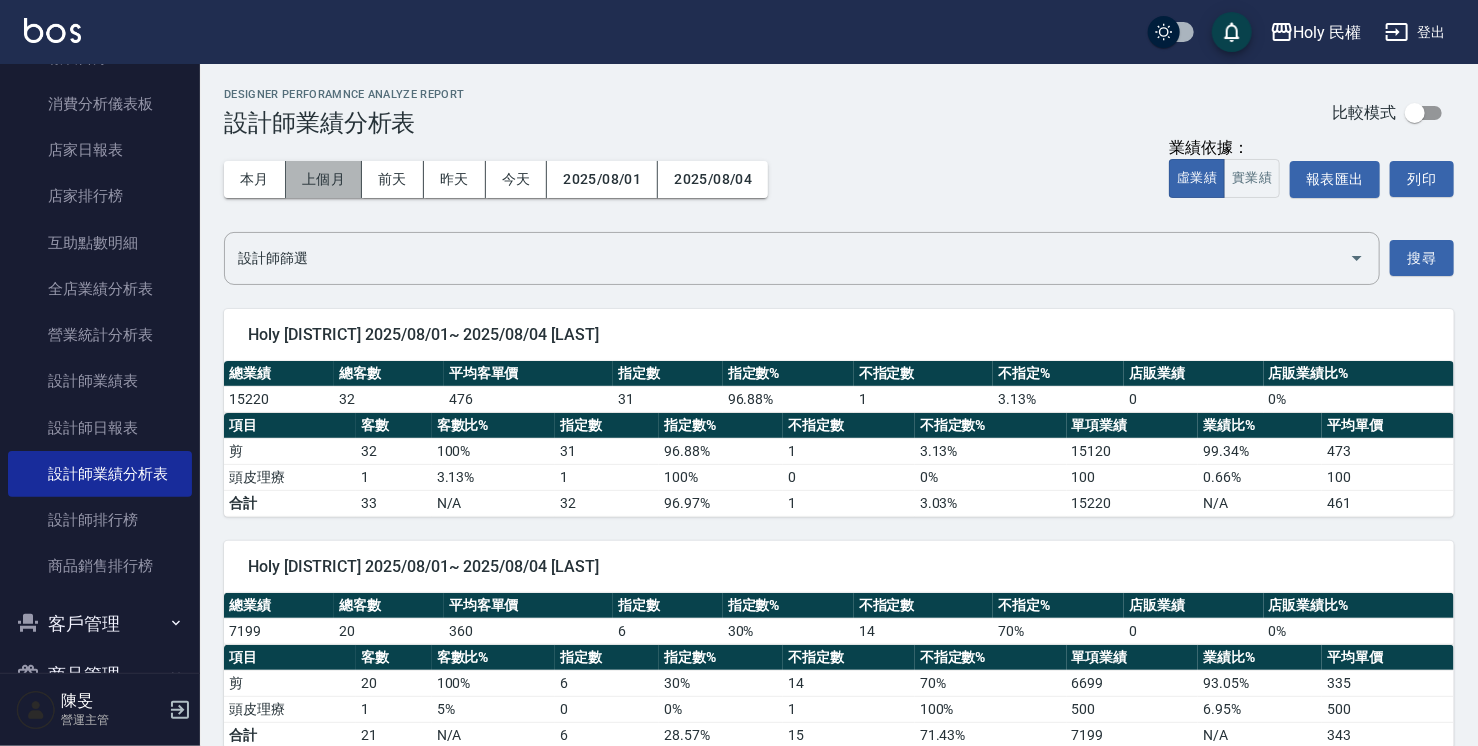 click on "上個月" at bounding box center [324, 179] 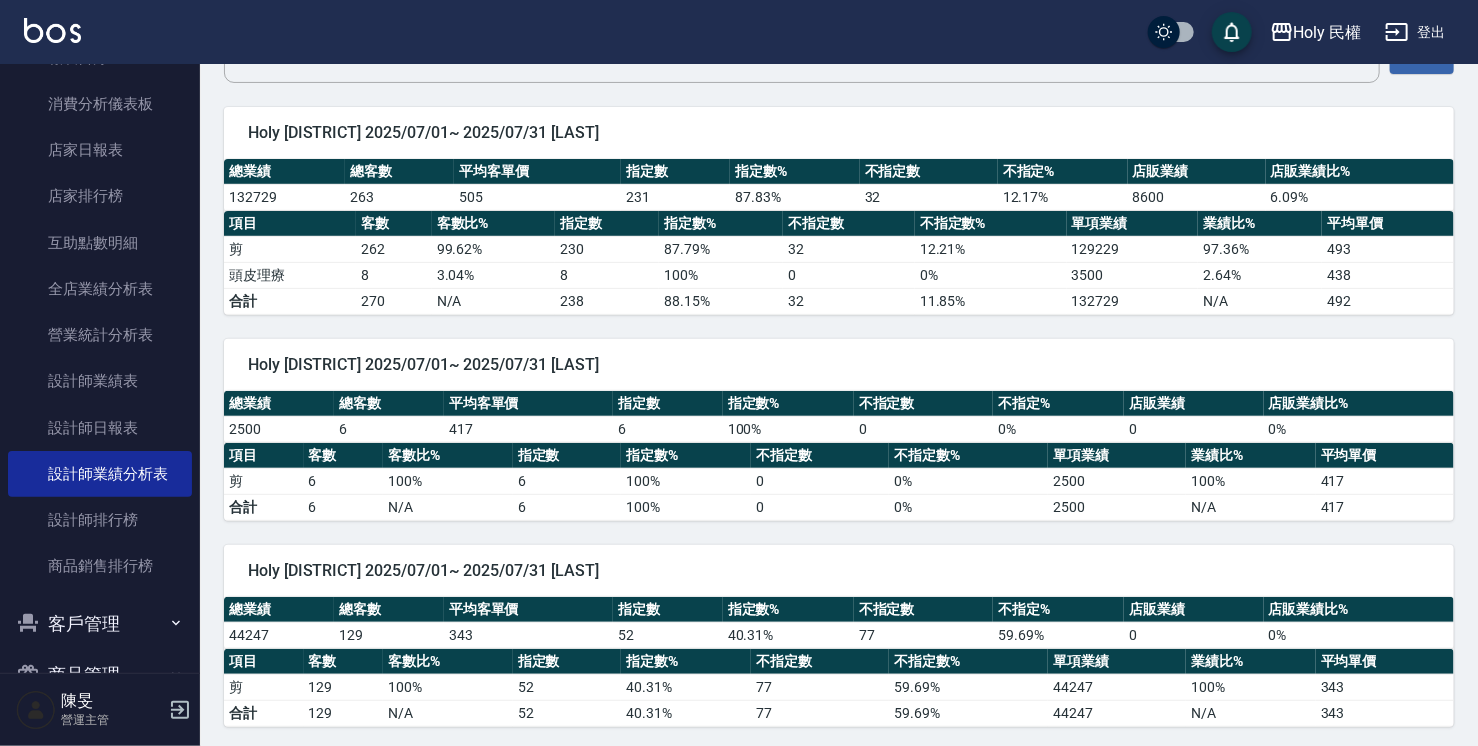 scroll, scrollTop: 203, scrollLeft: 0, axis: vertical 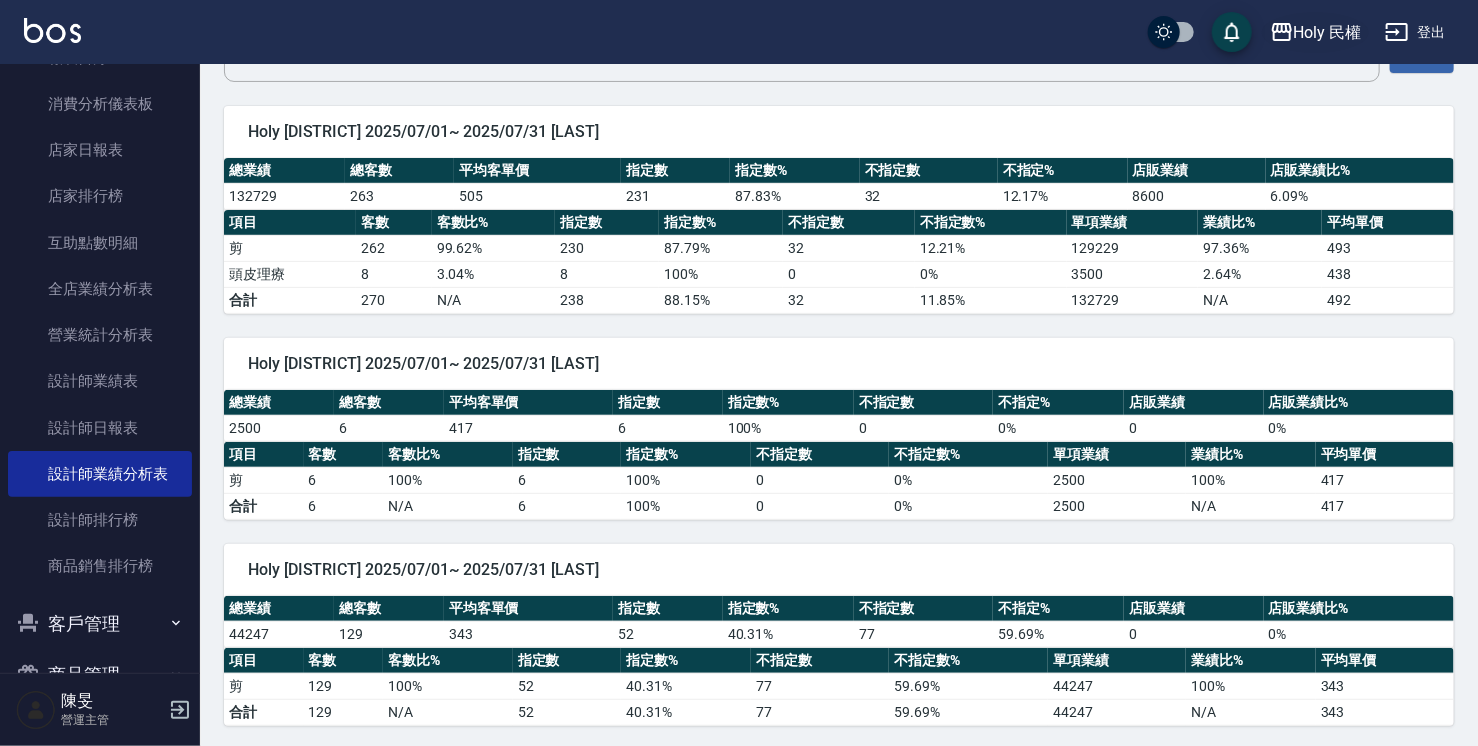 click on "Holy 民權" at bounding box center (1328, 32) 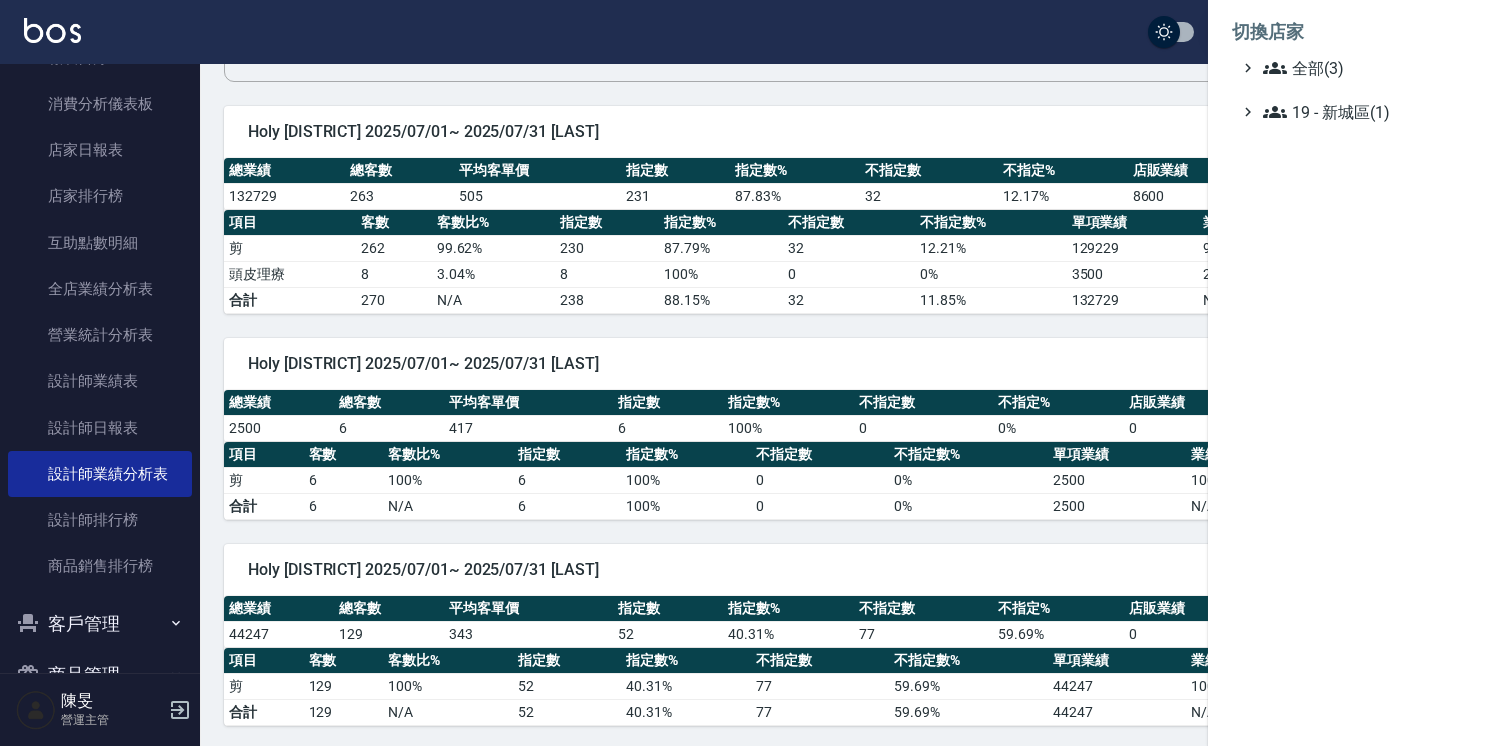 click at bounding box center (744, 373) 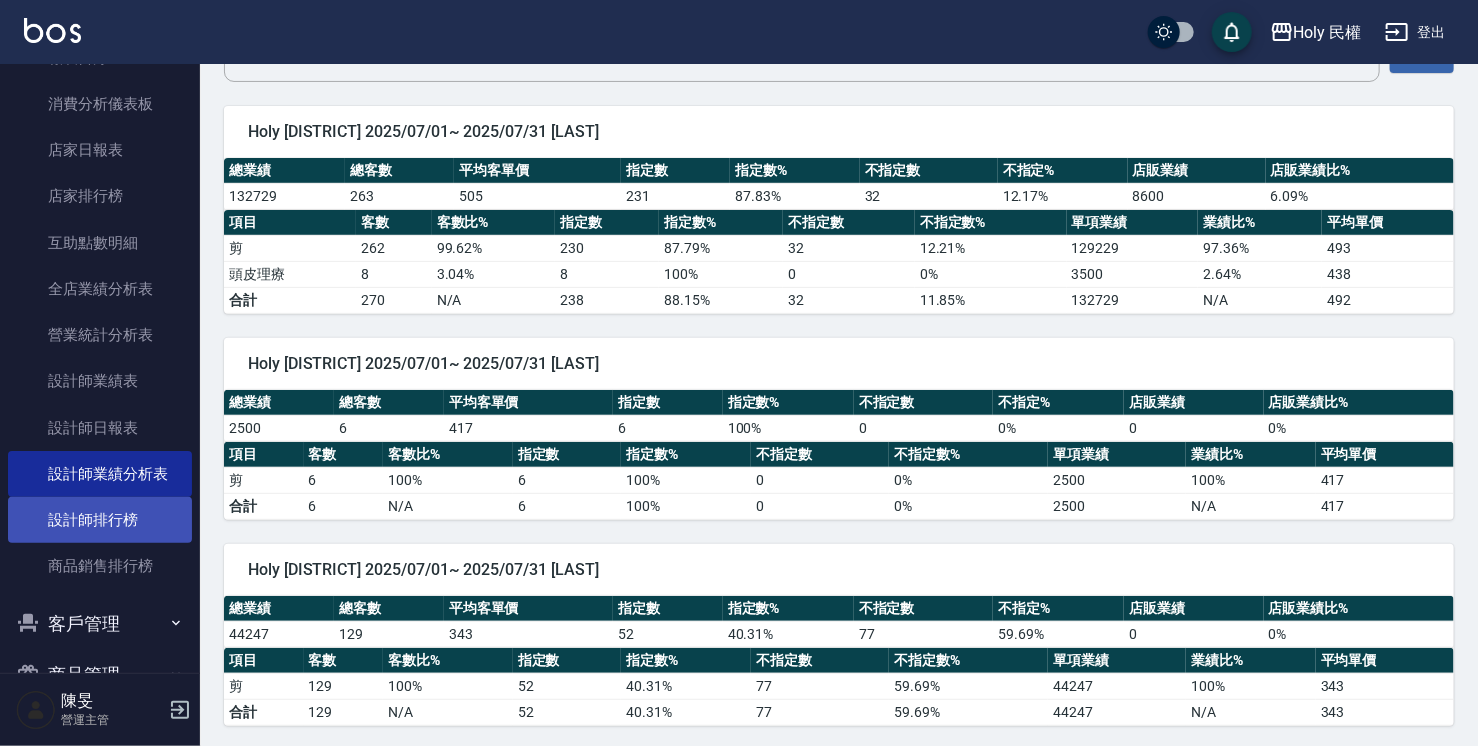 click on "設計師排行榜" at bounding box center [100, 520] 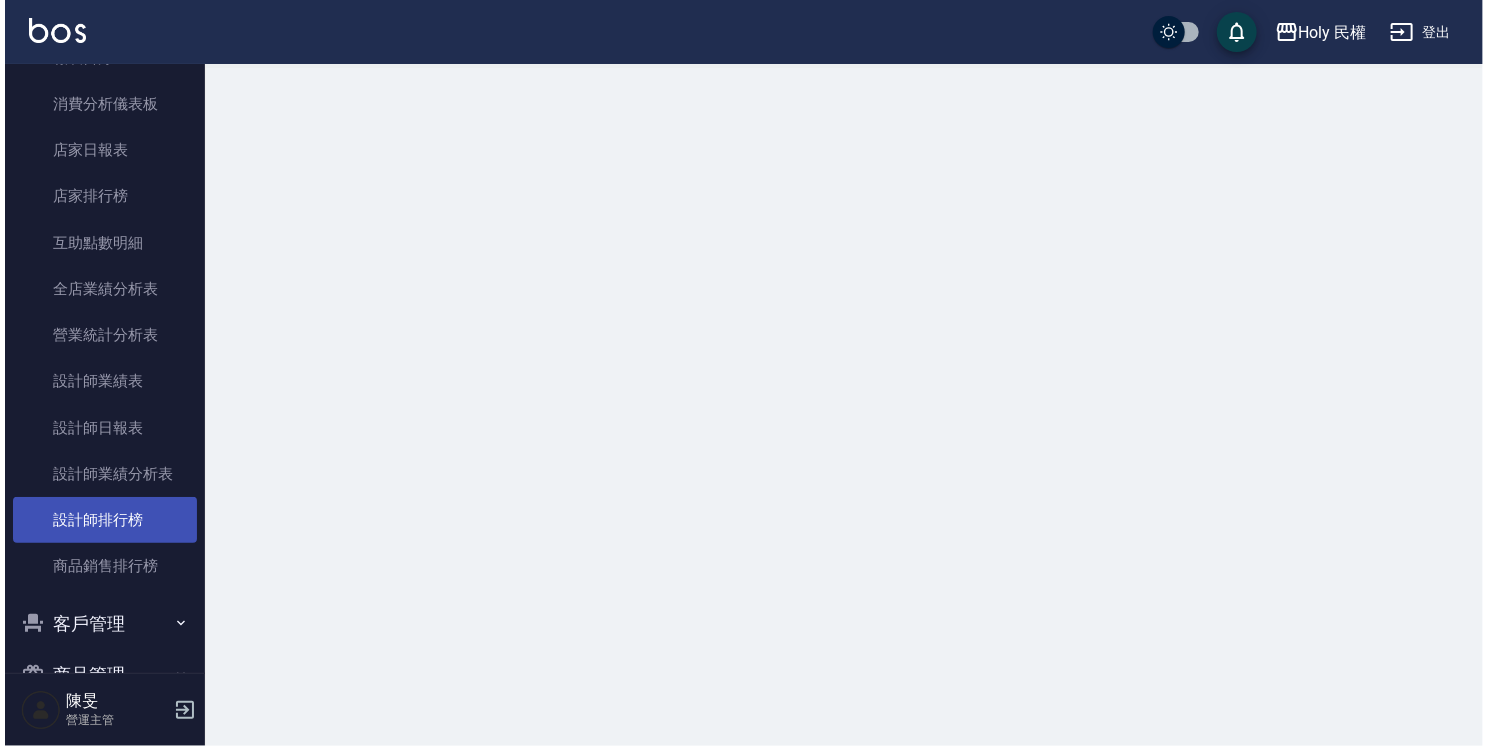 scroll, scrollTop: 0, scrollLeft: 0, axis: both 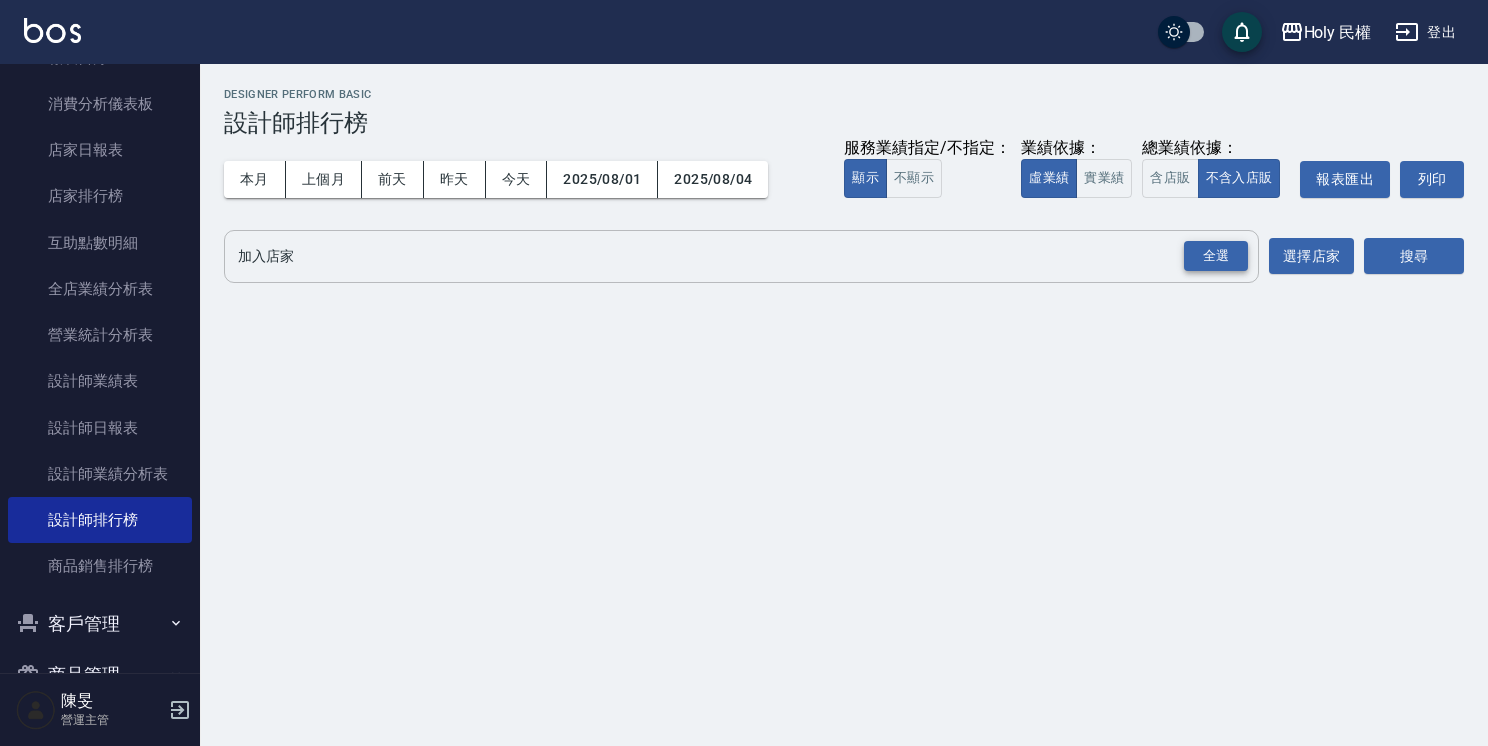 click on "全選" at bounding box center [1216, 256] 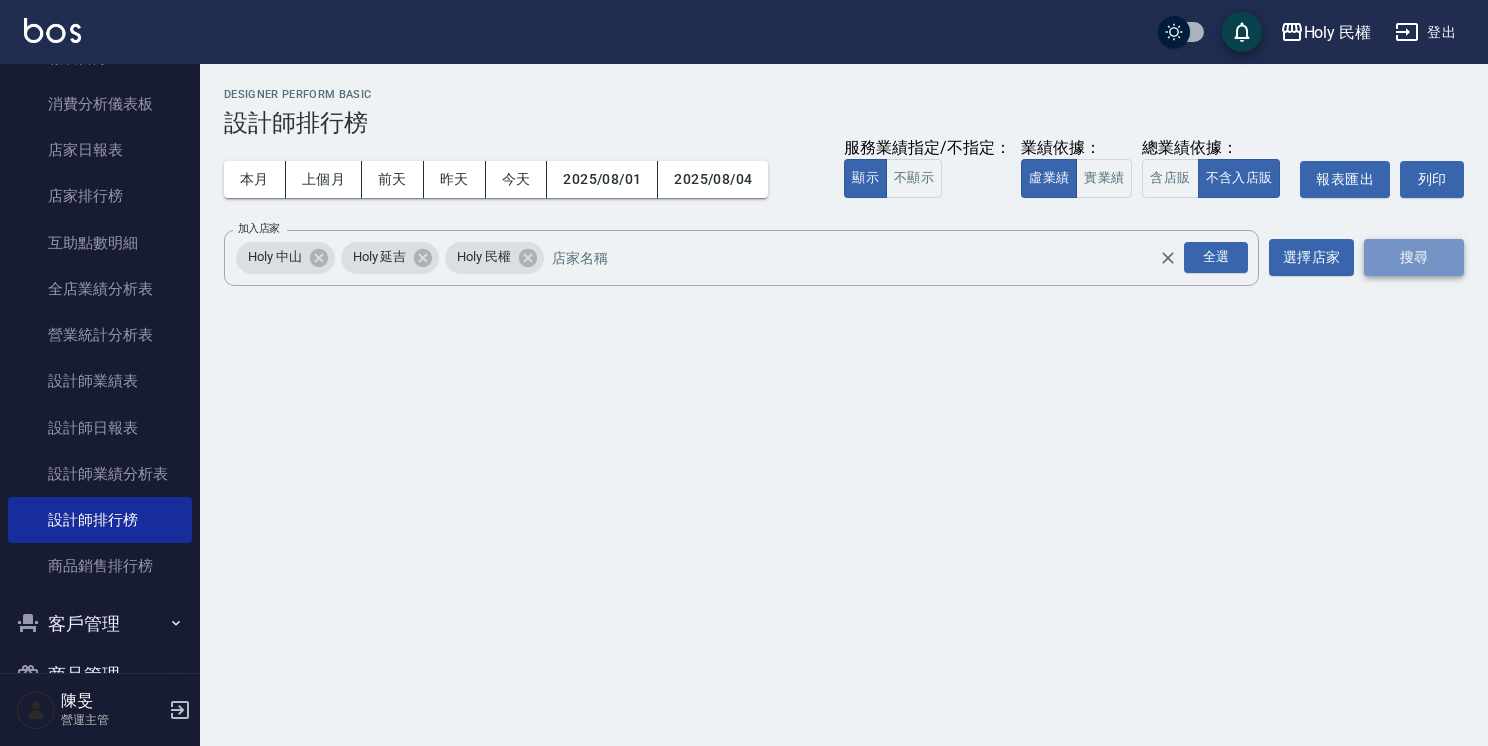 click on "搜尋" at bounding box center (1414, 257) 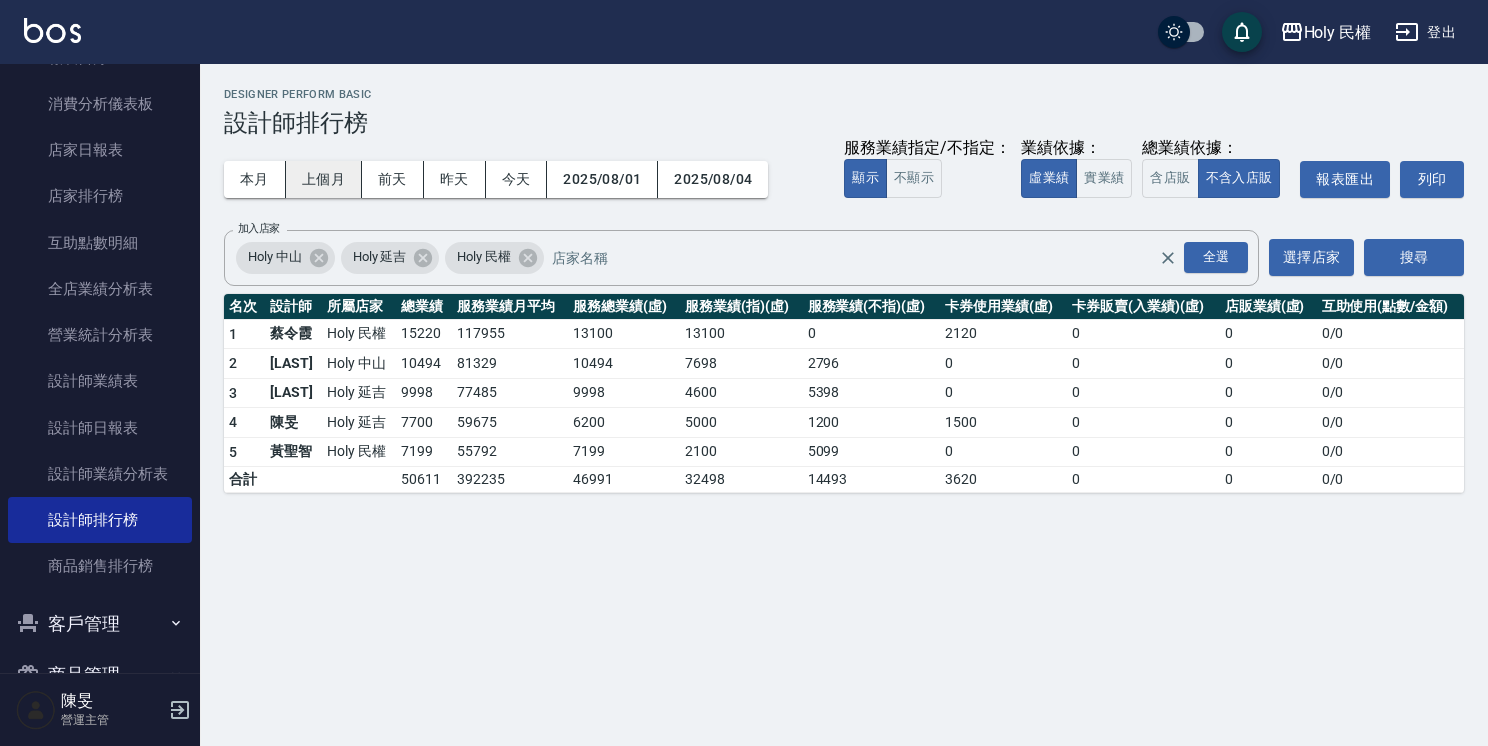 click on "上個月" at bounding box center [324, 179] 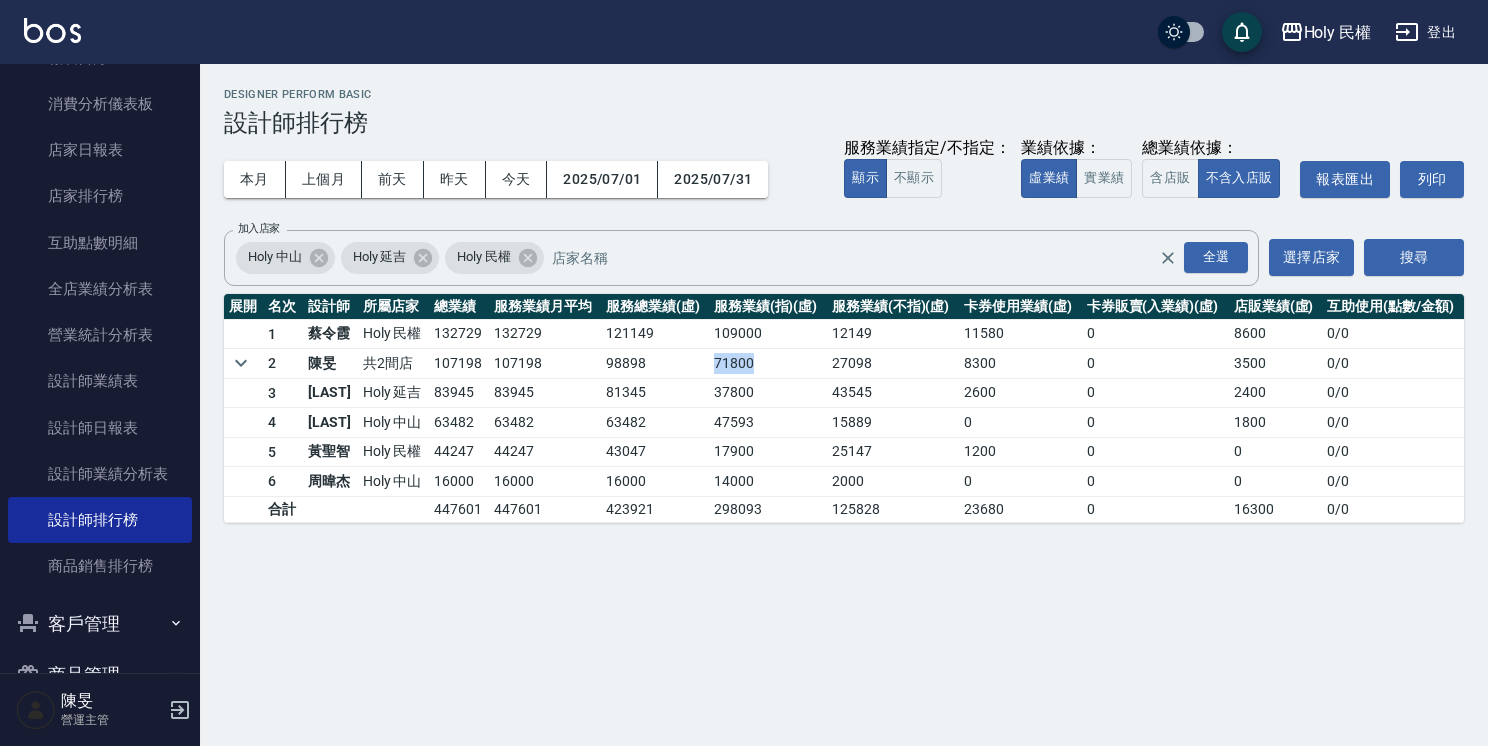 drag, startPoint x: 700, startPoint y: 358, endPoint x: 772, endPoint y: 358, distance: 72 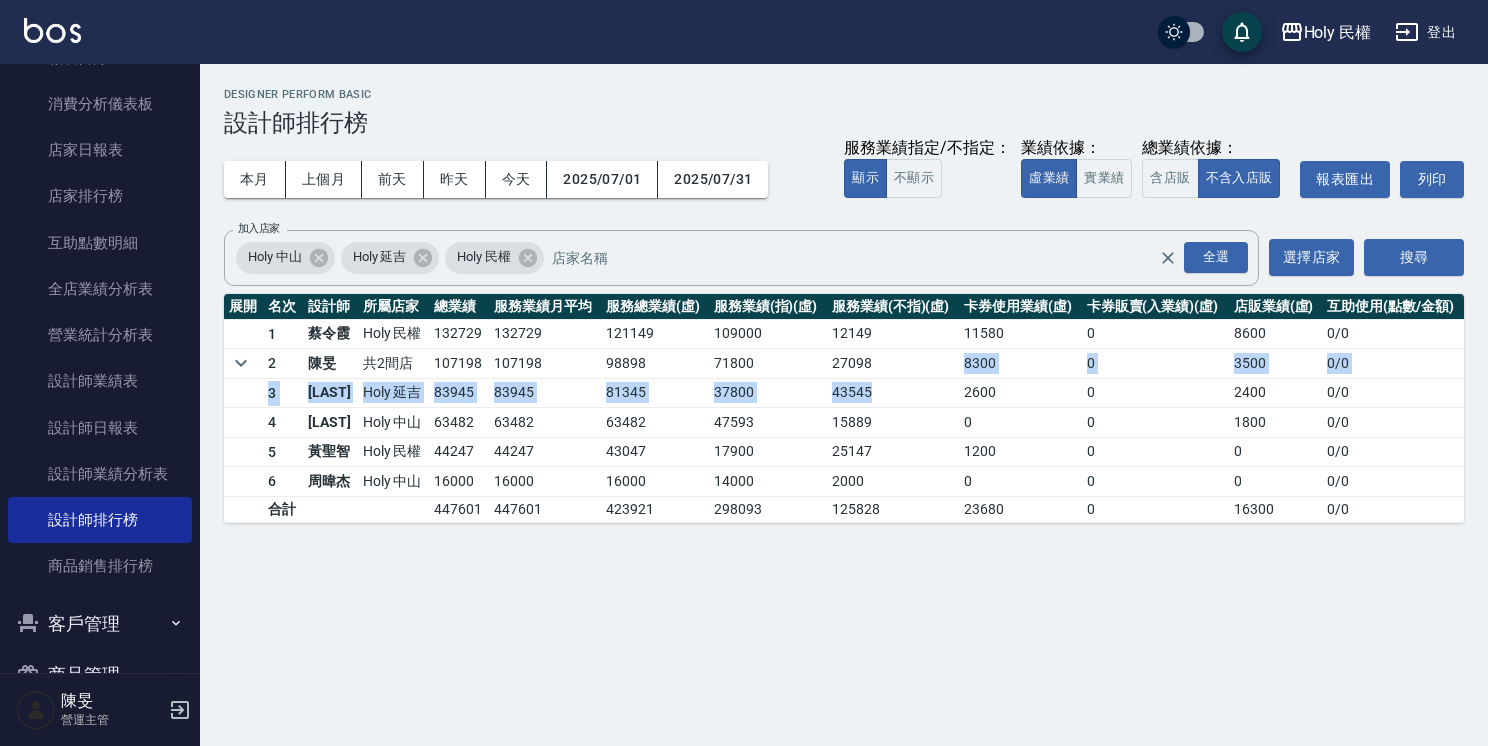 drag, startPoint x: 772, startPoint y: 358, endPoint x: 868, endPoint y: 377, distance: 97.862144 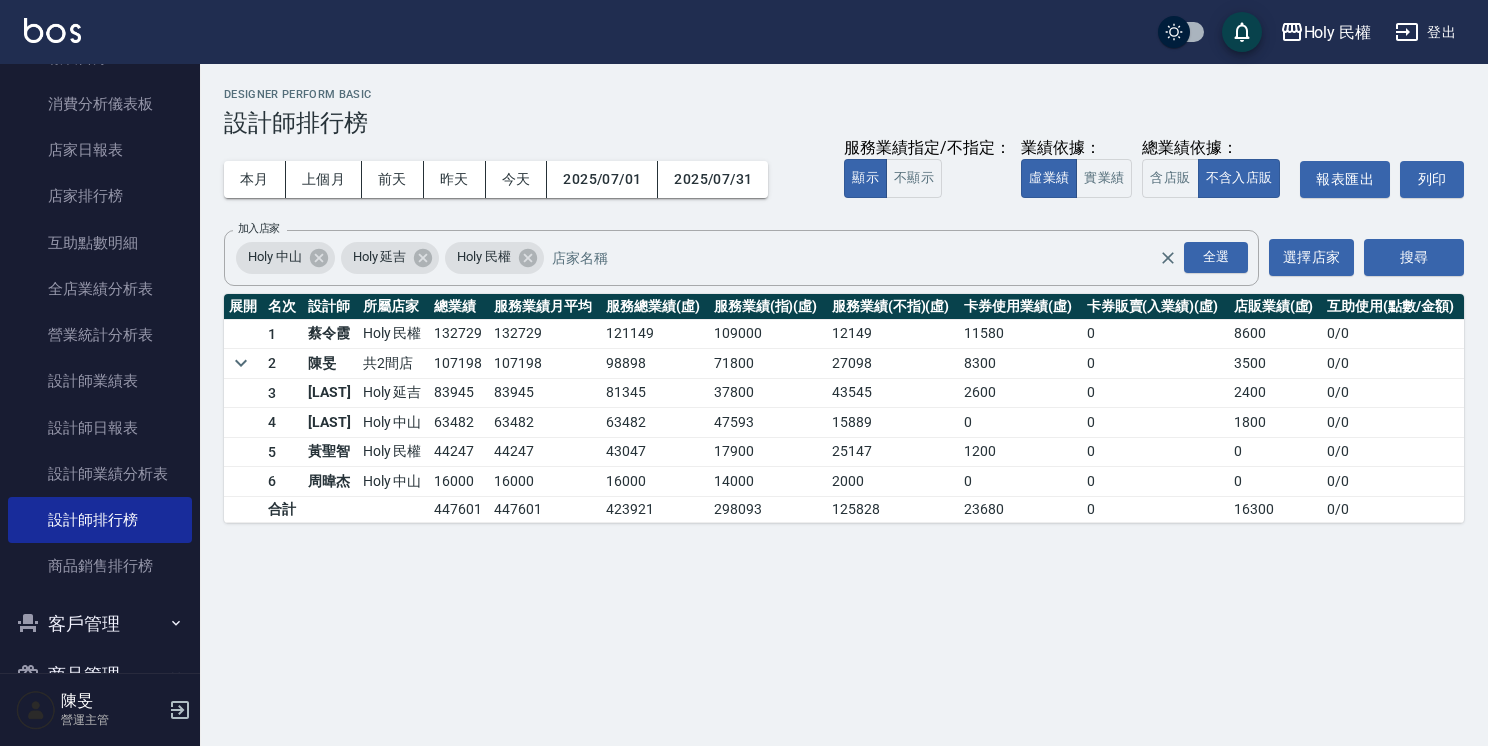 drag, startPoint x: 868, startPoint y: 377, endPoint x: 862, endPoint y: 407, distance: 30.594116 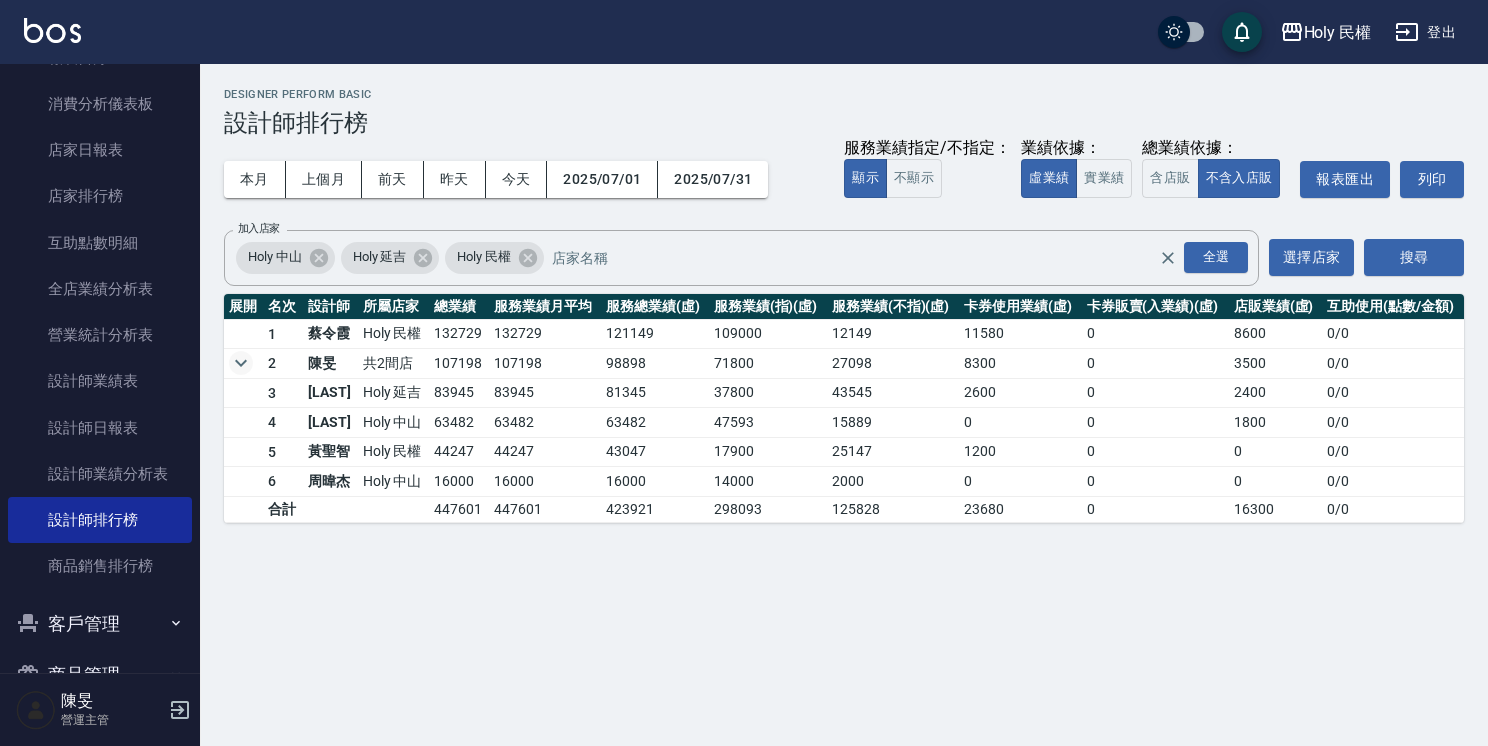 click 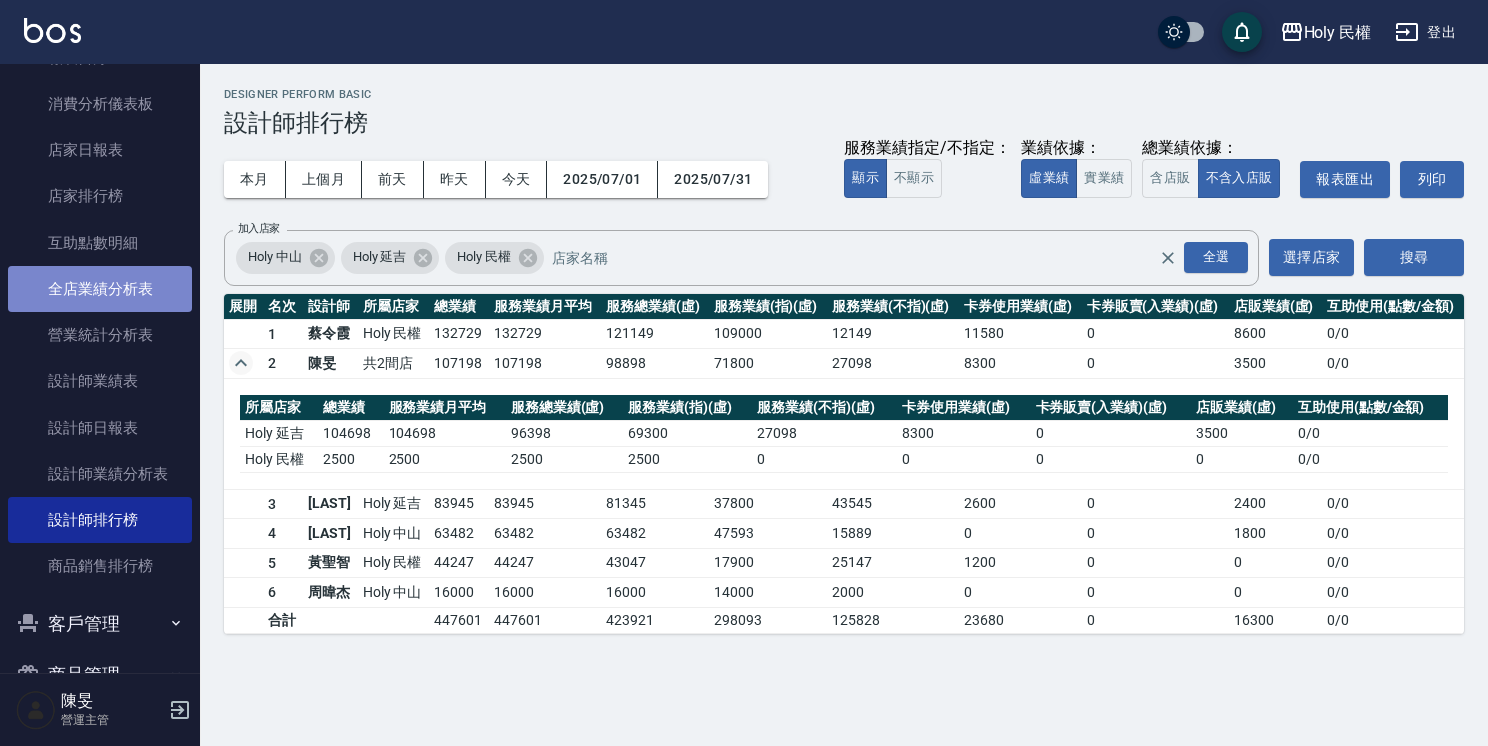 click on "全店業績分析表" at bounding box center [100, 289] 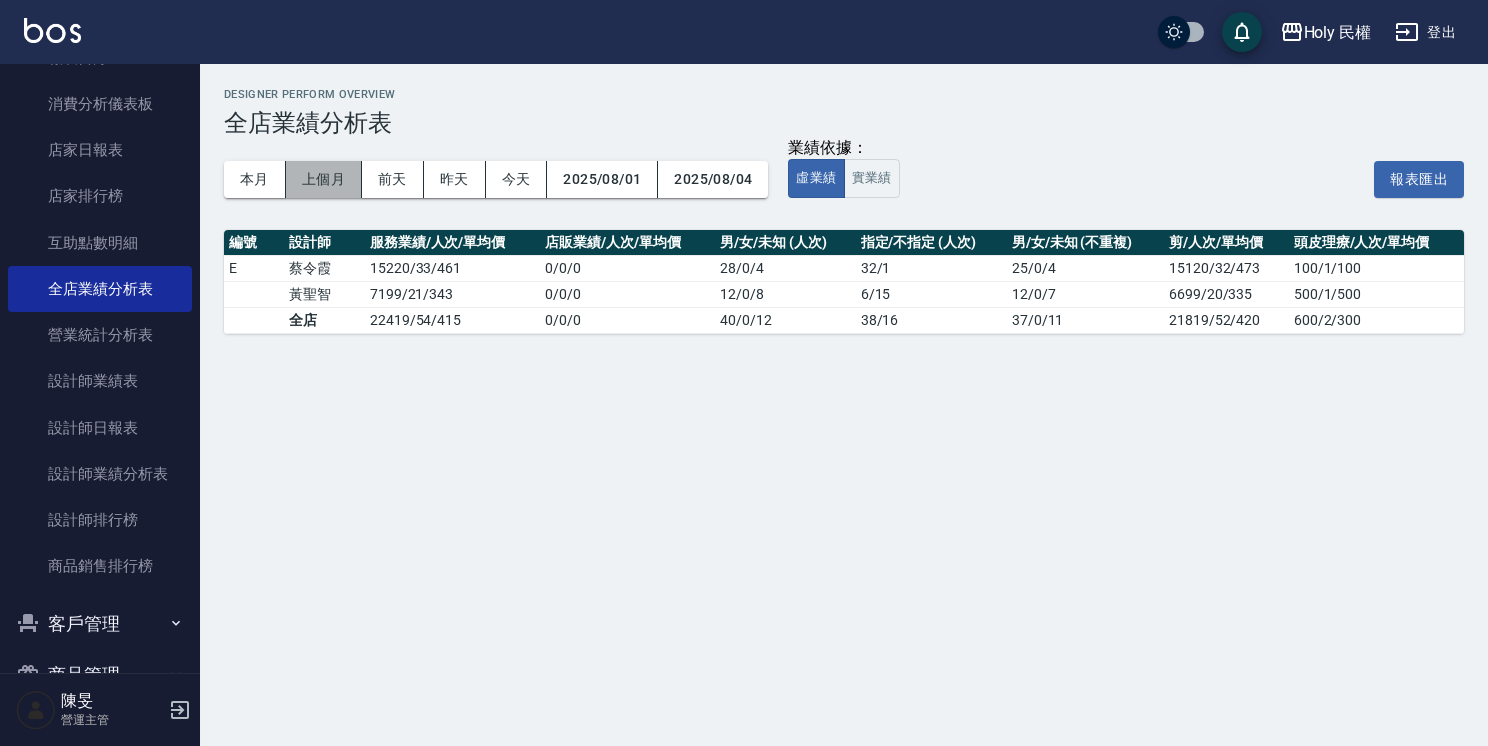 click on "上個月" at bounding box center (324, 179) 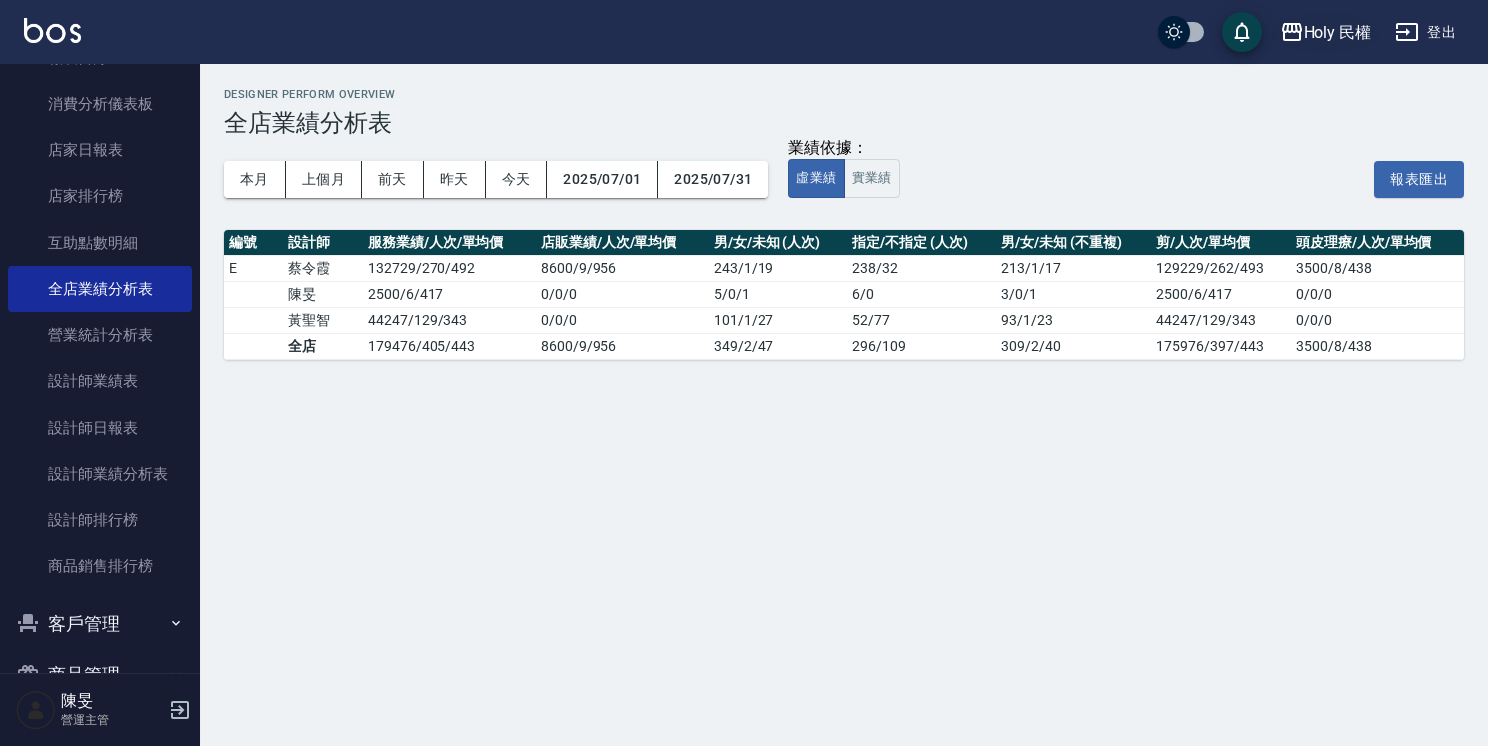 click on "Holy 民權" at bounding box center [1326, 32] 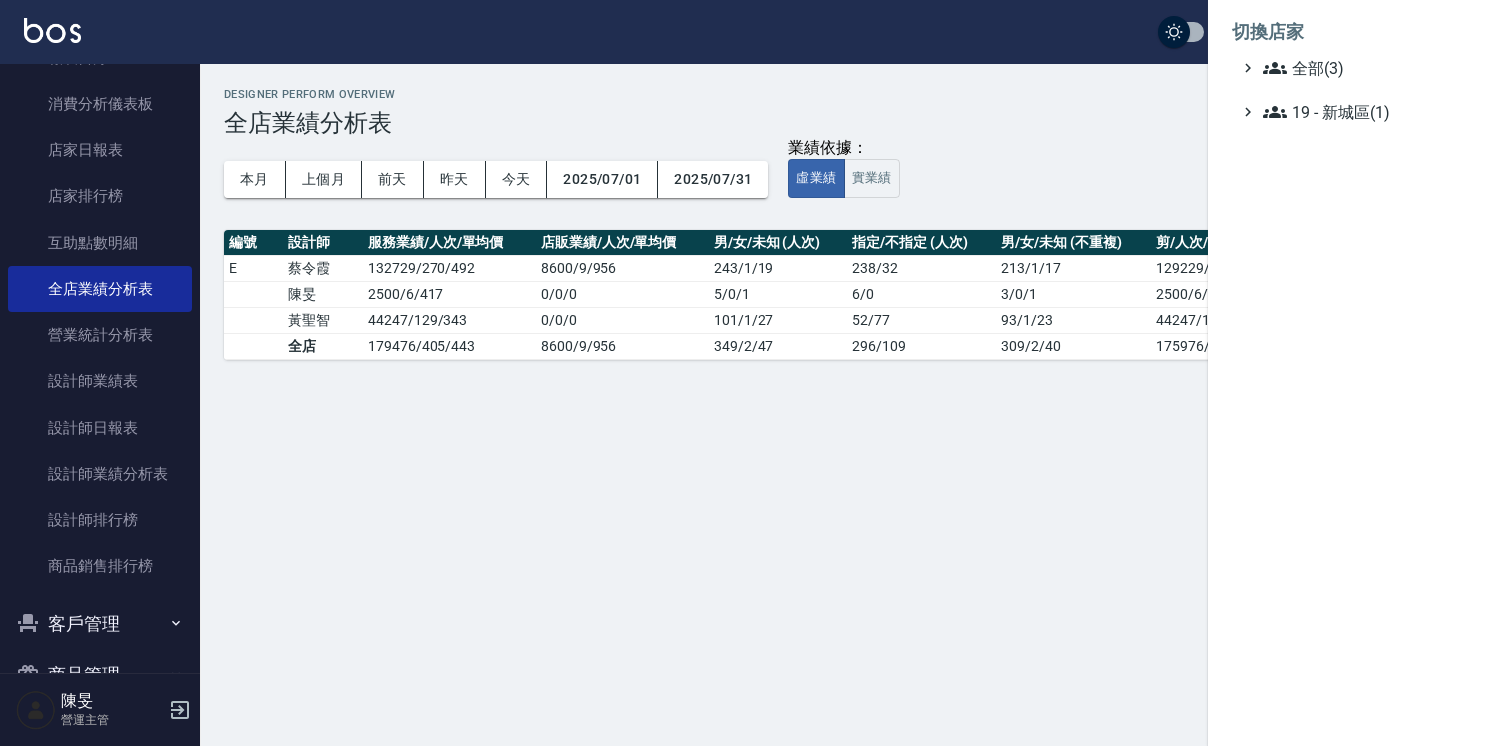 click at bounding box center (744, 373) 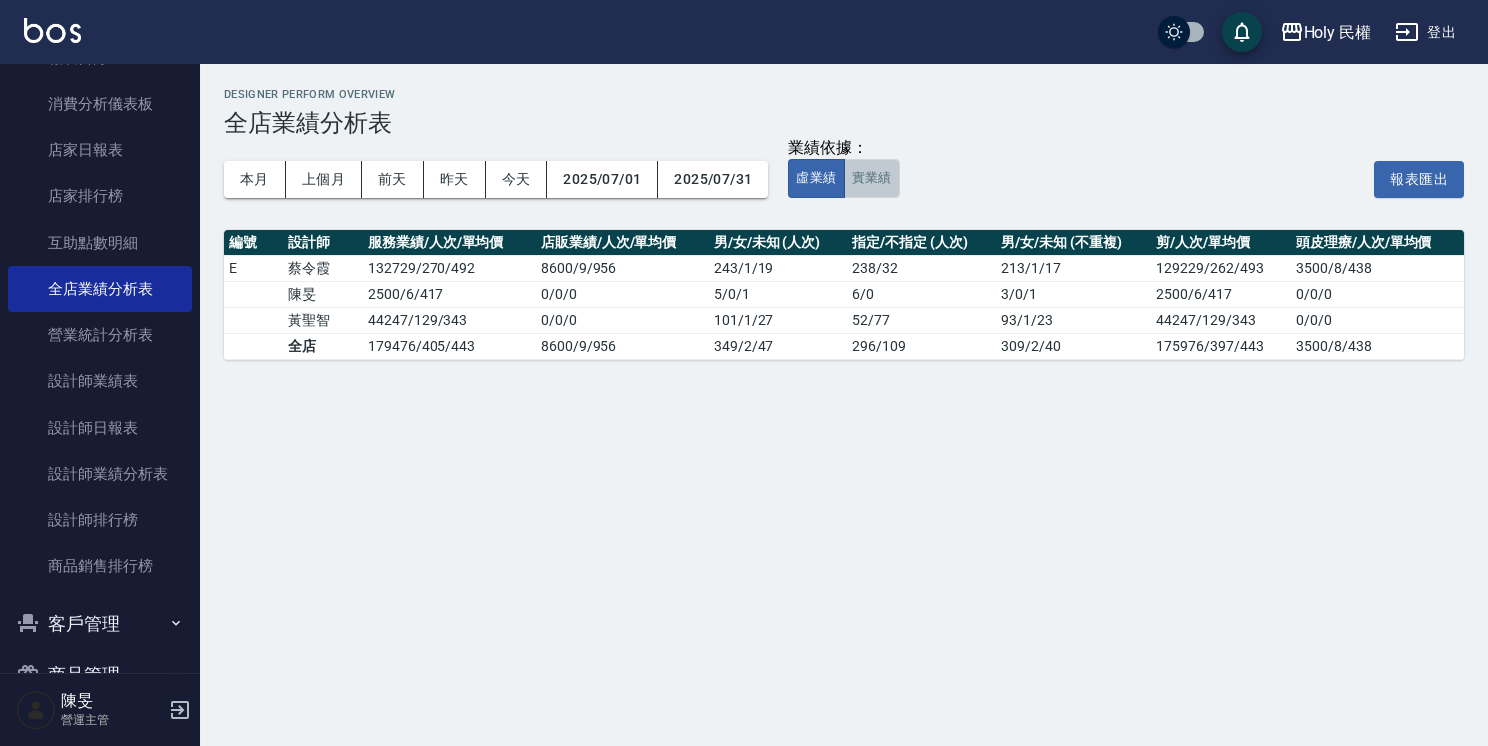 click on "實業績" at bounding box center (872, 178) 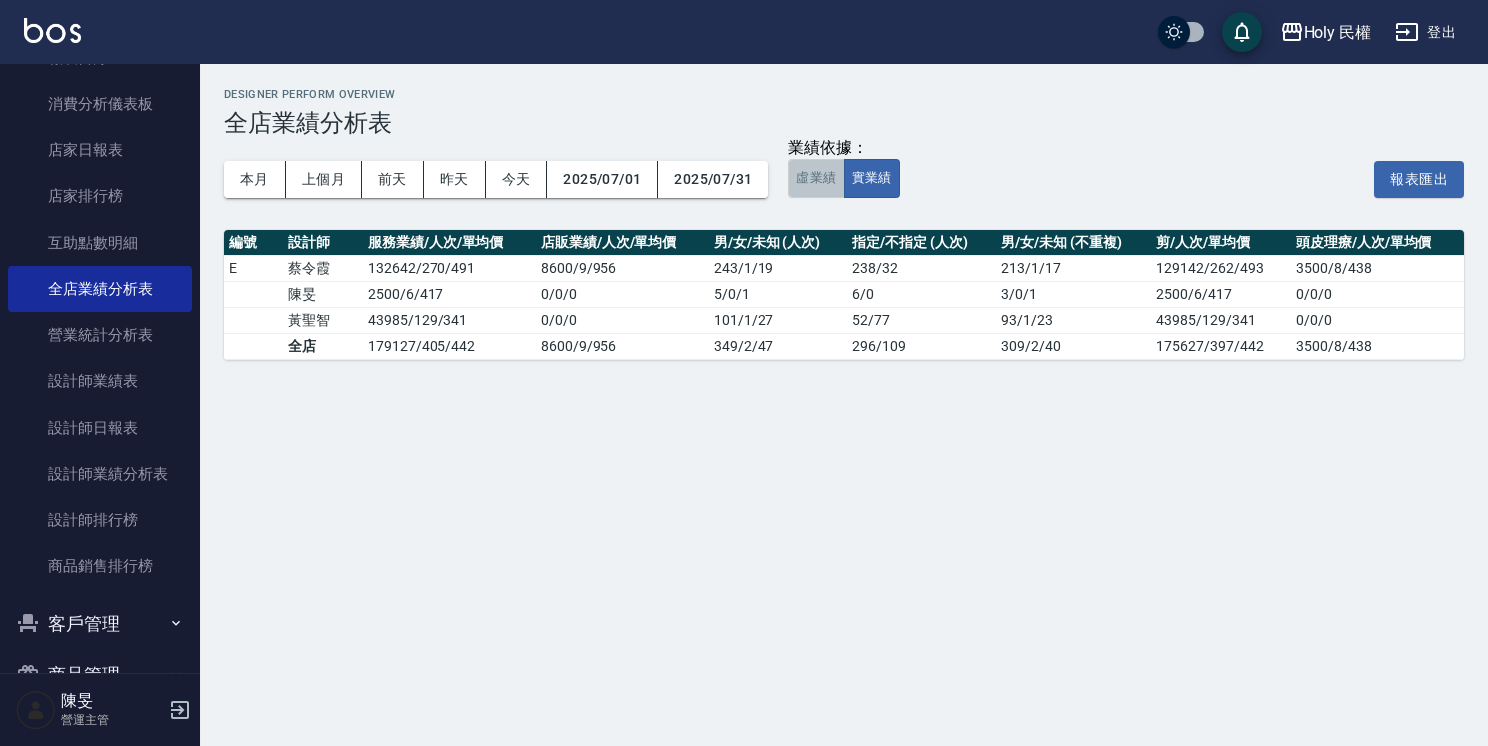 click on "虛業績" at bounding box center [816, 178] 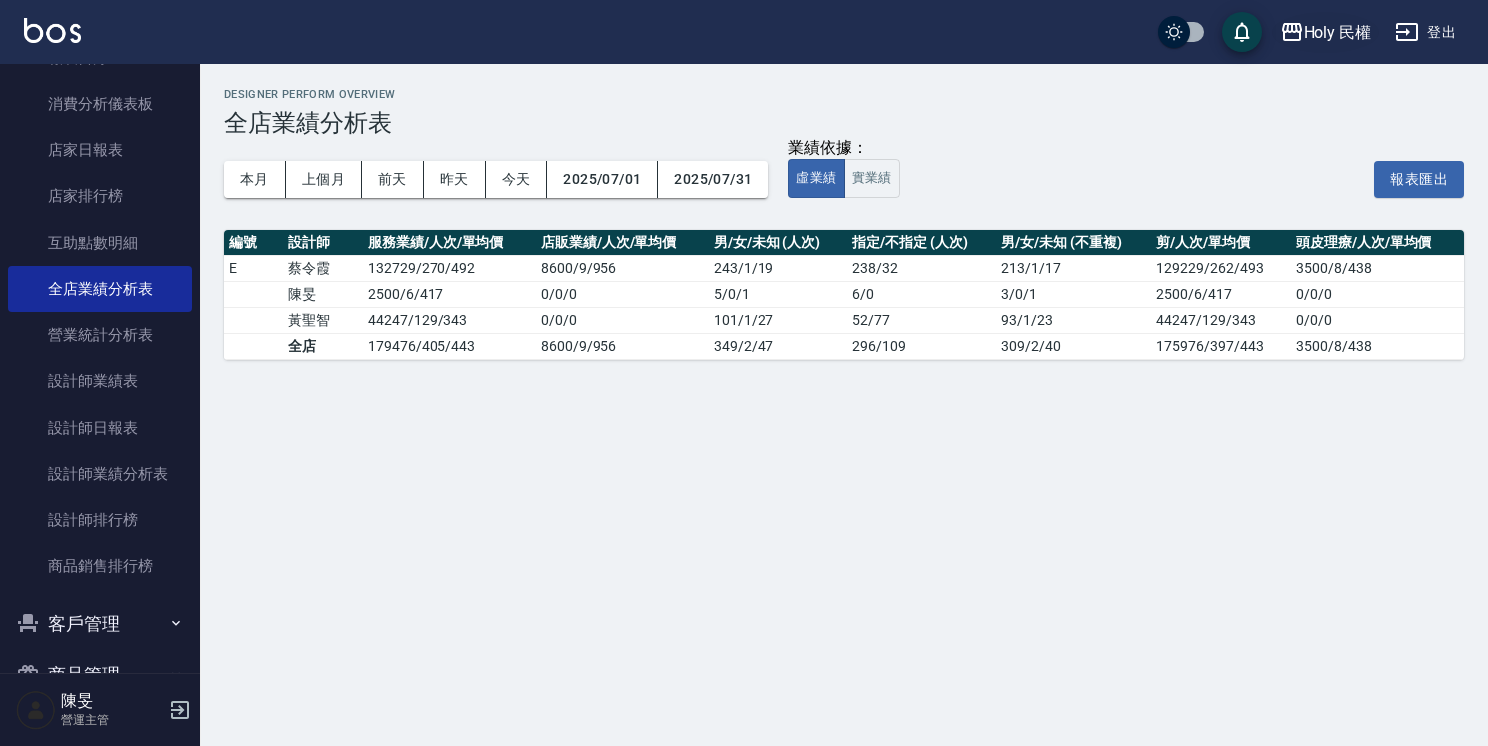 click on "Holy 民權" at bounding box center [1338, 32] 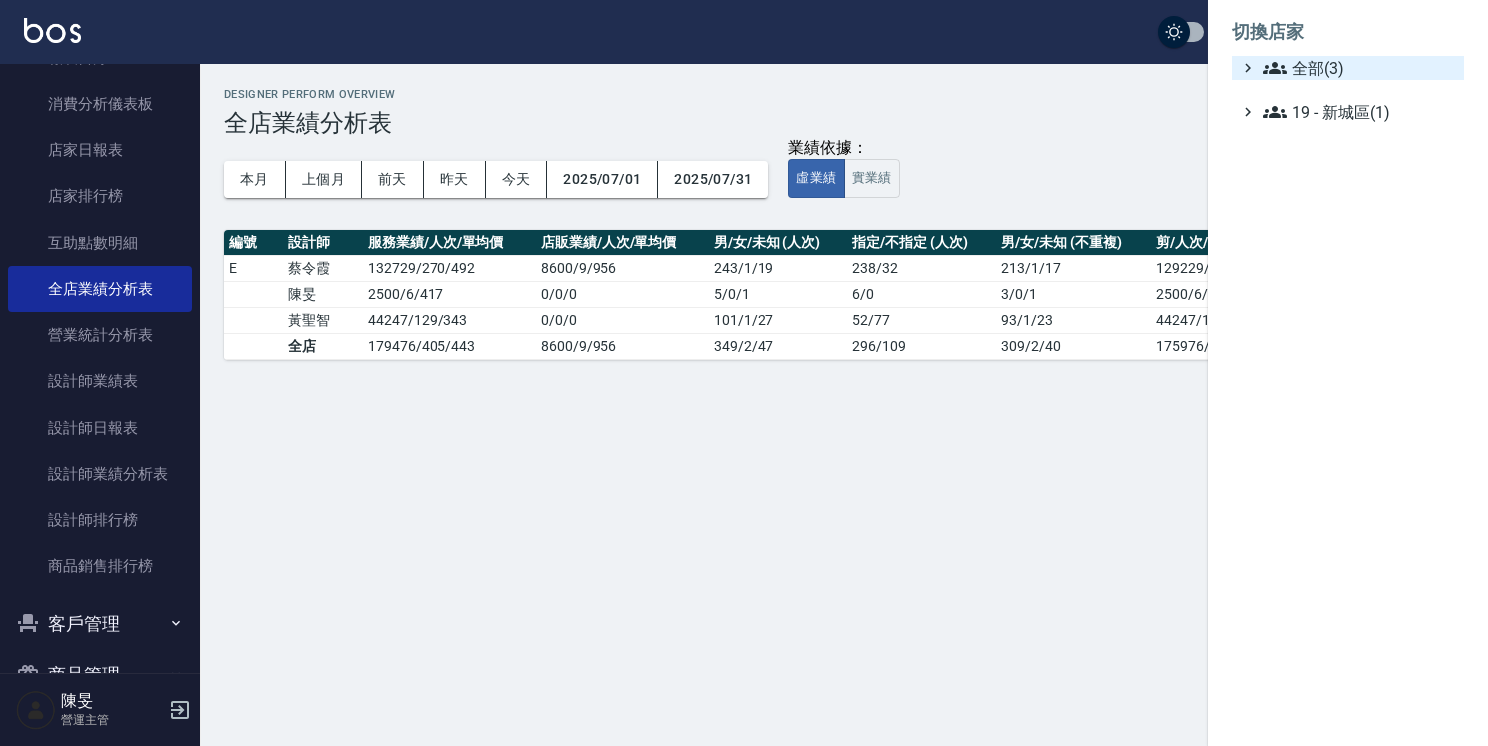 click on "全部(3)" at bounding box center (1359, 68) 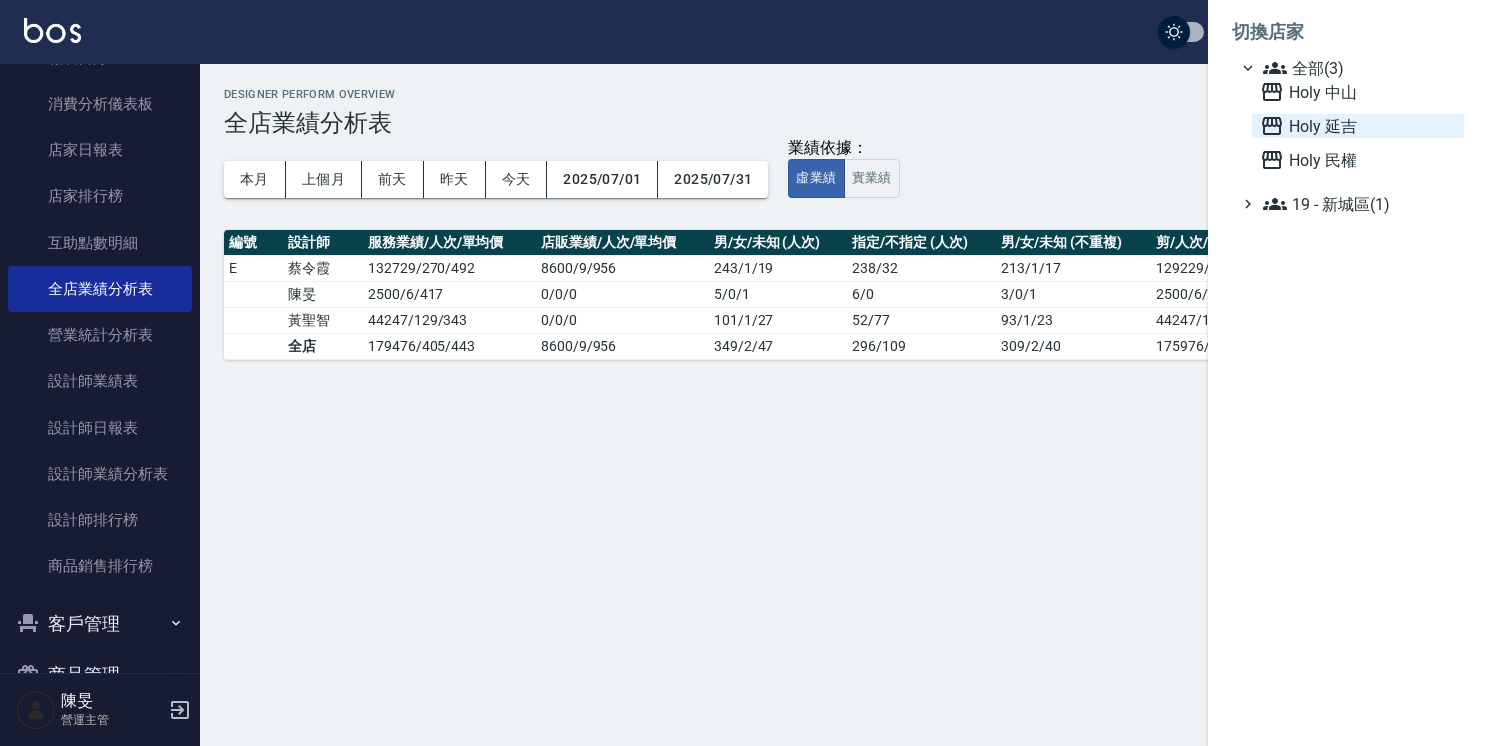 click on "Holy 延吉" at bounding box center [1358, 126] 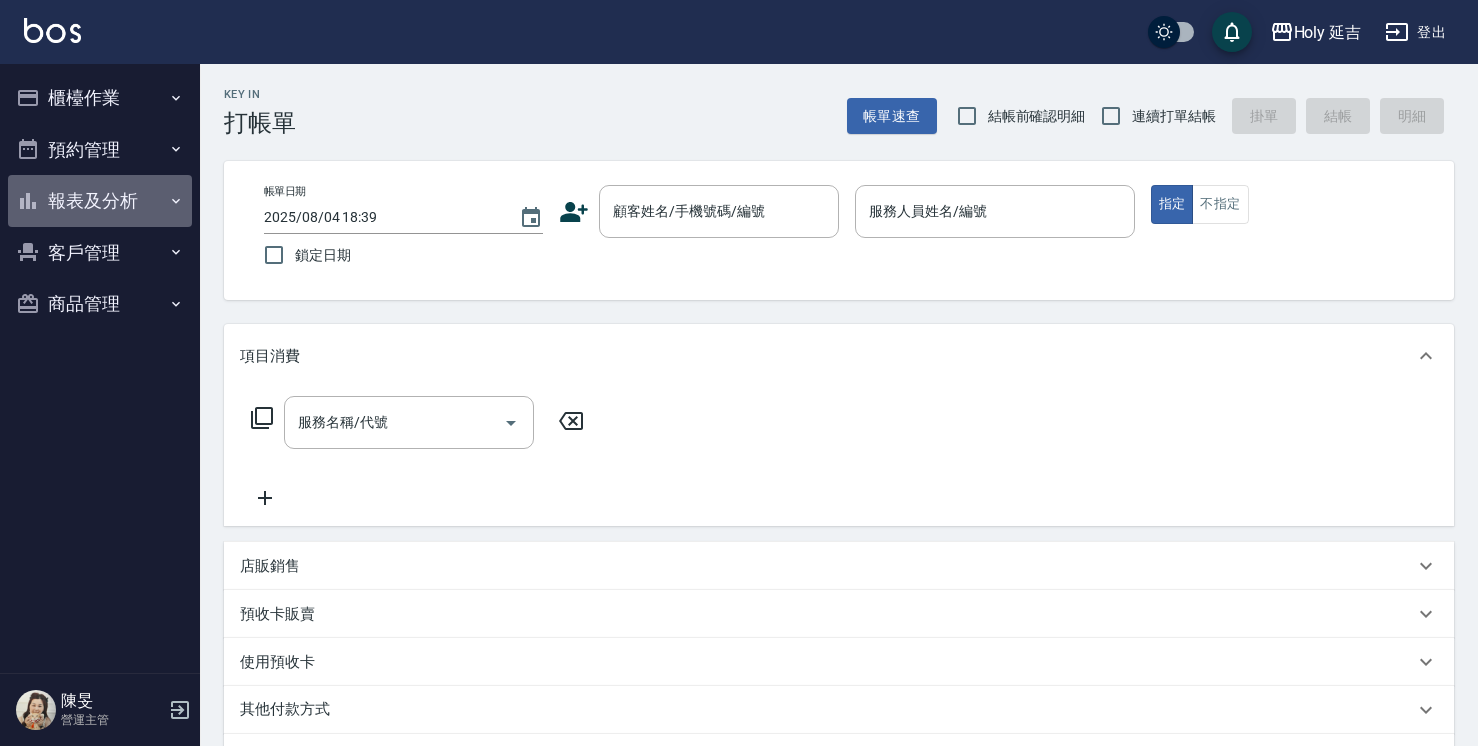 click on "報表及分析" at bounding box center (100, 201) 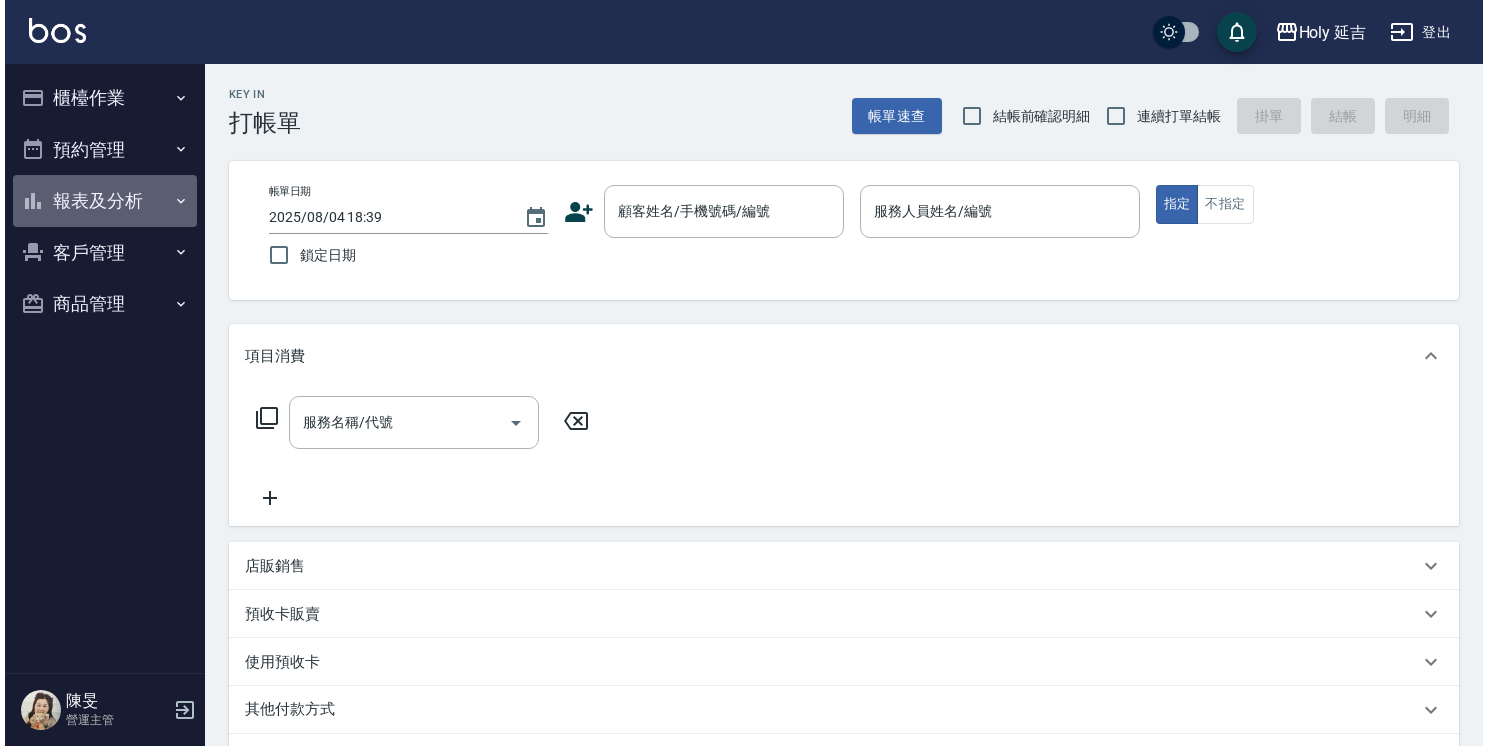 scroll, scrollTop: 0, scrollLeft: 0, axis: both 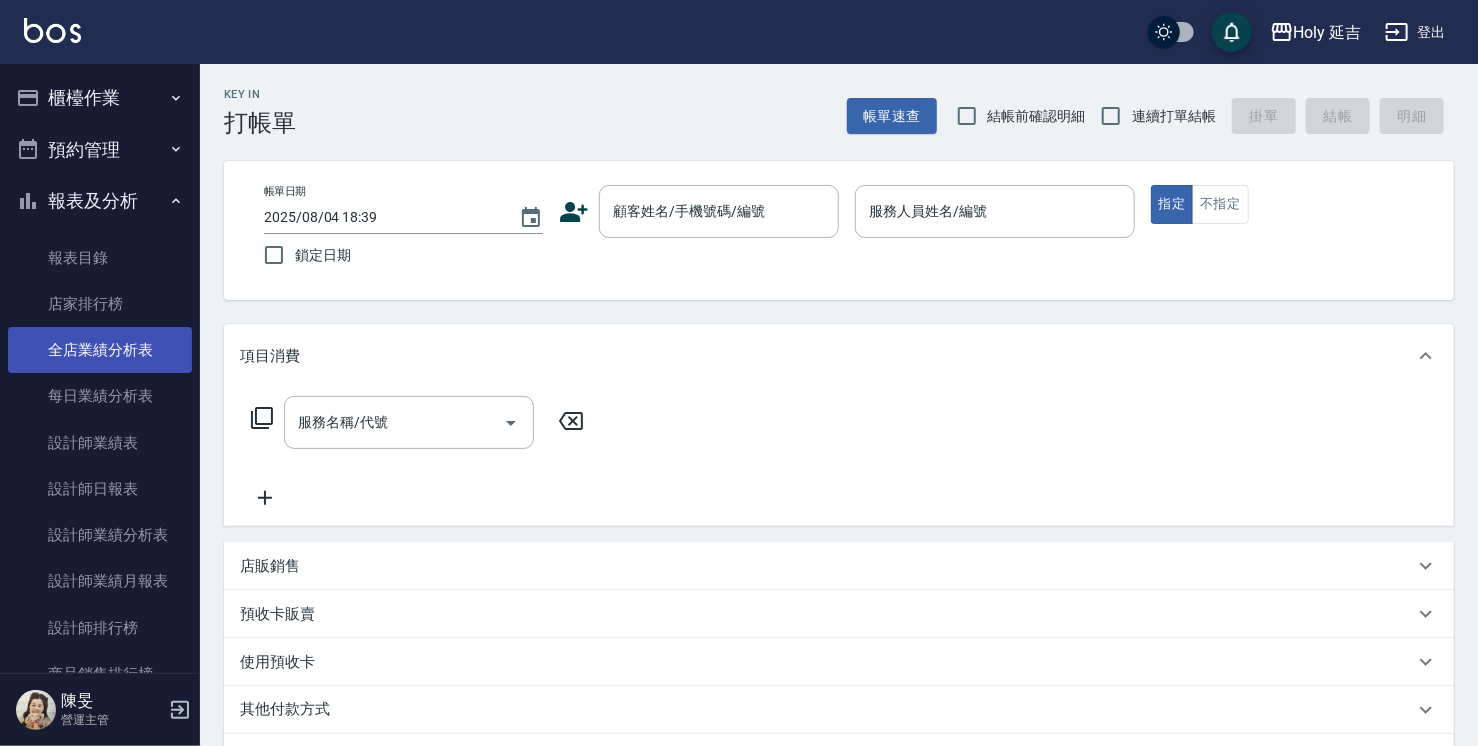 click on "全店業績分析表" at bounding box center [100, 350] 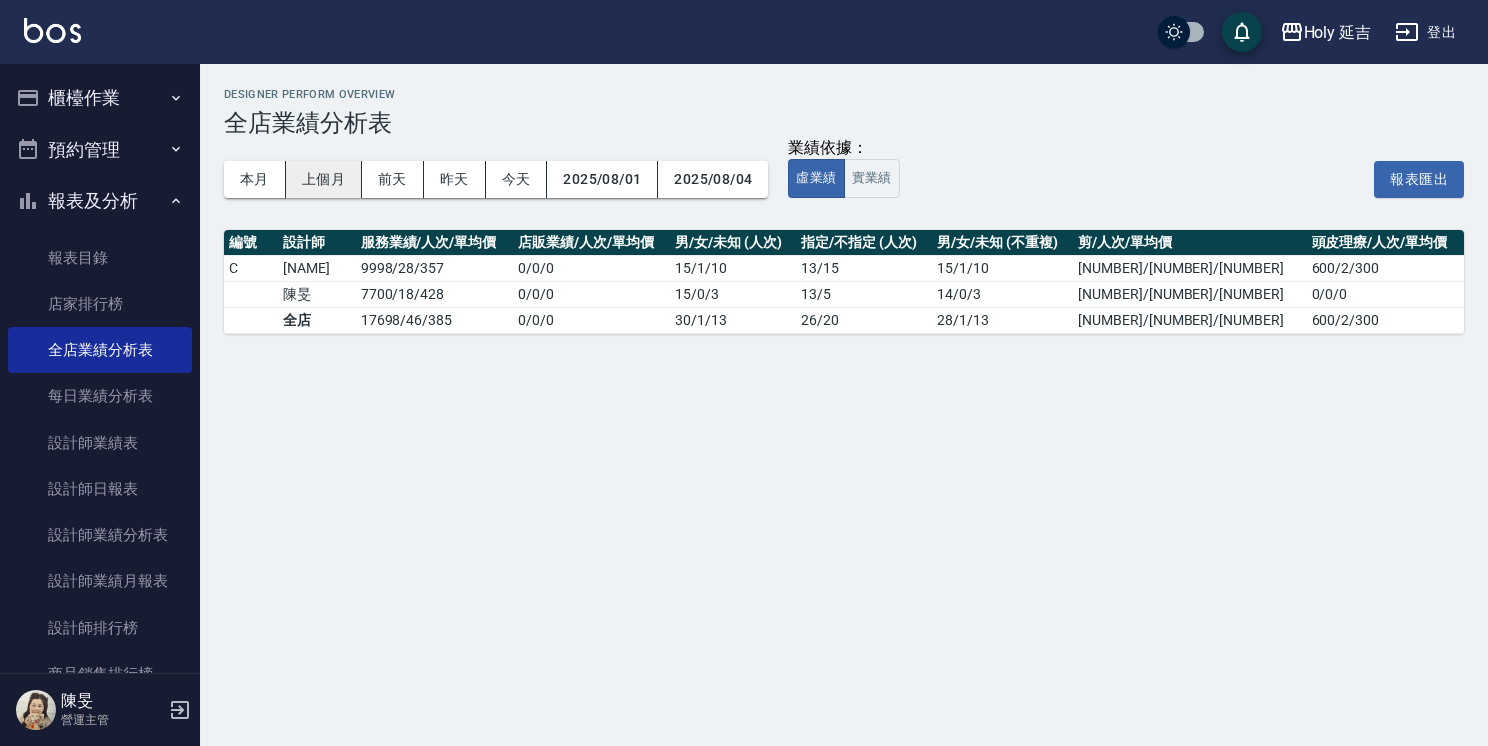 click on "上個月" at bounding box center [324, 179] 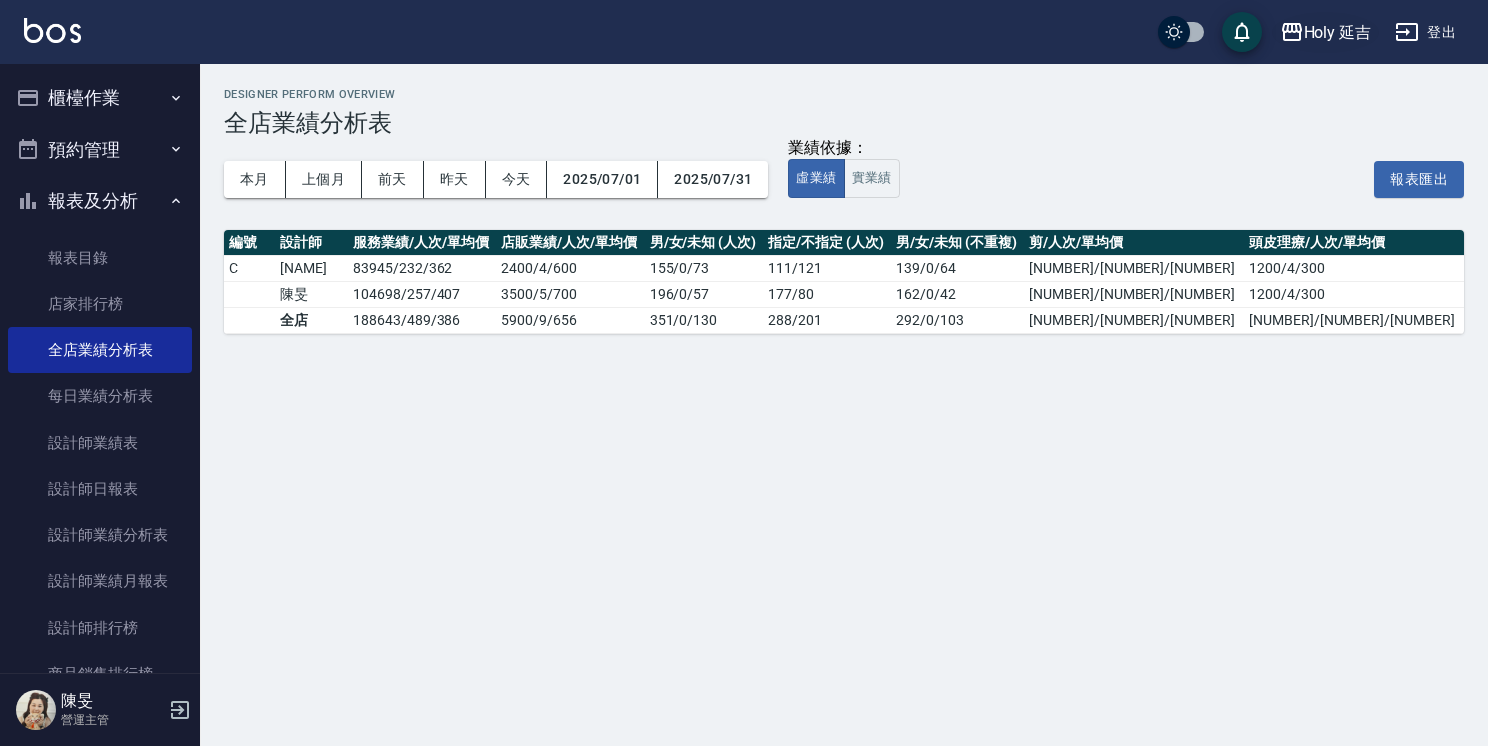 click on "Holy 延吉" at bounding box center (1338, 32) 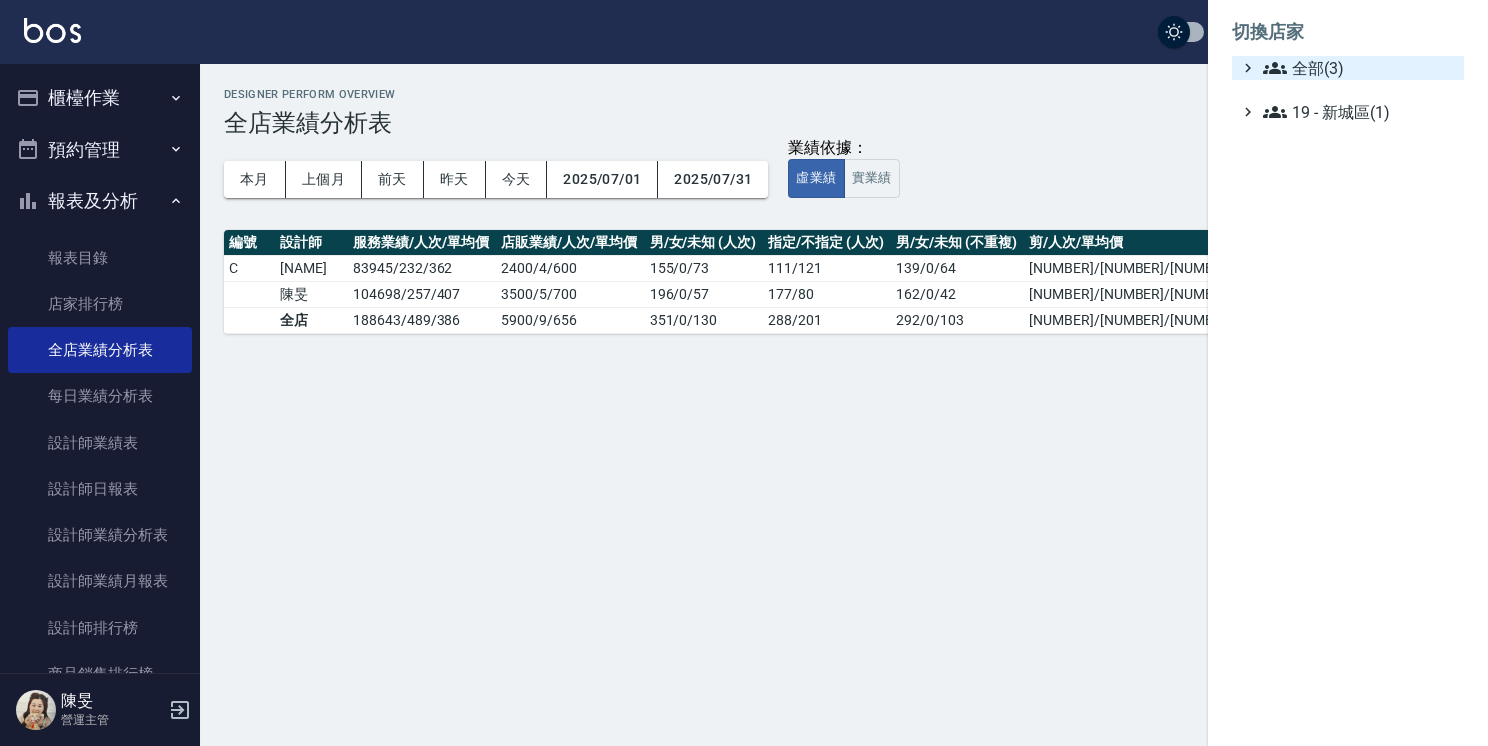 click on "全部(3)" at bounding box center (1359, 68) 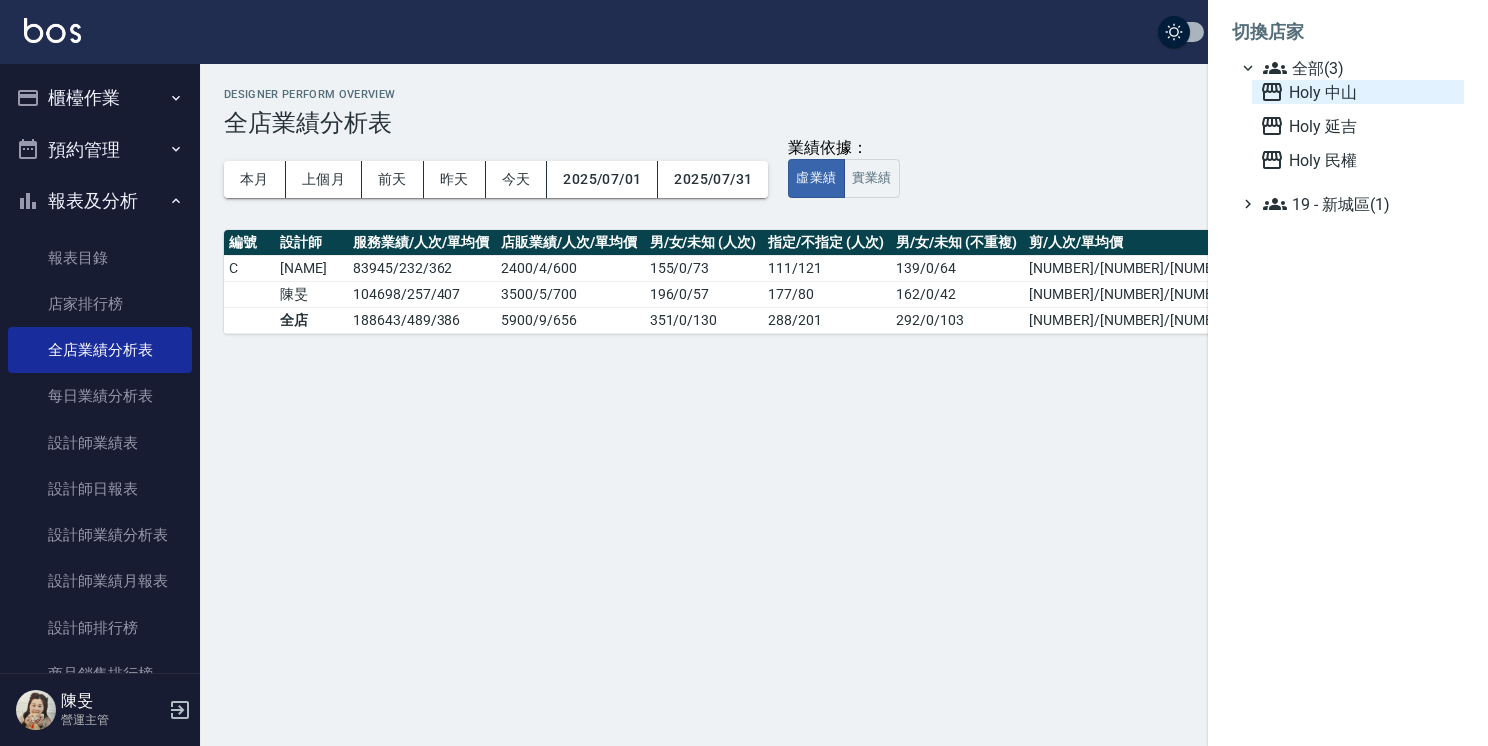 click on "Holy 中山" at bounding box center (1358, 92) 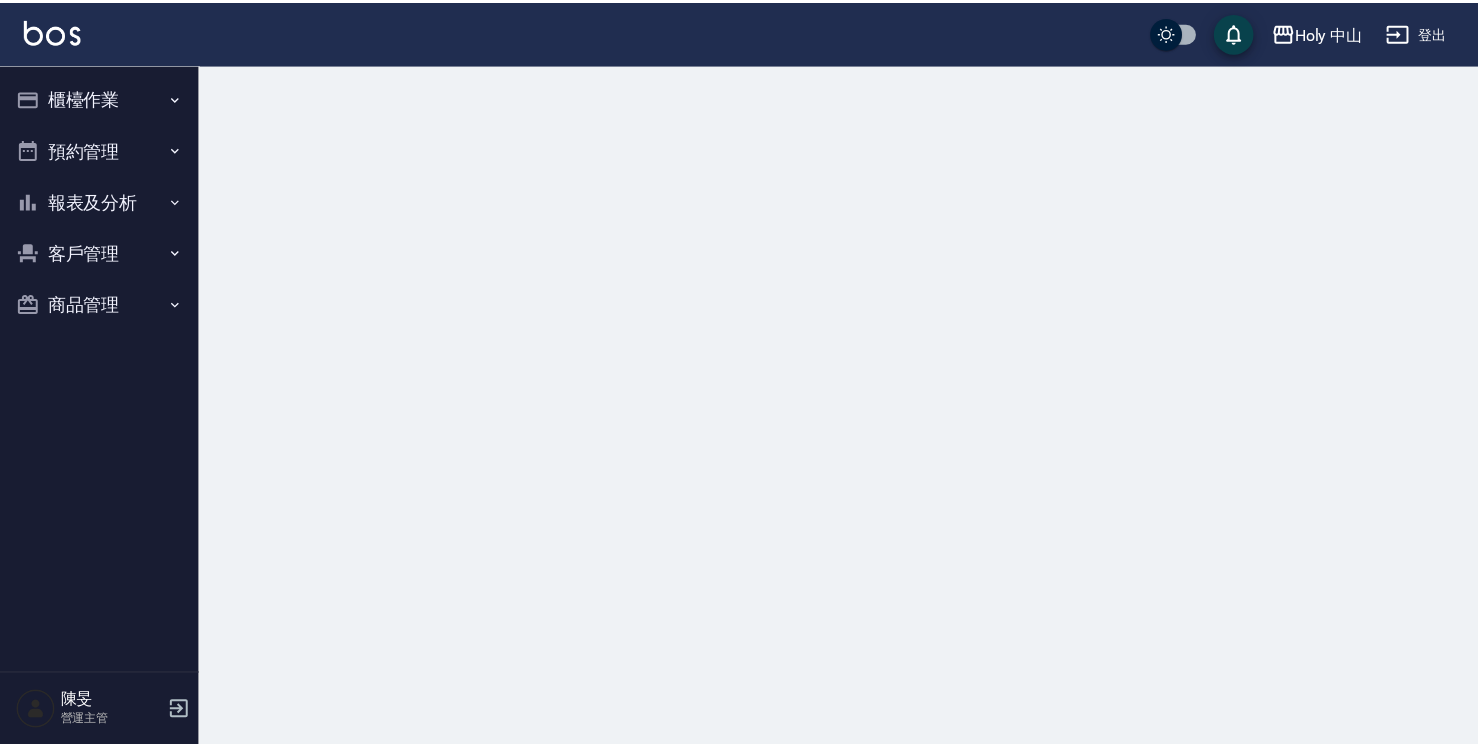 scroll, scrollTop: 0, scrollLeft: 0, axis: both 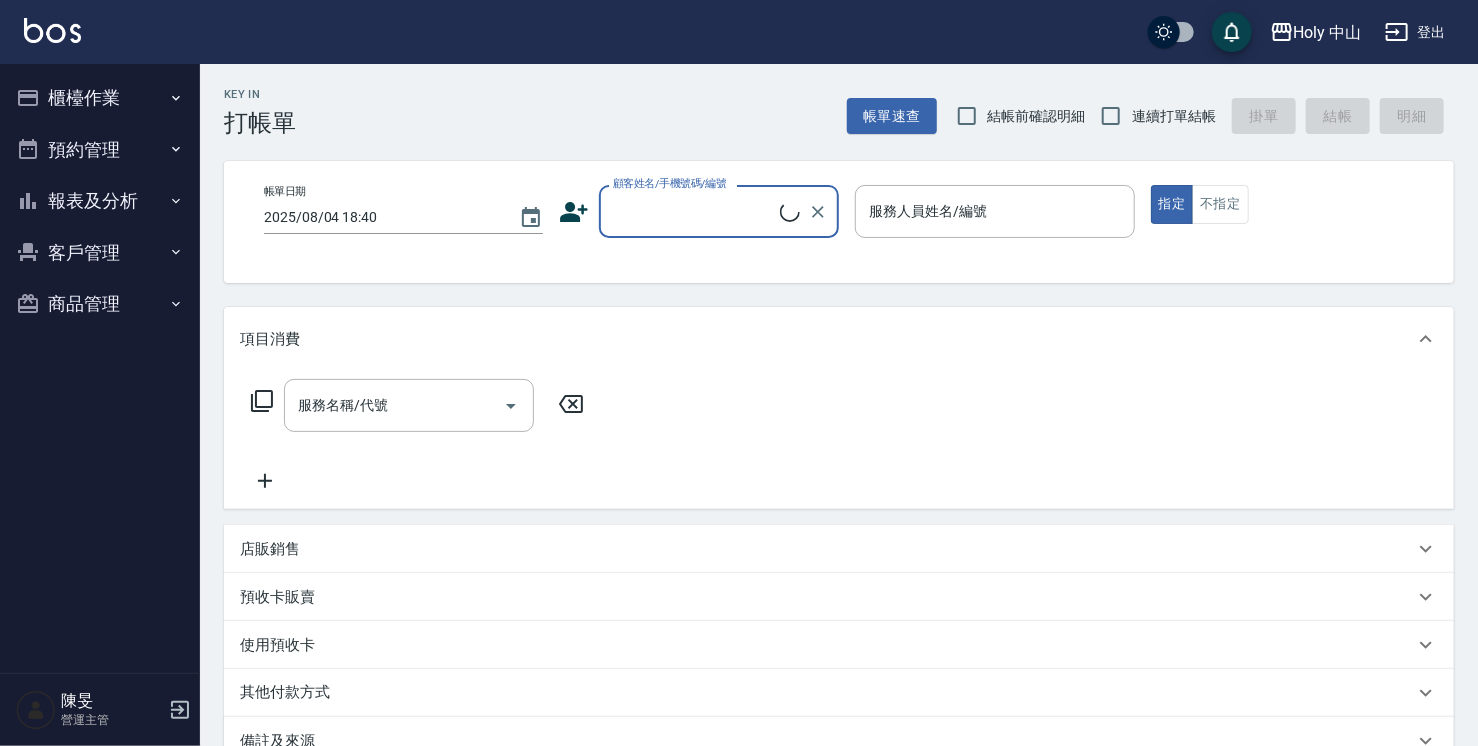 click on "報表及分析" at bounding box center (100, 201) 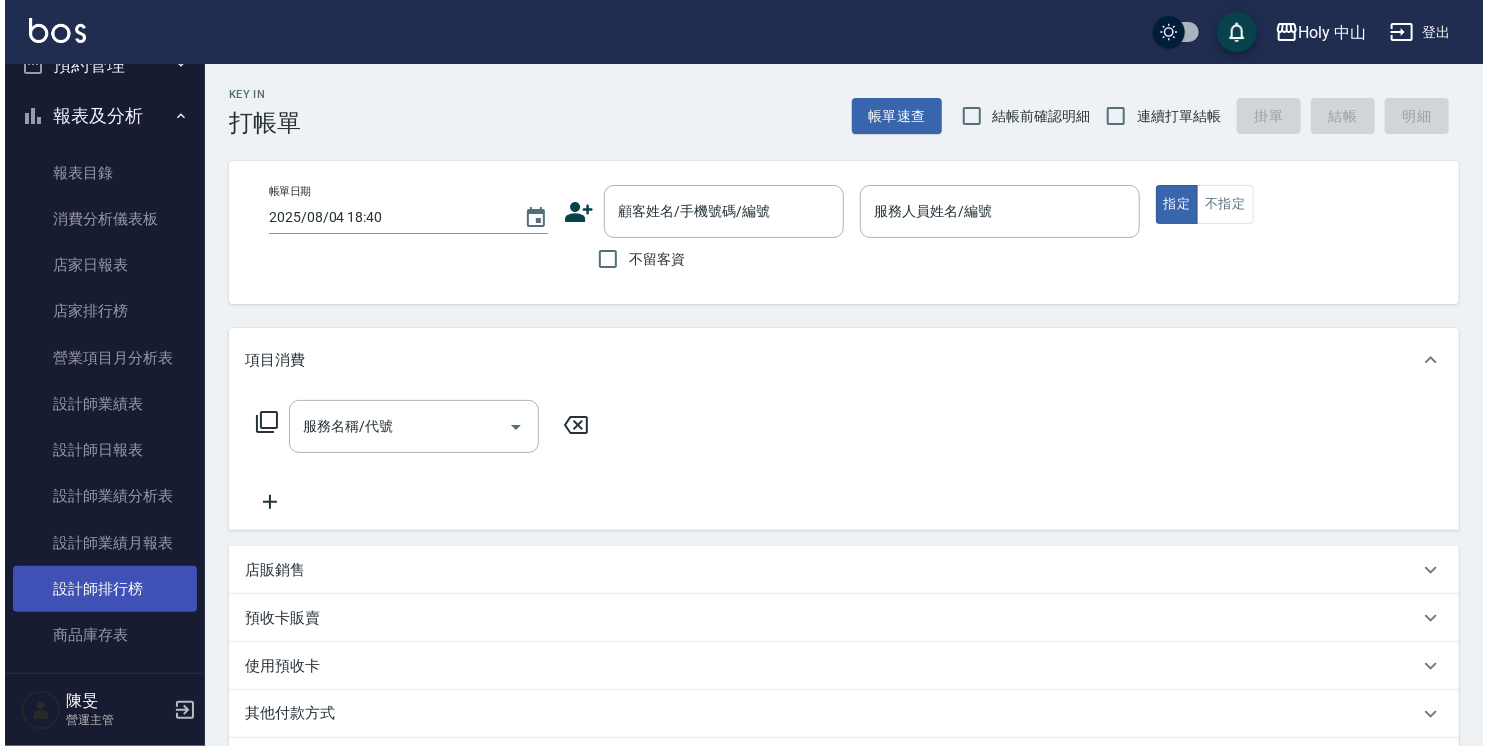 scroll, scrollTop: 51, scrollLeft: 0, axis: vertical 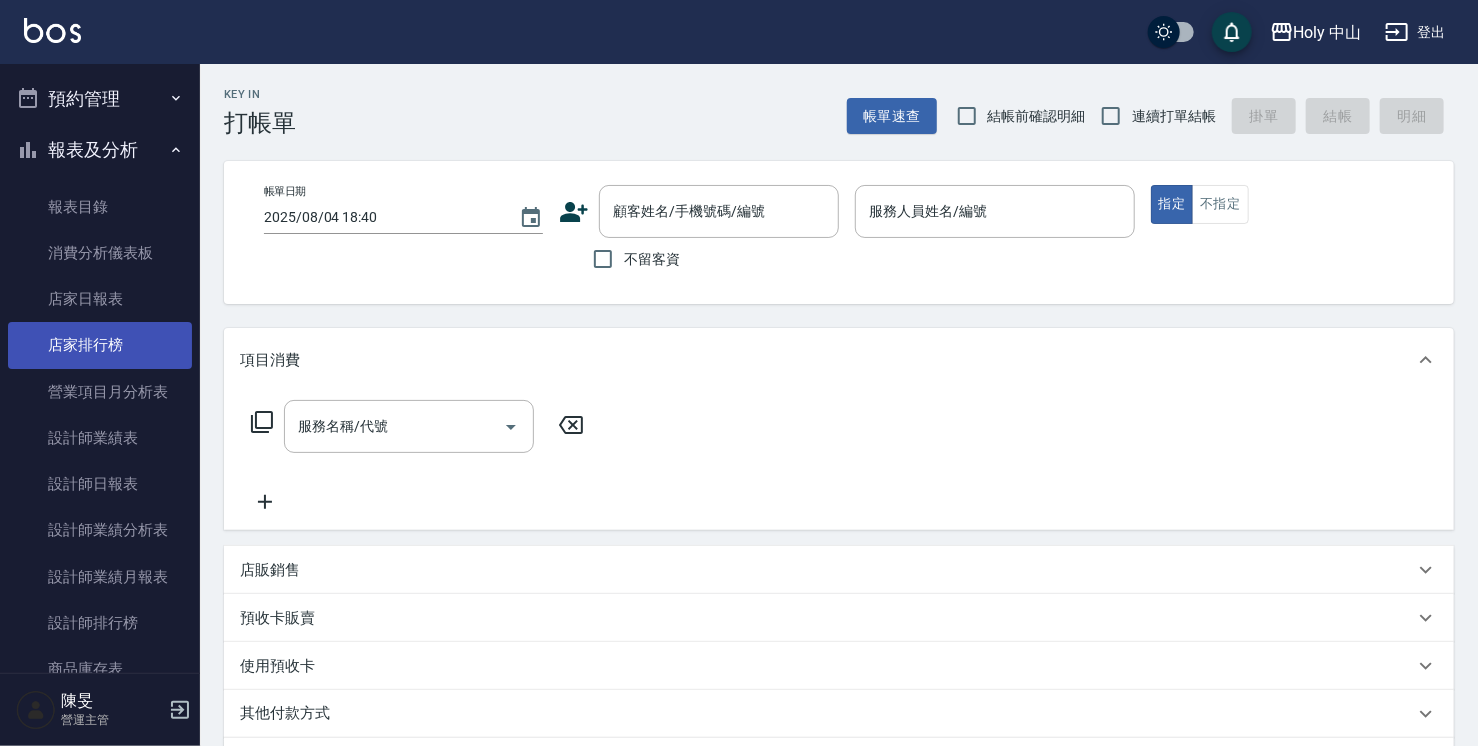 click on "店家排行榜" at bounding box center (100, 345) 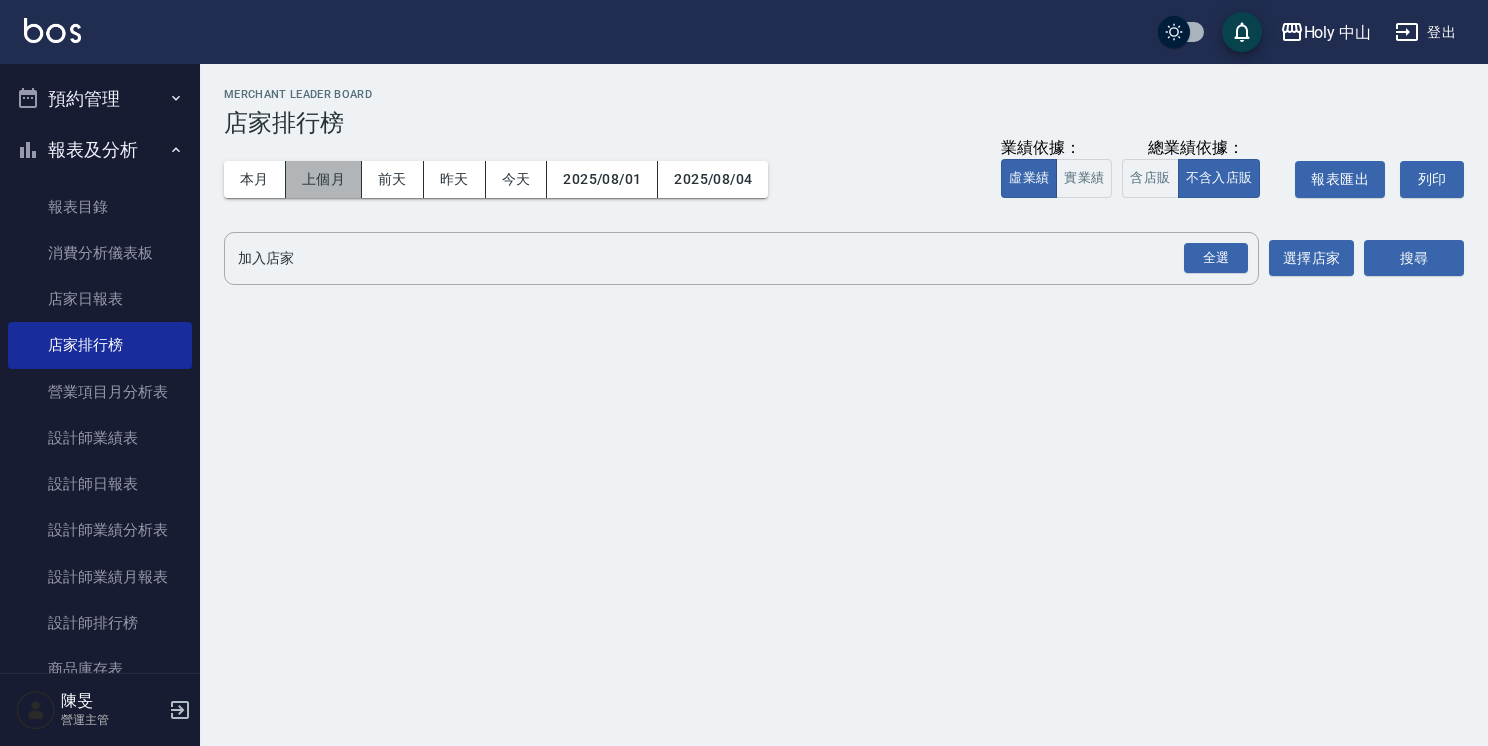 click on "上個月" at bounding box center [324, 179] 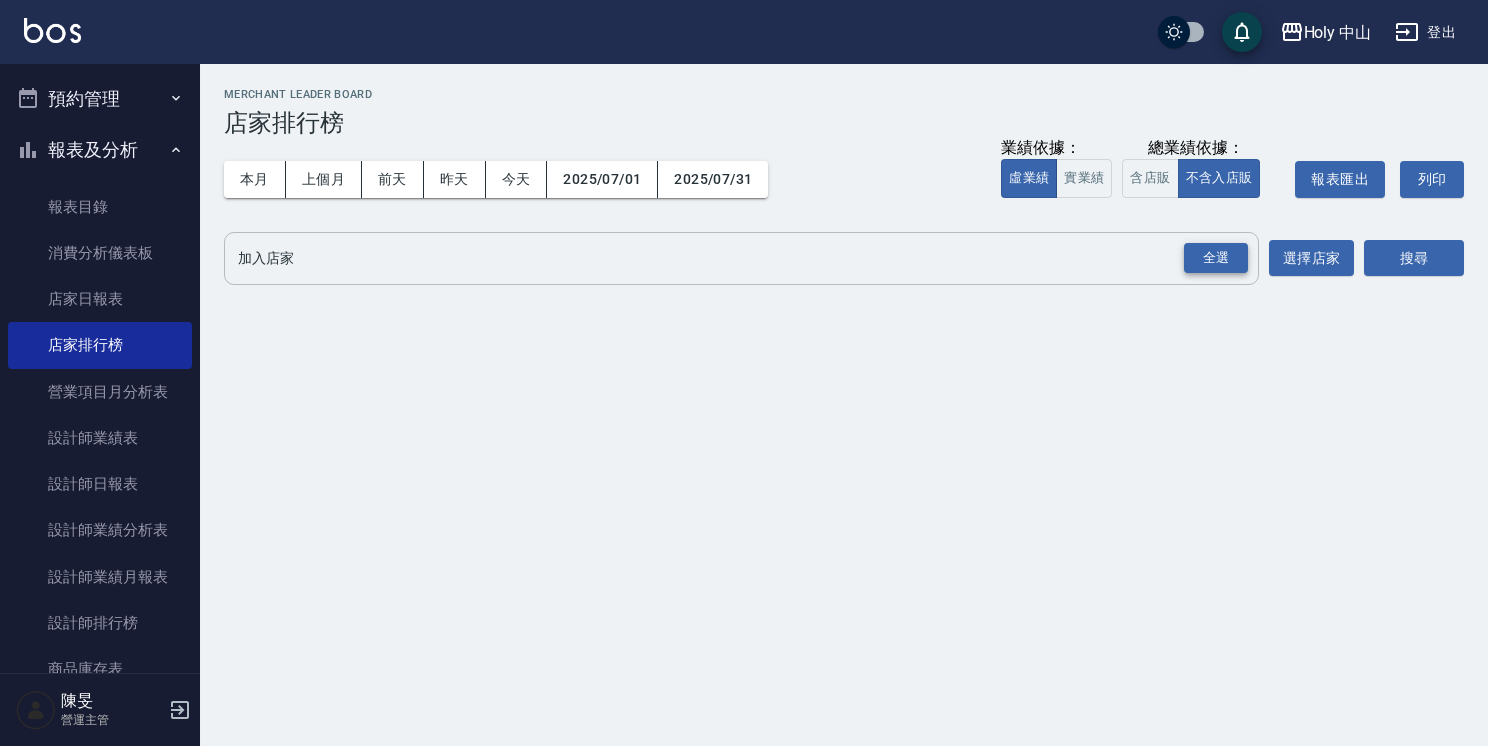 click on "全選" at bounding box center [1216, 258] 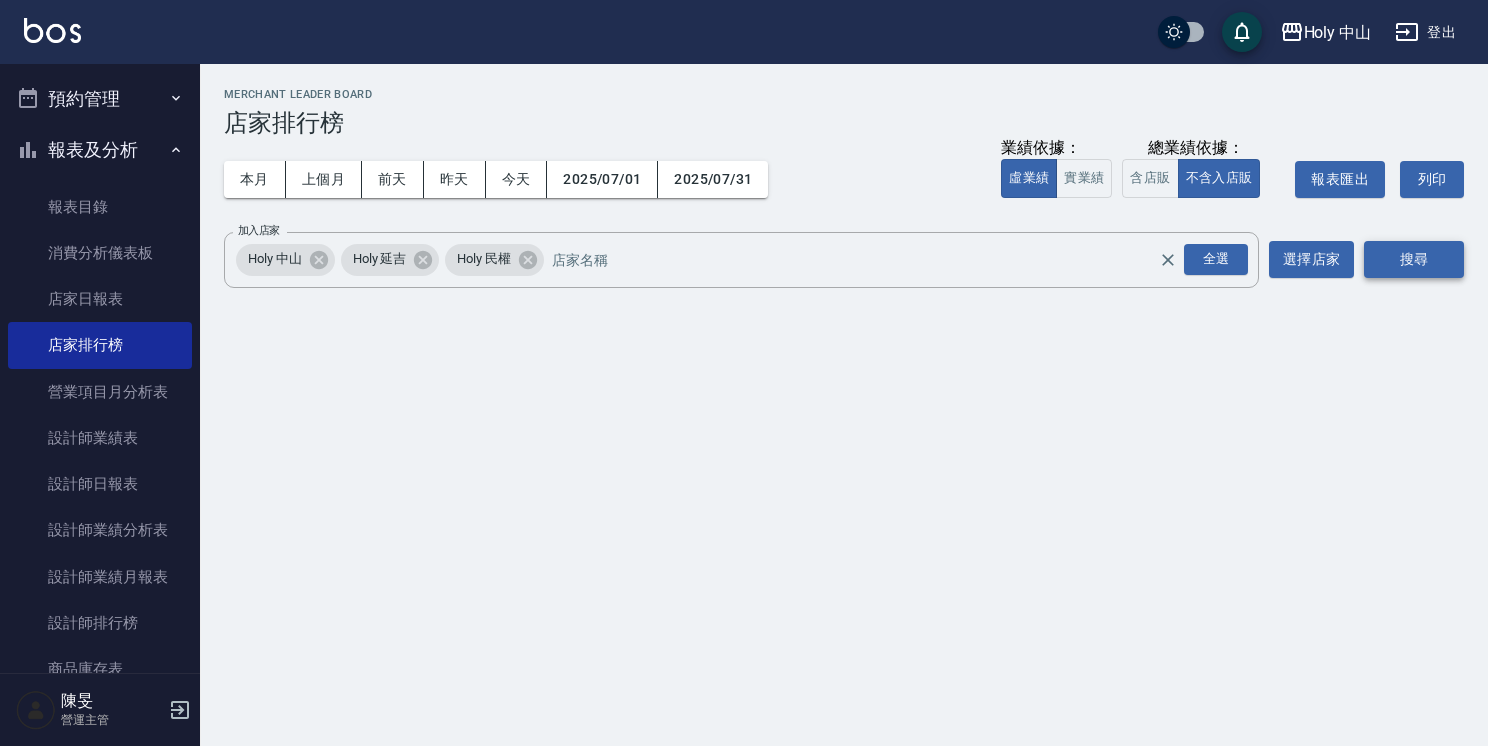 click on "搜尋" at bounding box center [1414, 259] 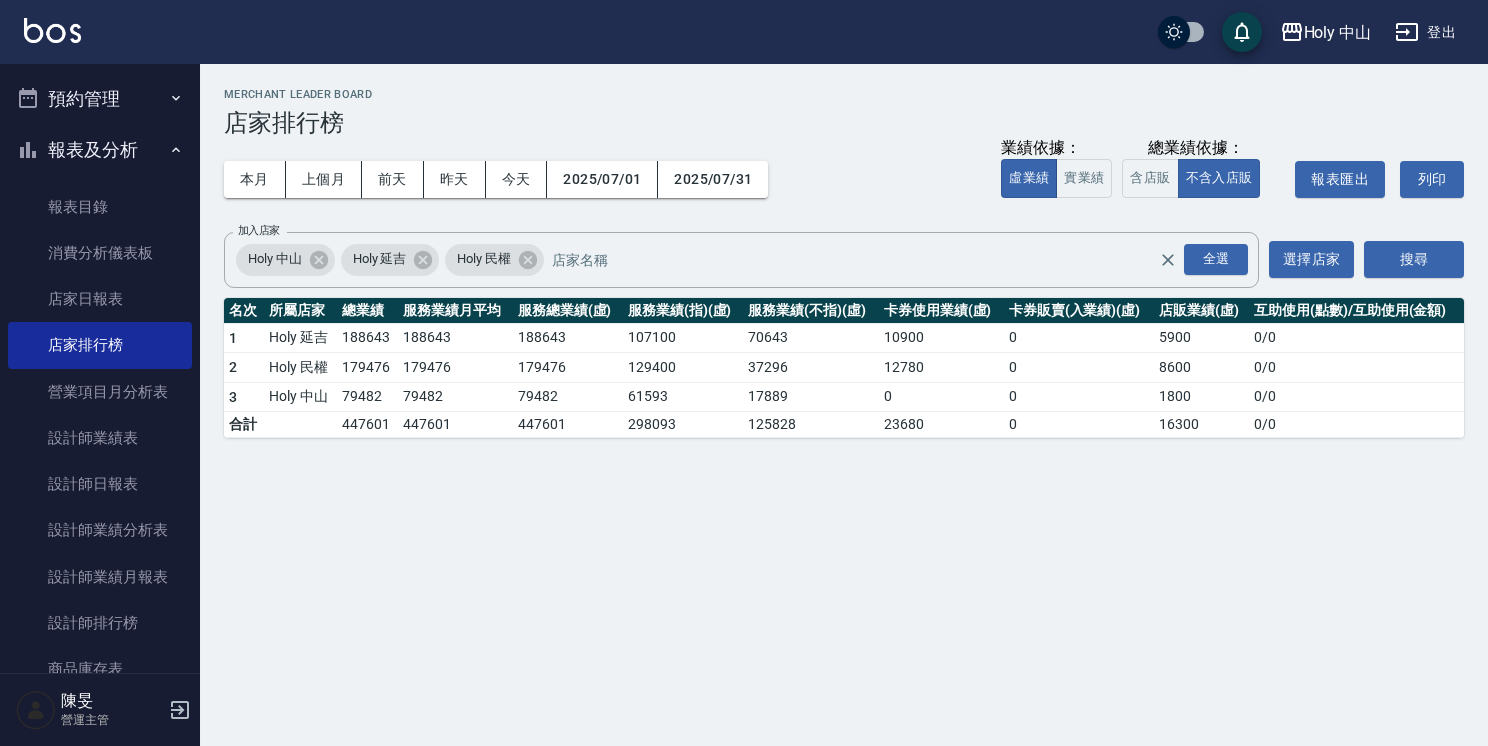 drag, startPoint x: 1008, startPoint y: 789, endPoint x: 284, endPoint y: 442, distance: 802.86053 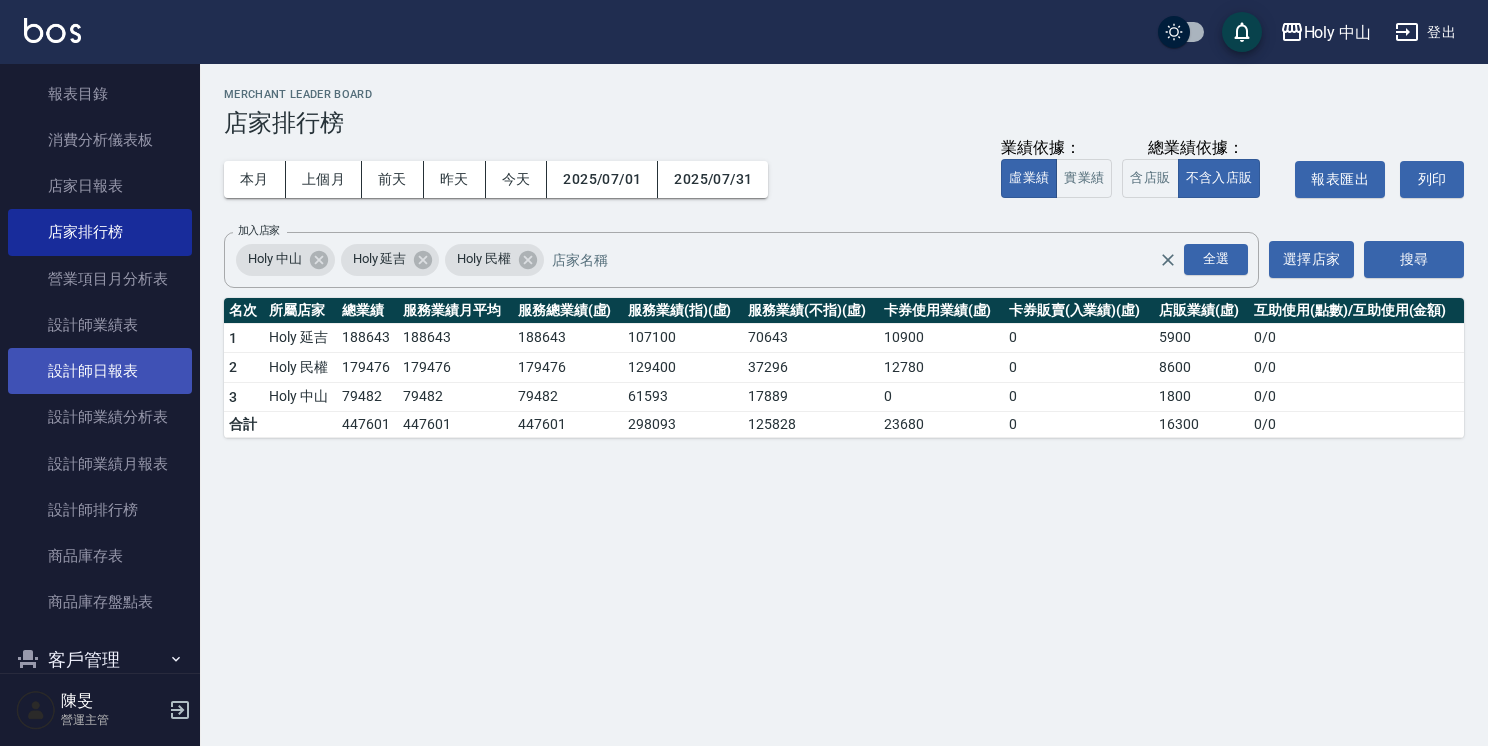 scroll, scrollTop: 251, scrollLeft: 0, axis: vertical 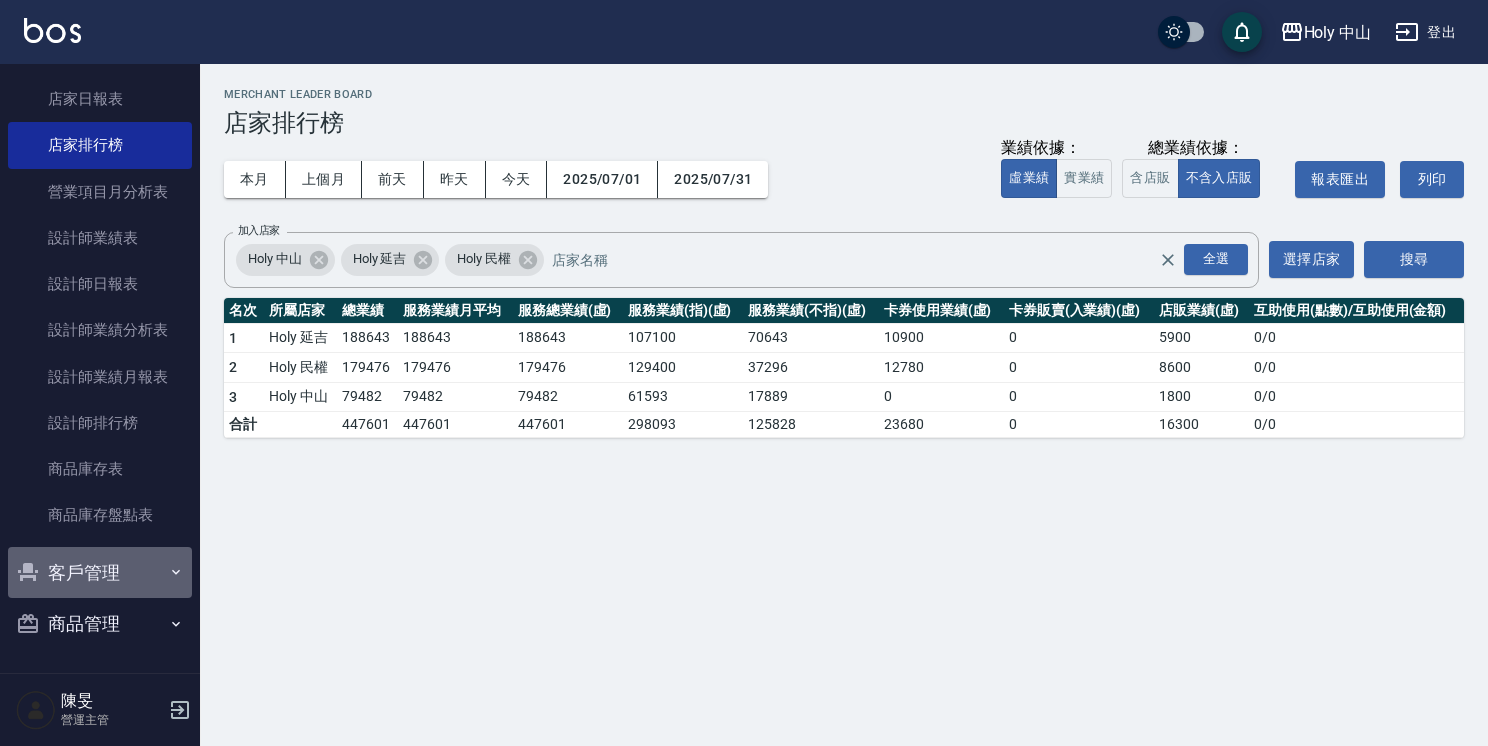 click on "客戶管理" at bounding box center [100, 573] 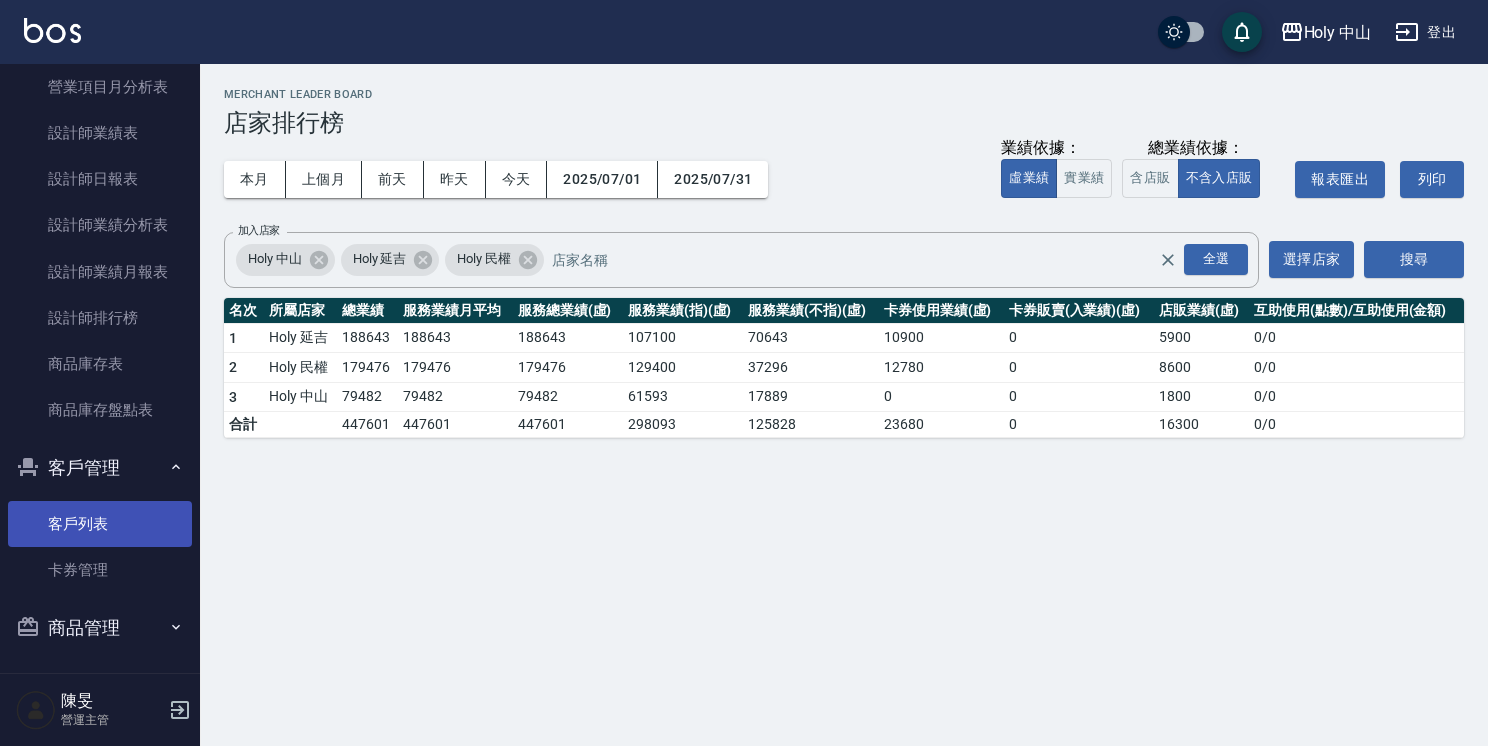 scroll, scrollTop: 359, scrollLeft: 0, axis: vertical 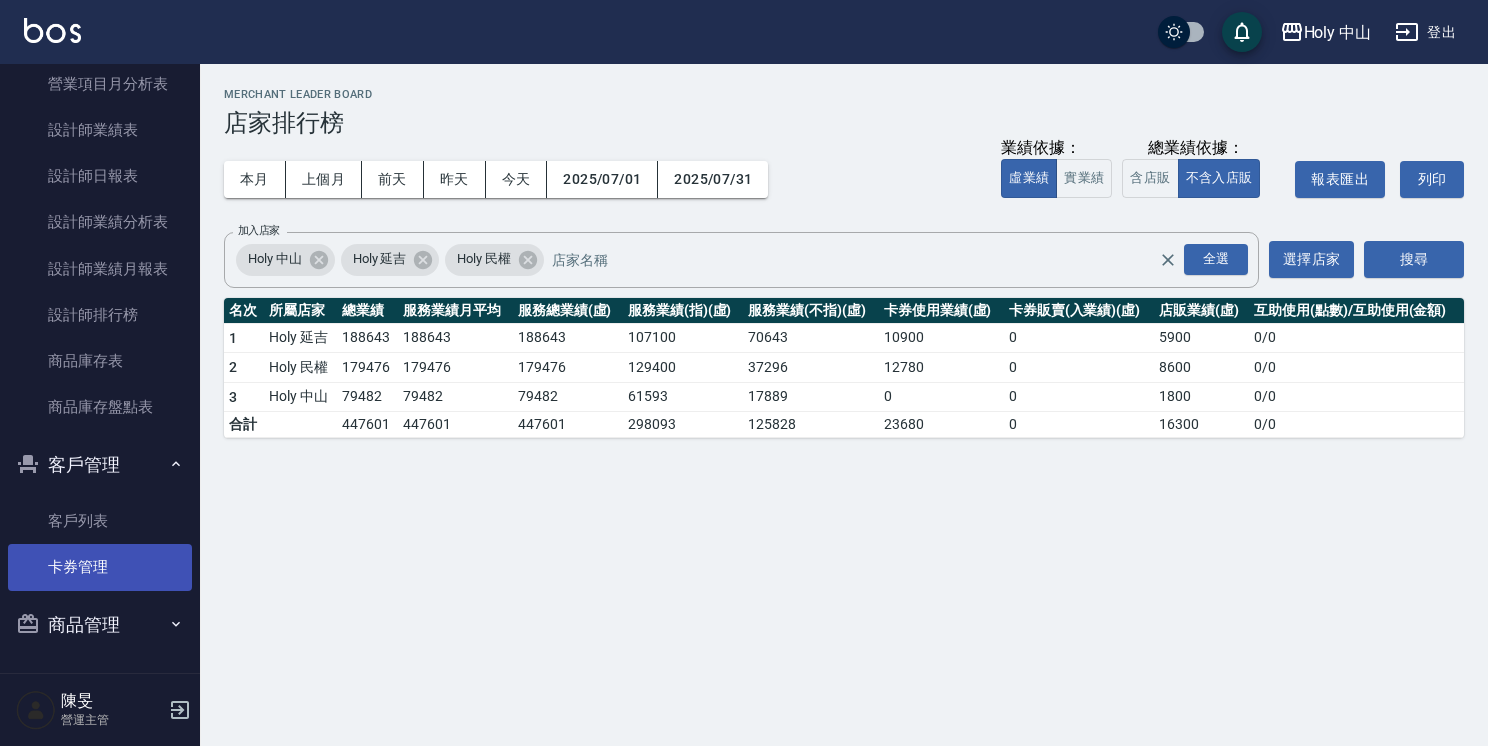 click on "卡券管理" at bounding box center (100, 567) 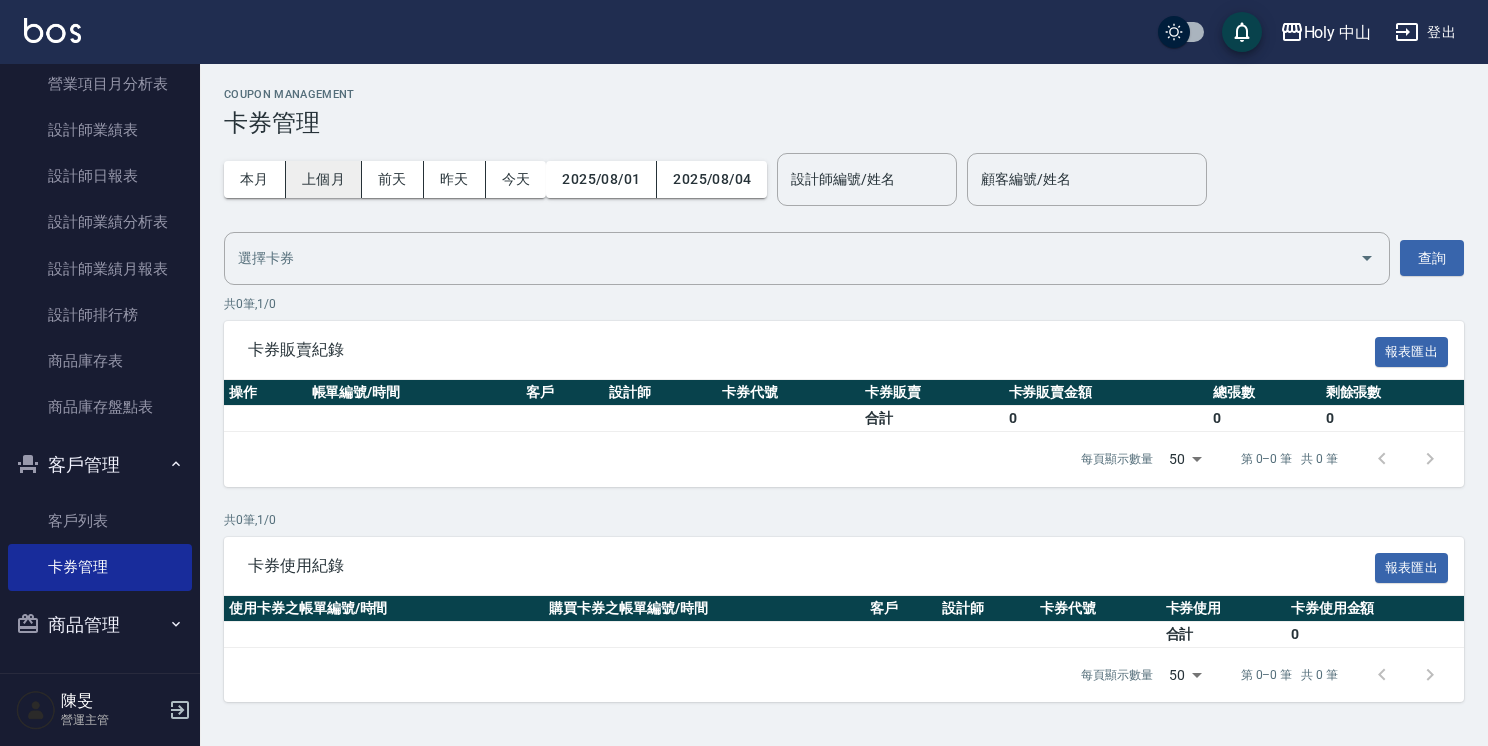 click on "上個月" at bounding box center [324, 179] 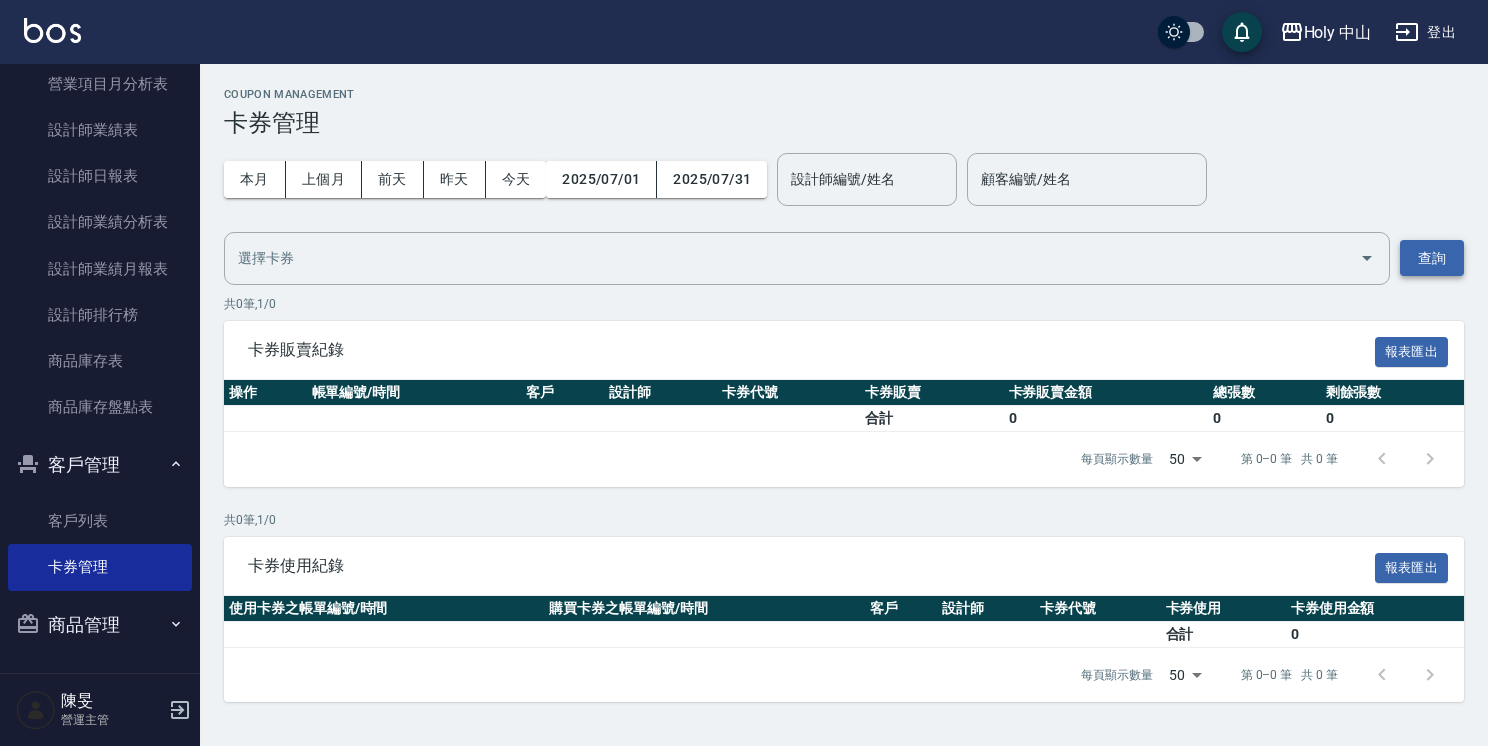 click on "查詢" at bounding box center [1432, 258] 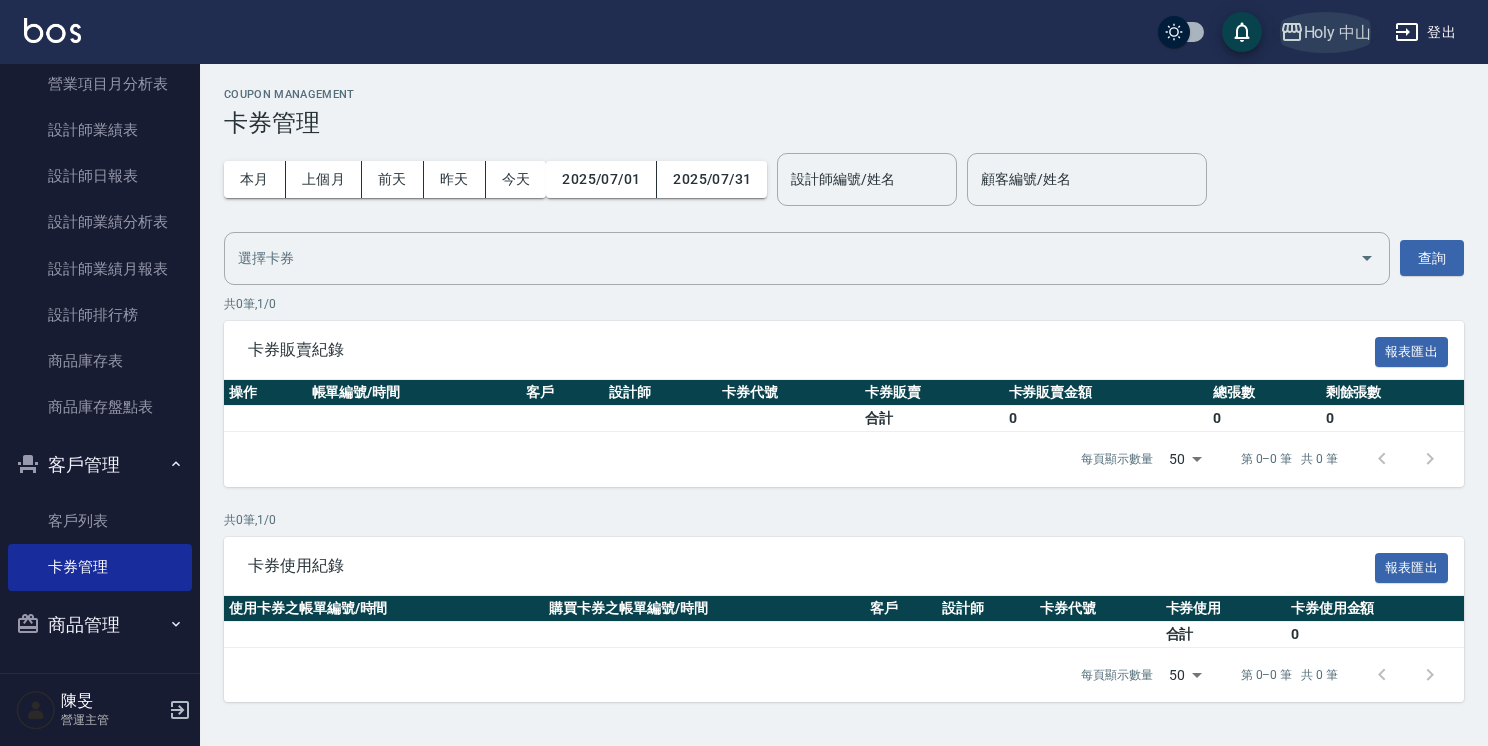 click on "Holy 中山" at bounding box center (1338, 32) 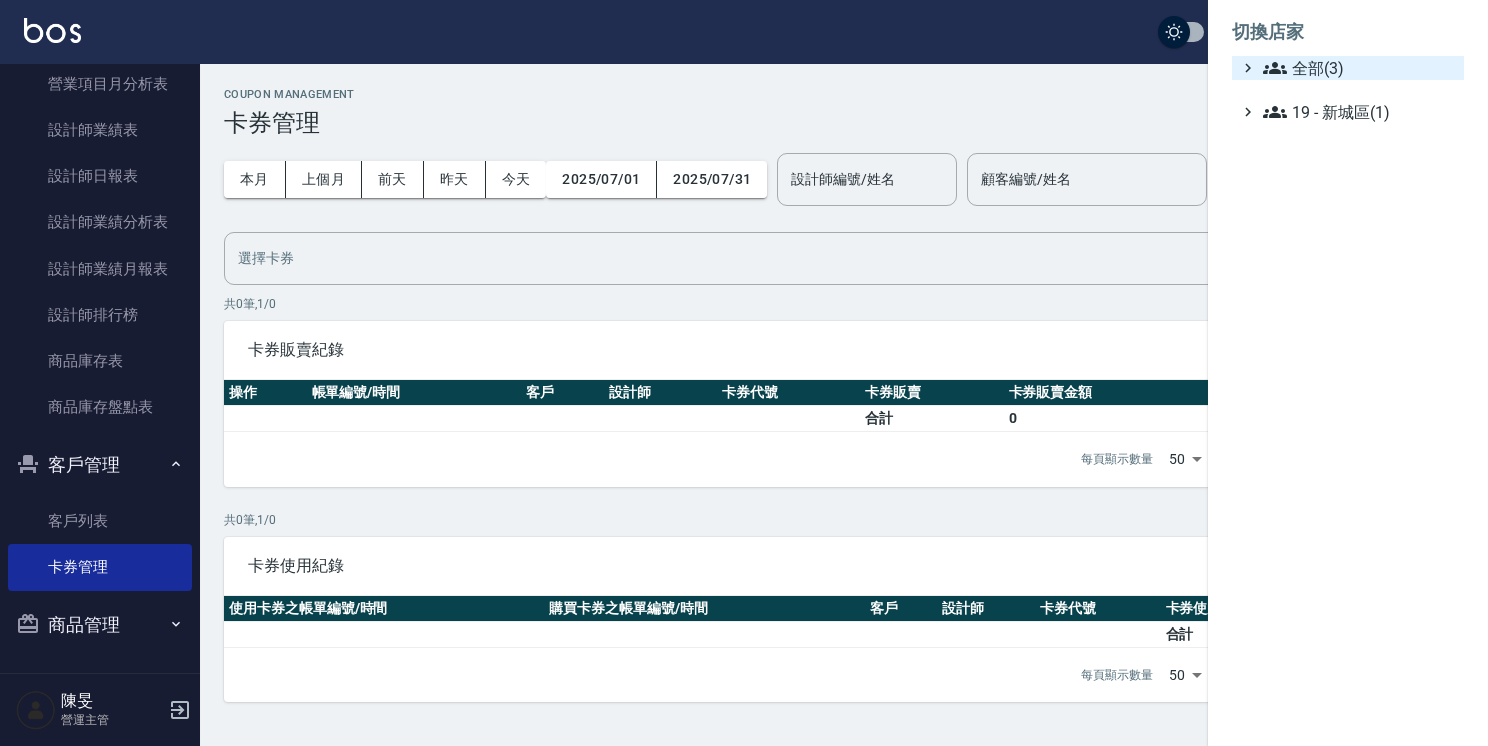 click on "全部(3)" at bounding box center [1359, 68] 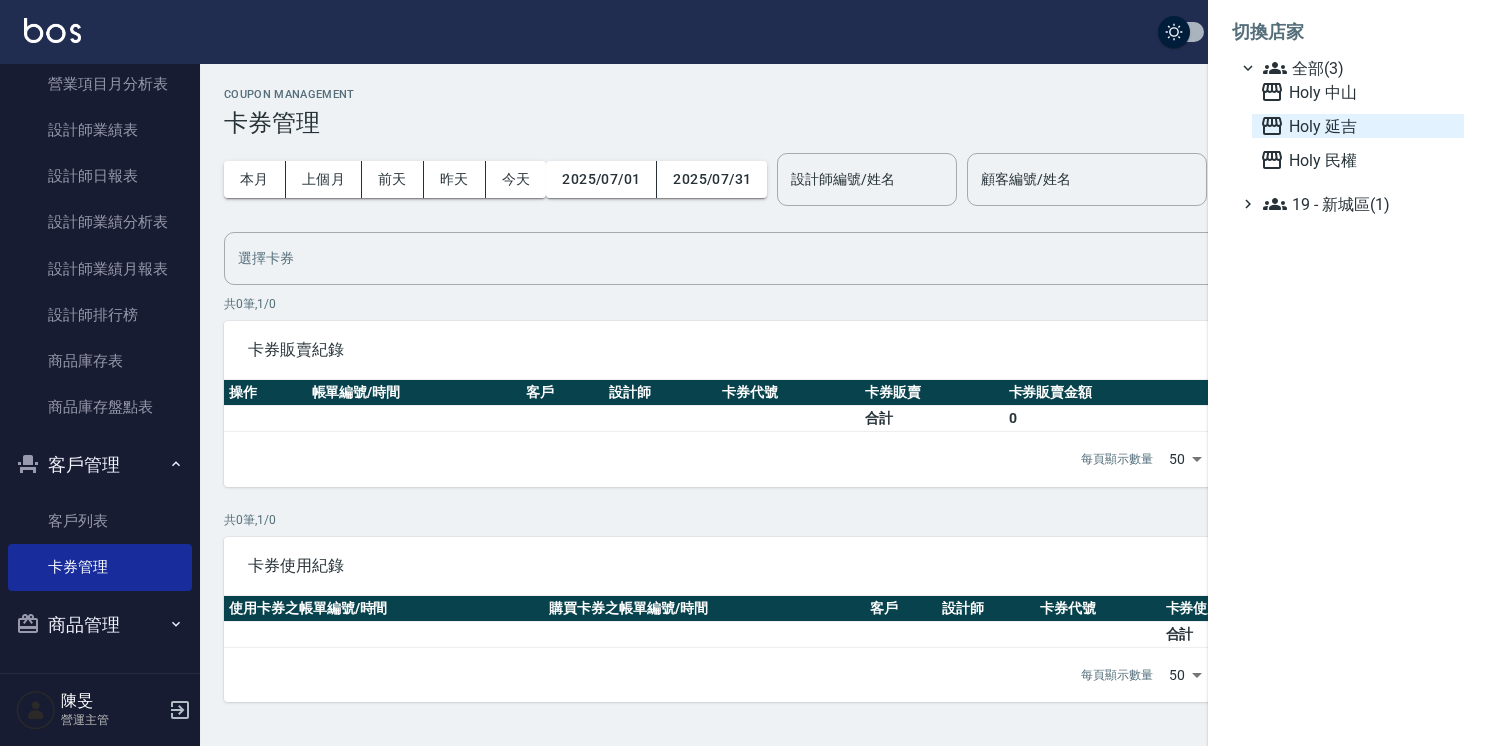 click on "Holy 延吉" at bounding box center [1358, 126] 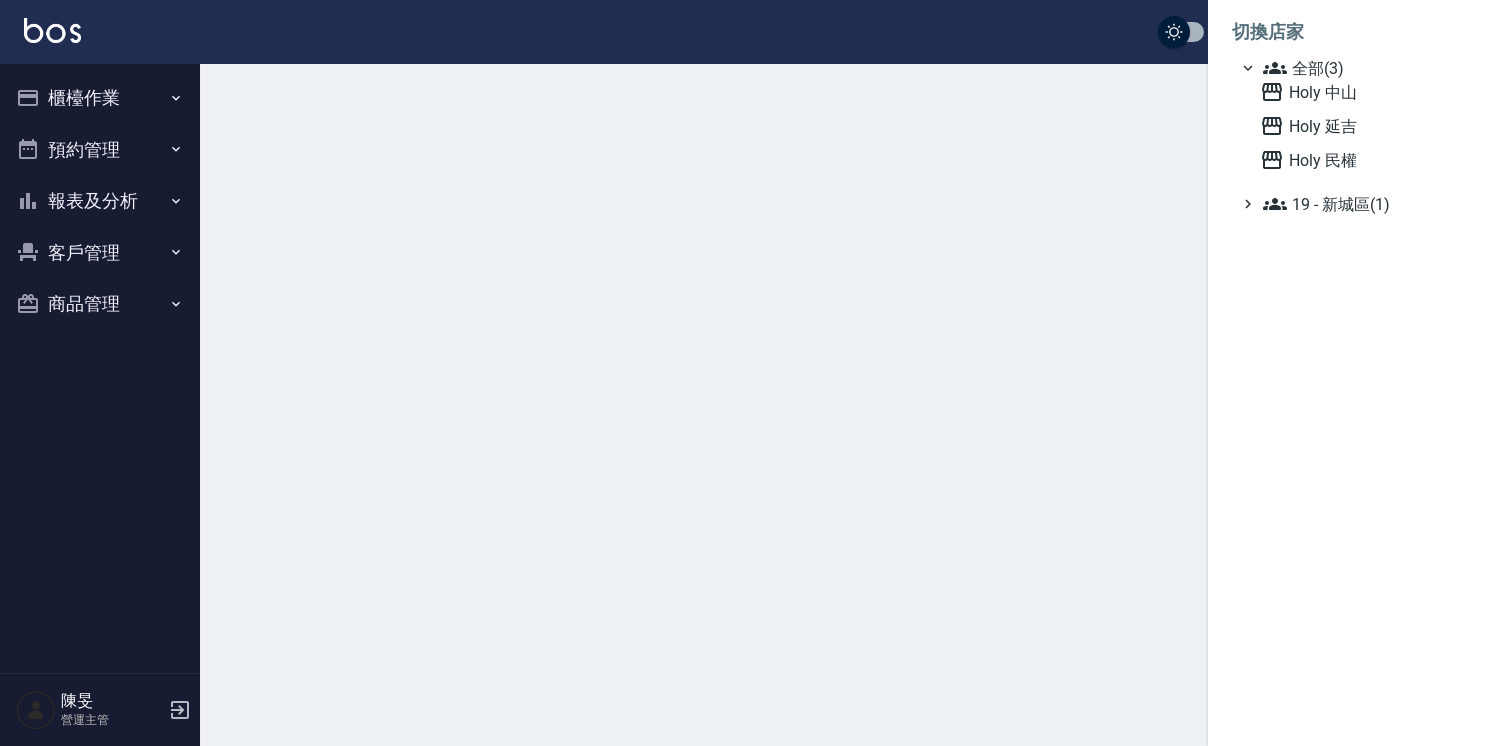 scroll, scrollTop: 0, scrollLeft: 0, axis: both 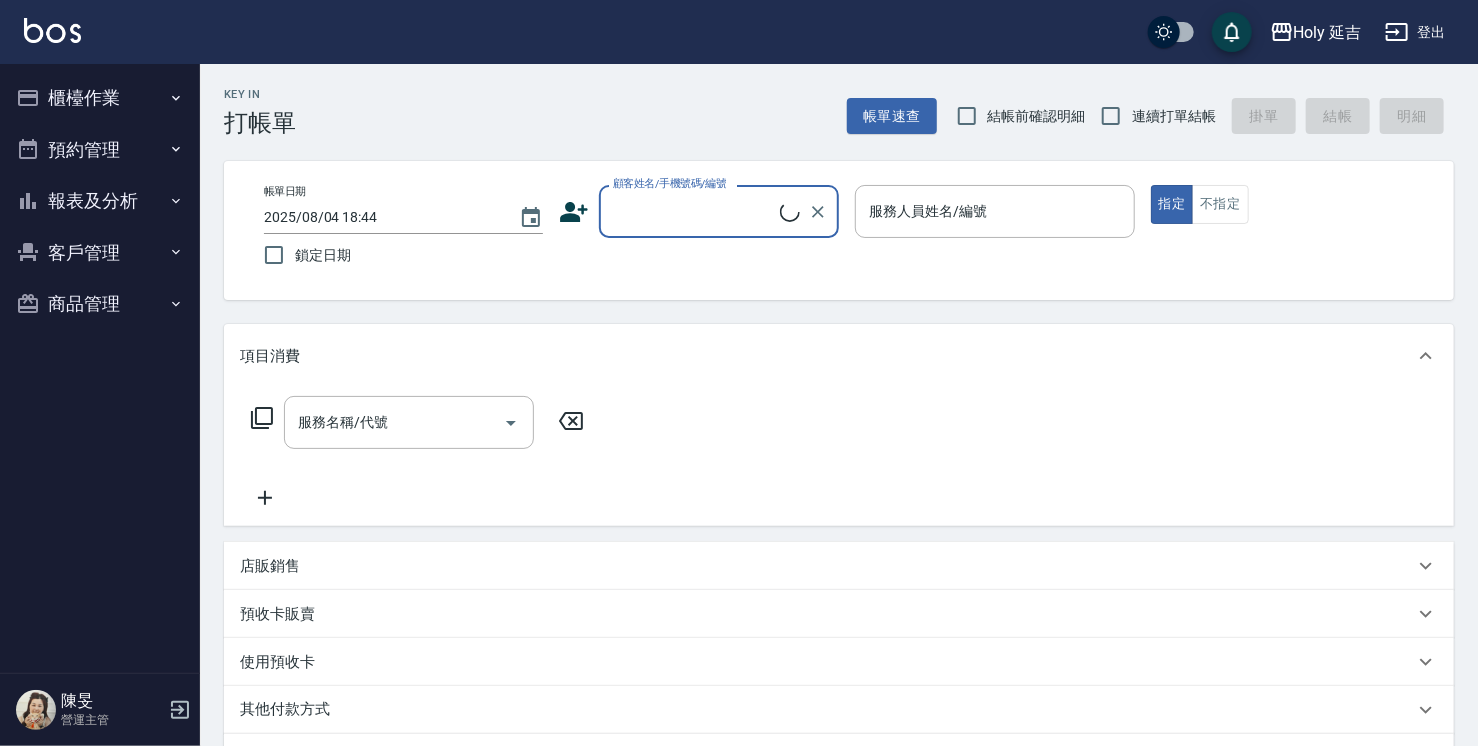 click on "客戶管理" at bounding box center (100, 253) 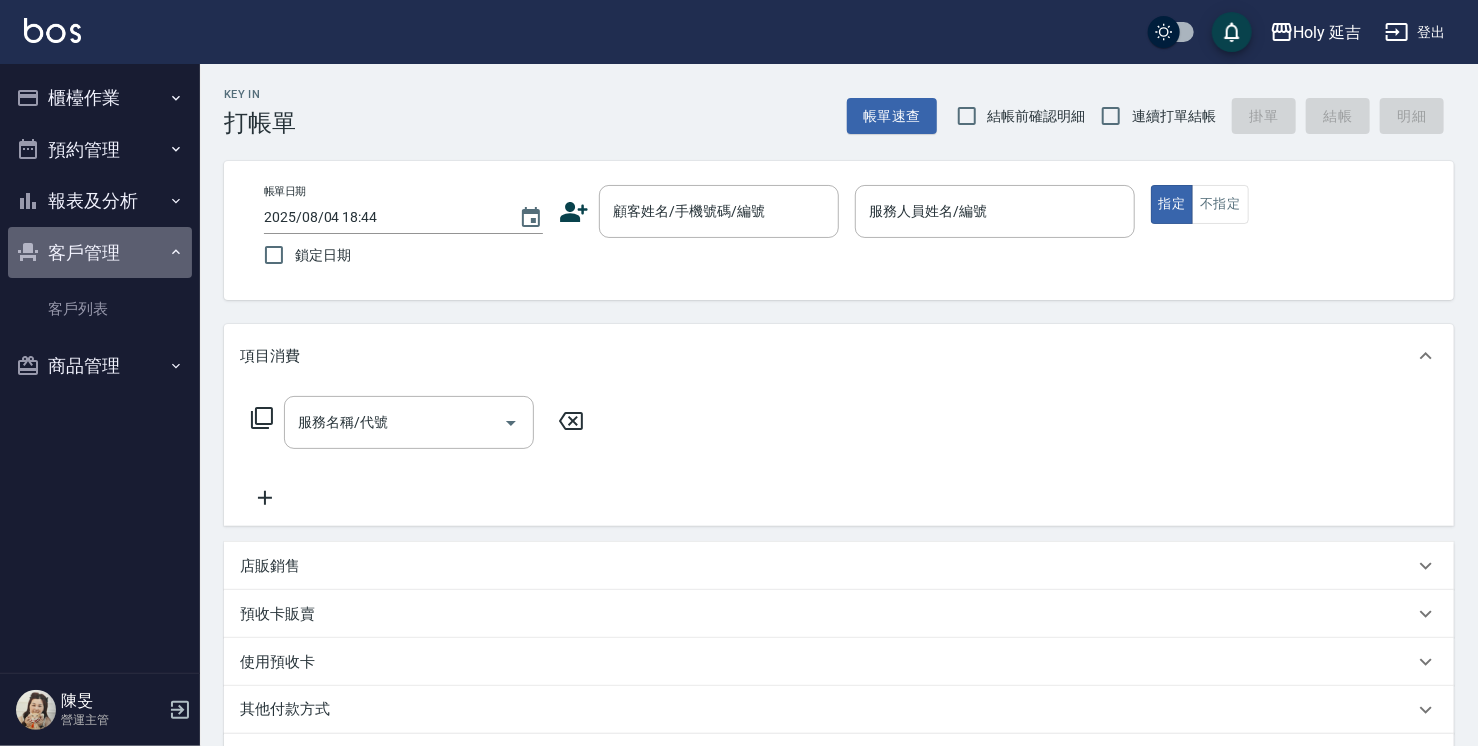click on "客戶管理" at bounding box center [100, 253] 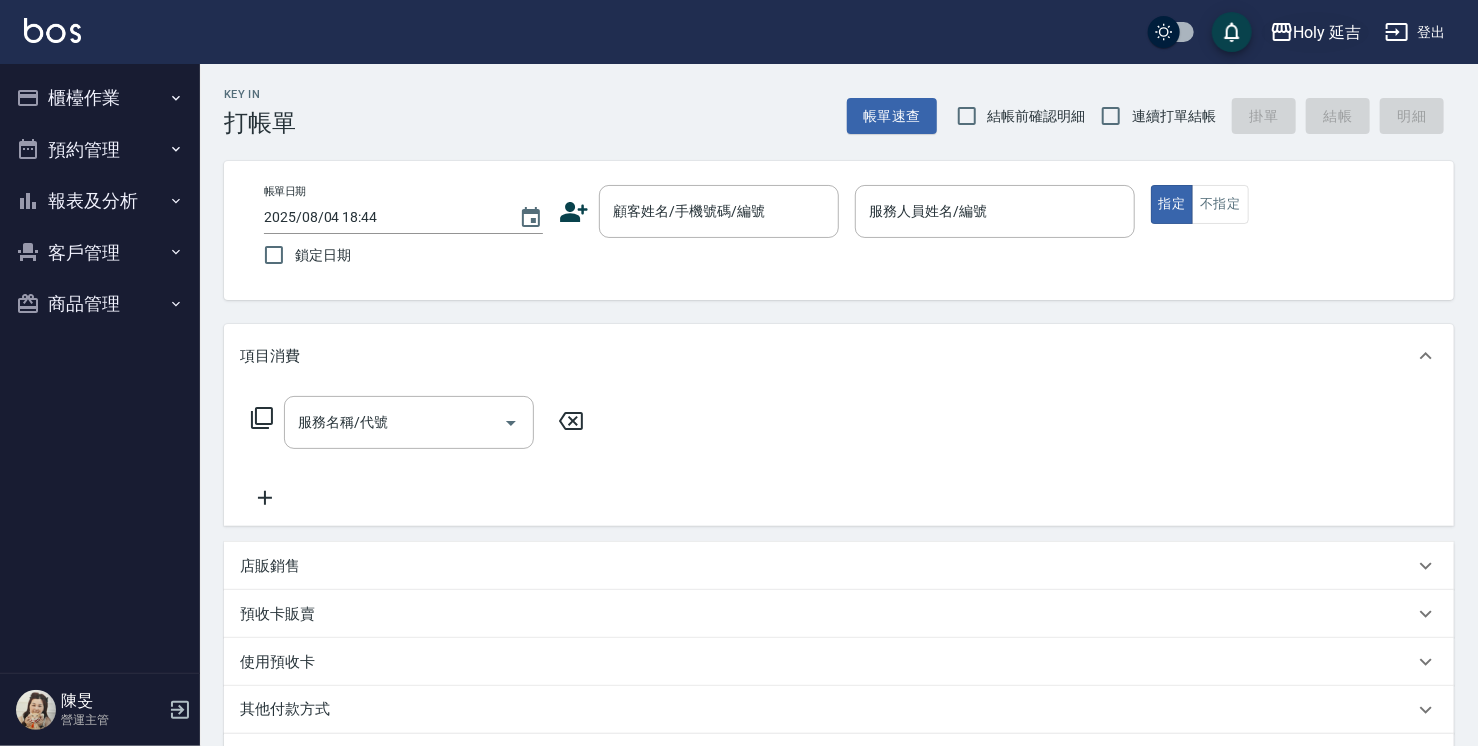 click on "Holy 延吉" at bounding box center [1328, 32] 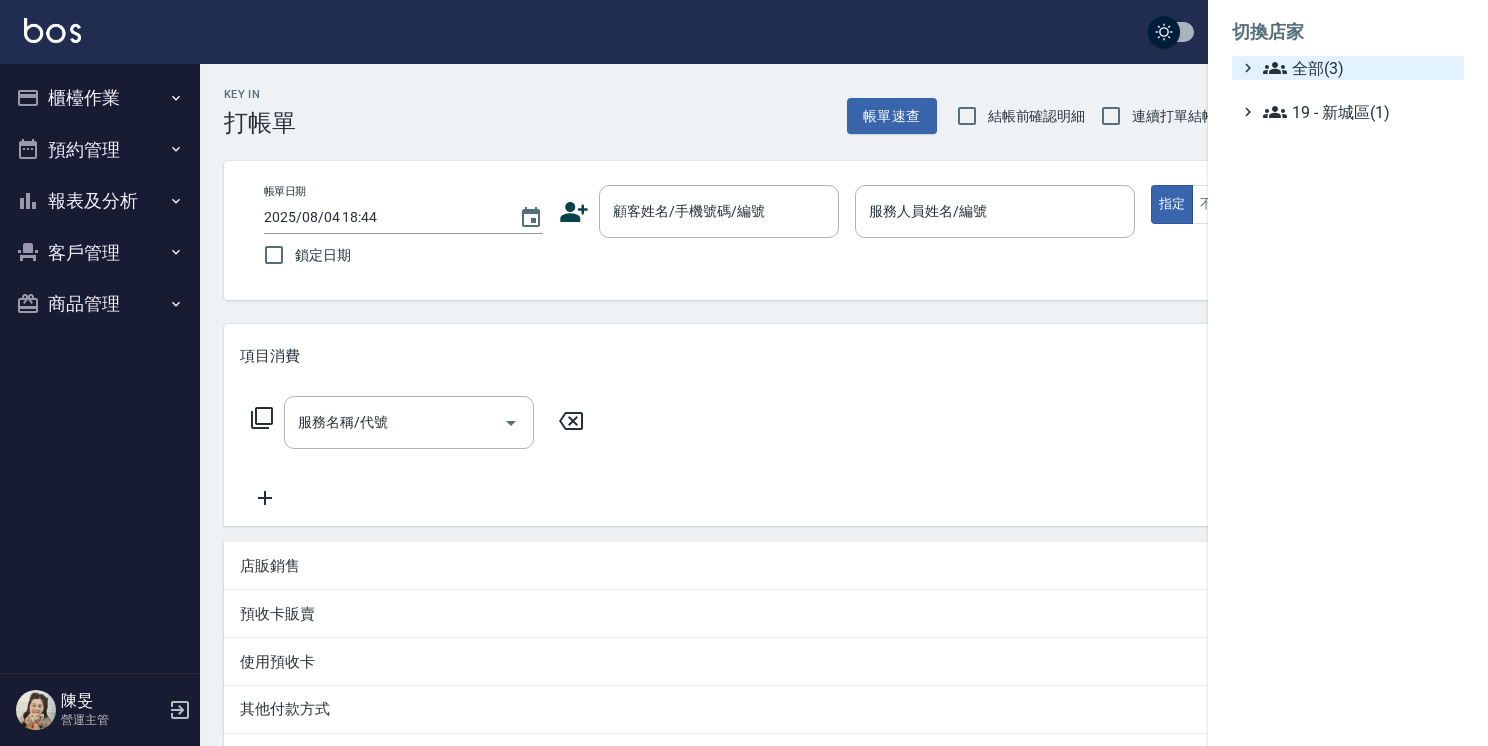 click on "全部(3)" at bounding box center [1359, 68] 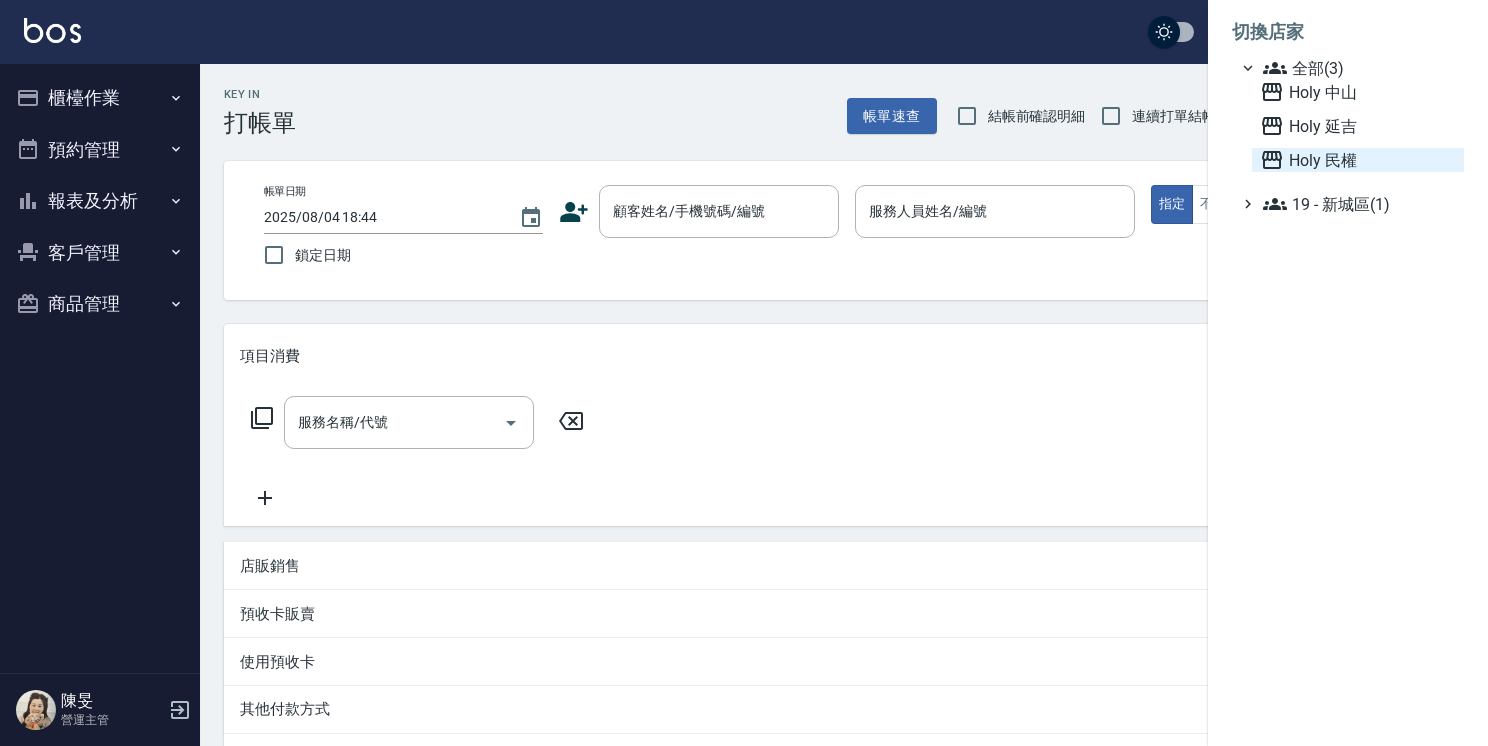 click on "Holy 民權" at bounding box center (1358, 160) 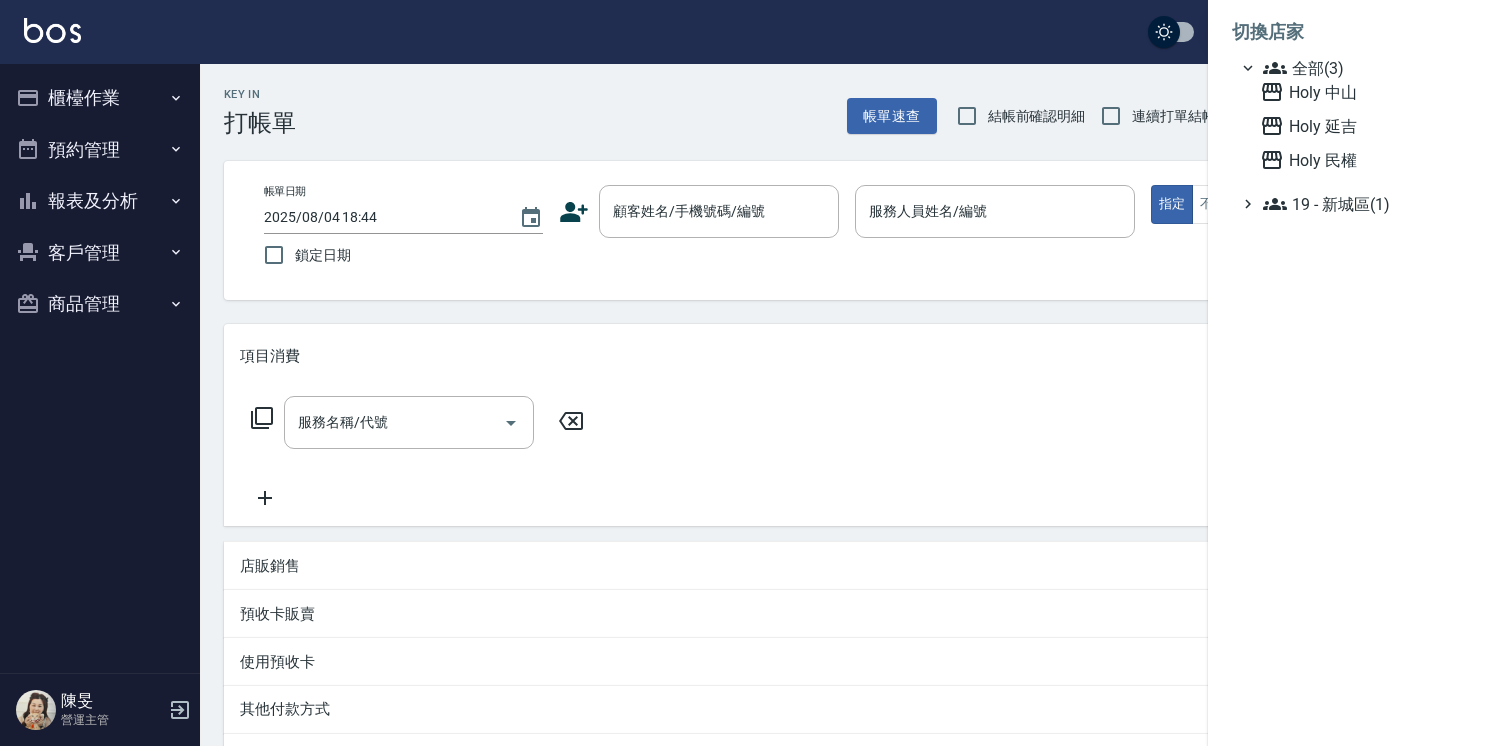 click on "Holy 民權" at bounding box center (1358, 160) 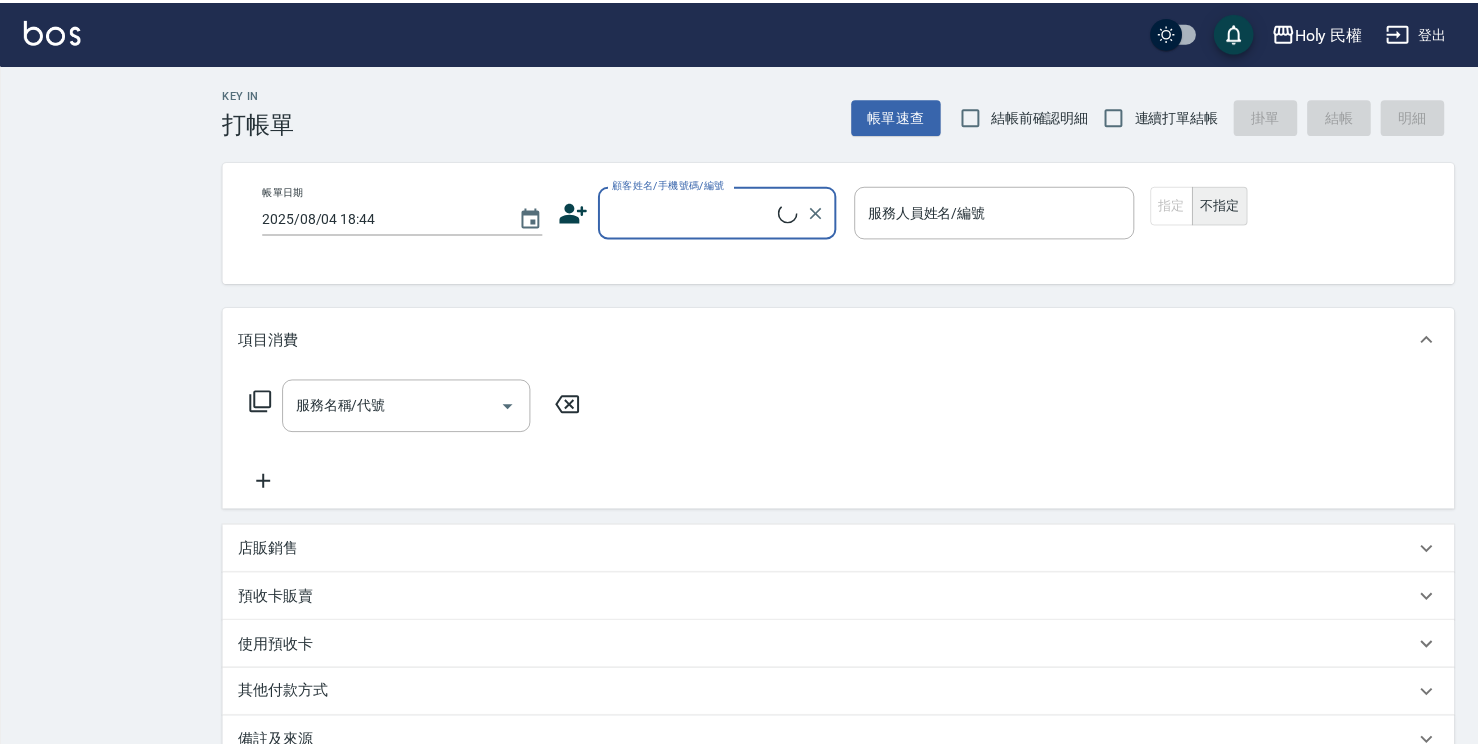 scroll, scrollTop: 0, scrollLeft: 0, axis: both 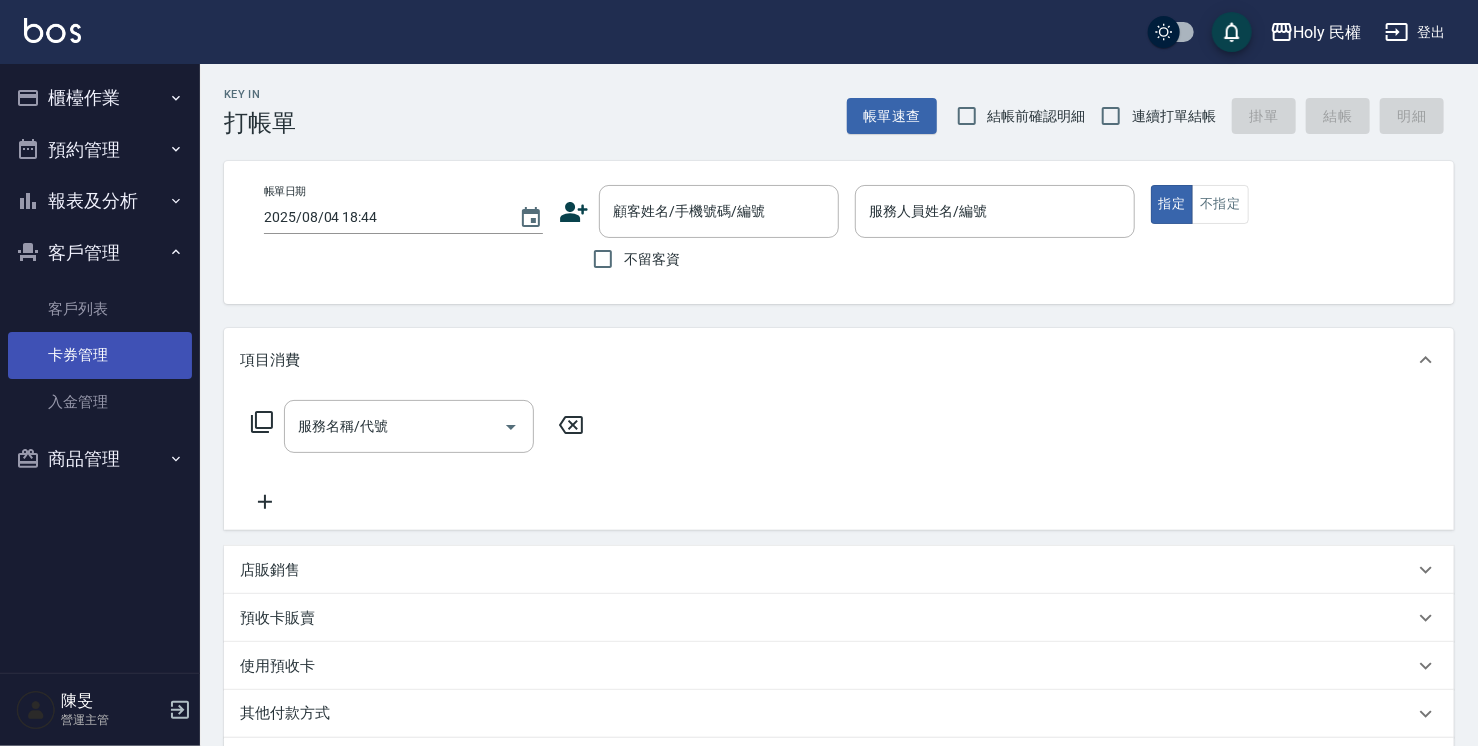 click on "卡券管理" at bounding box center [100, 355] 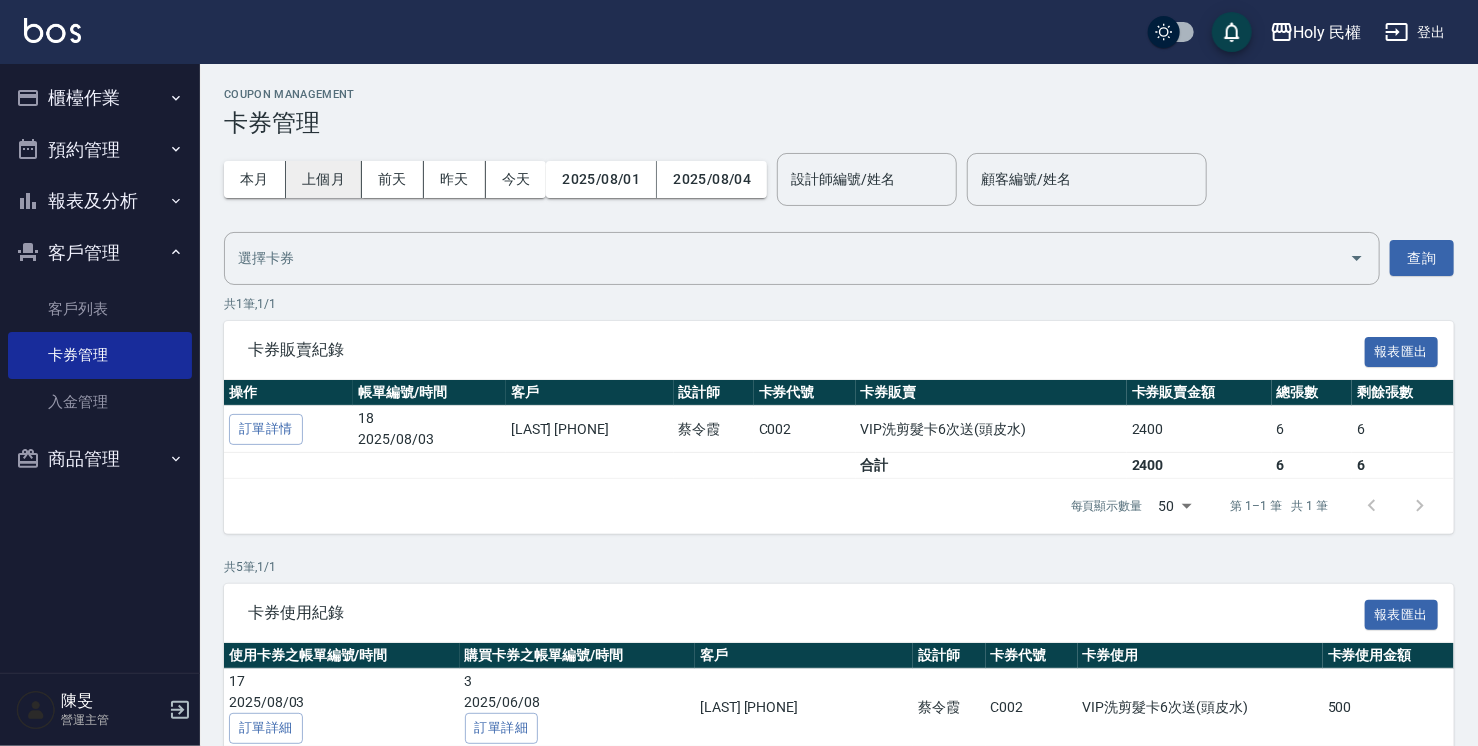 click on "上個月" at bounding box center [324, 179] 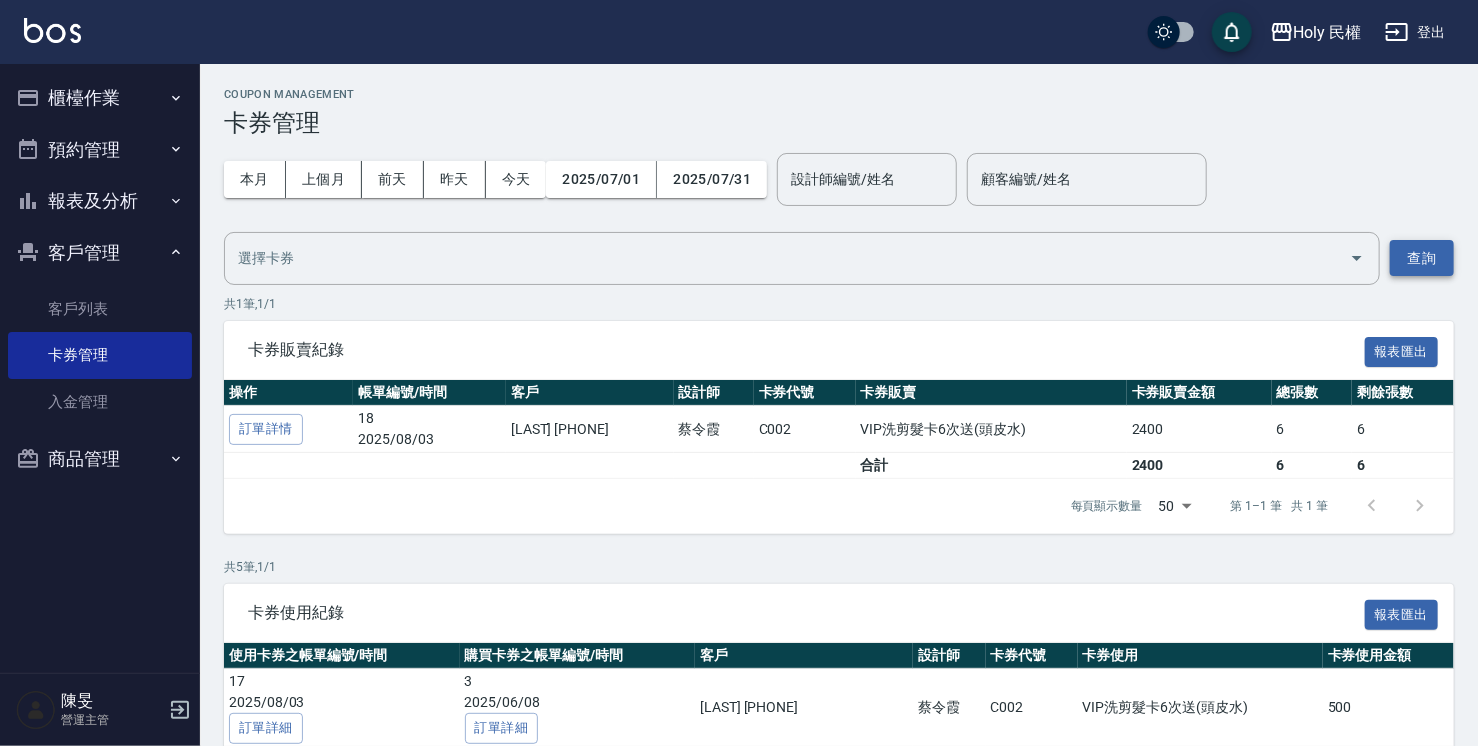click on "查詢" at bounding box center (1422, 258) 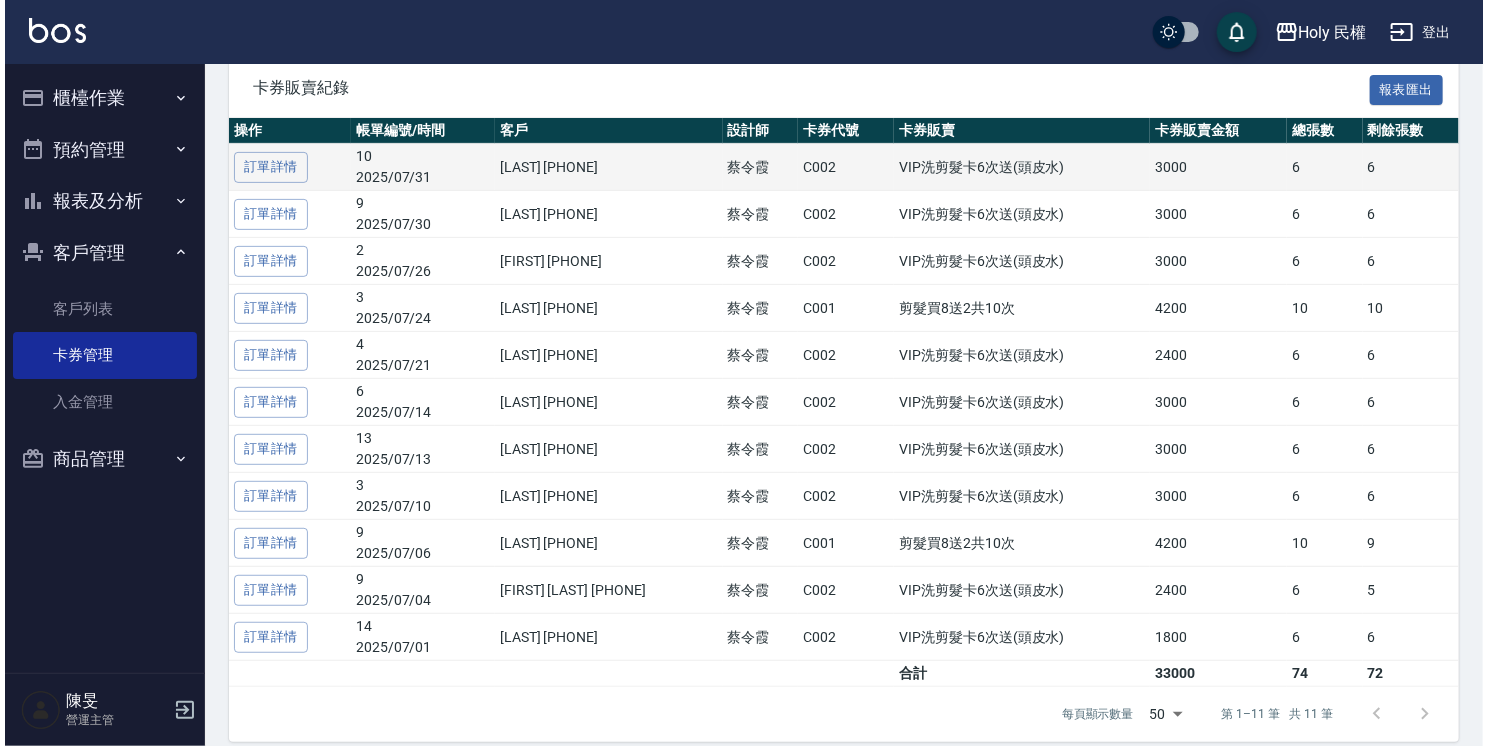 scroll, scrollTop: 200, scrollLeft: 0, axis: vertical 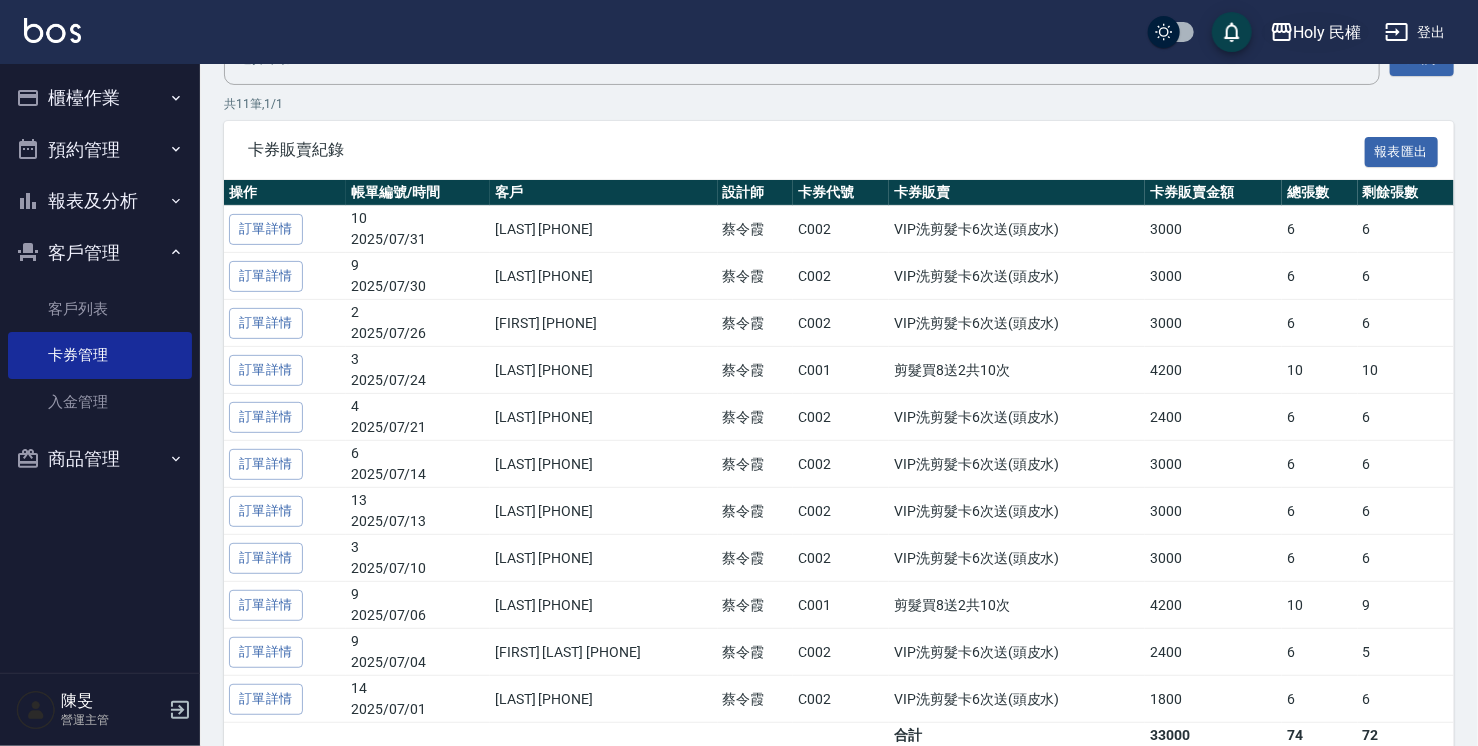 click on "Holy 民權" at bounding box center [1328, 32] 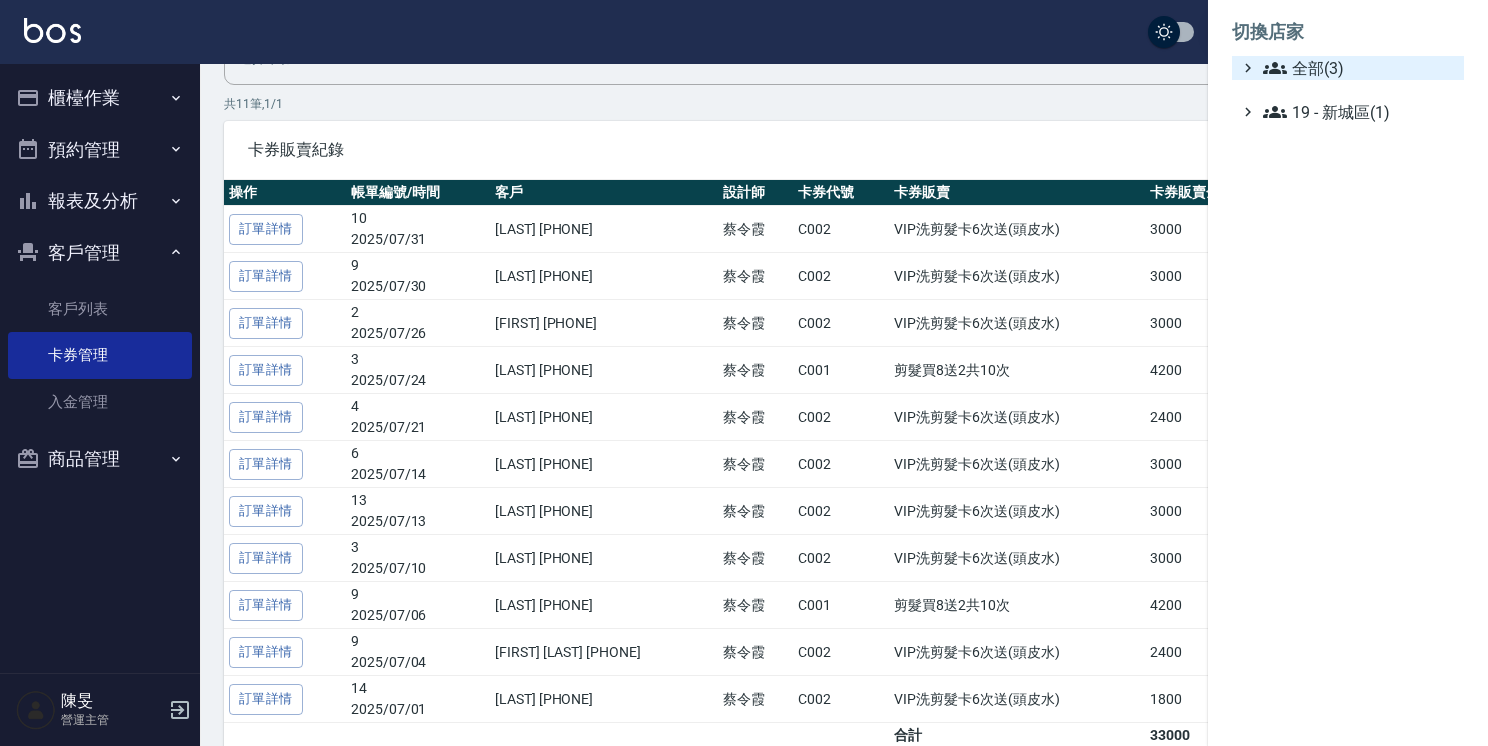 click on "全部(3)" at bounding box center (1359, 68) 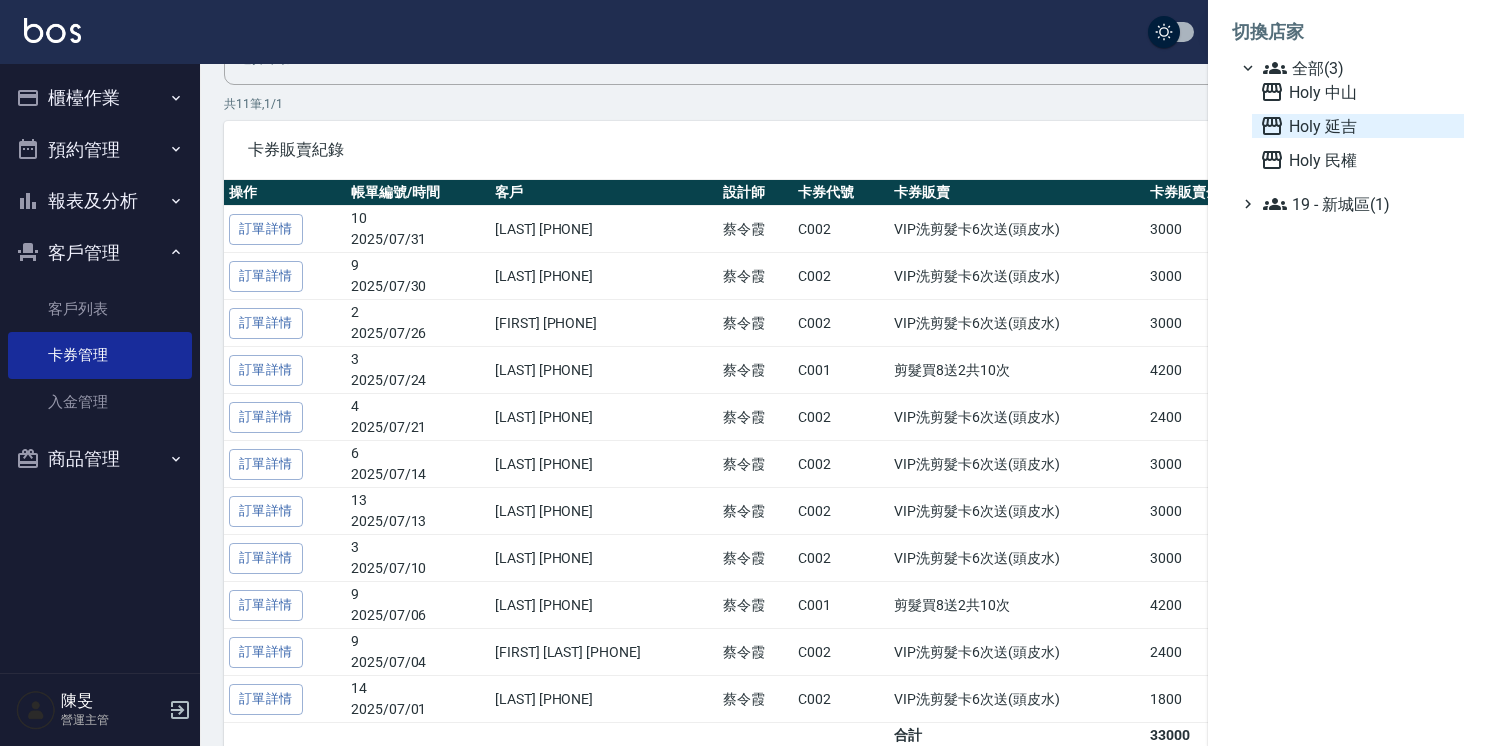 click on "Holy 延吉" at bounding box center [1358, 126] 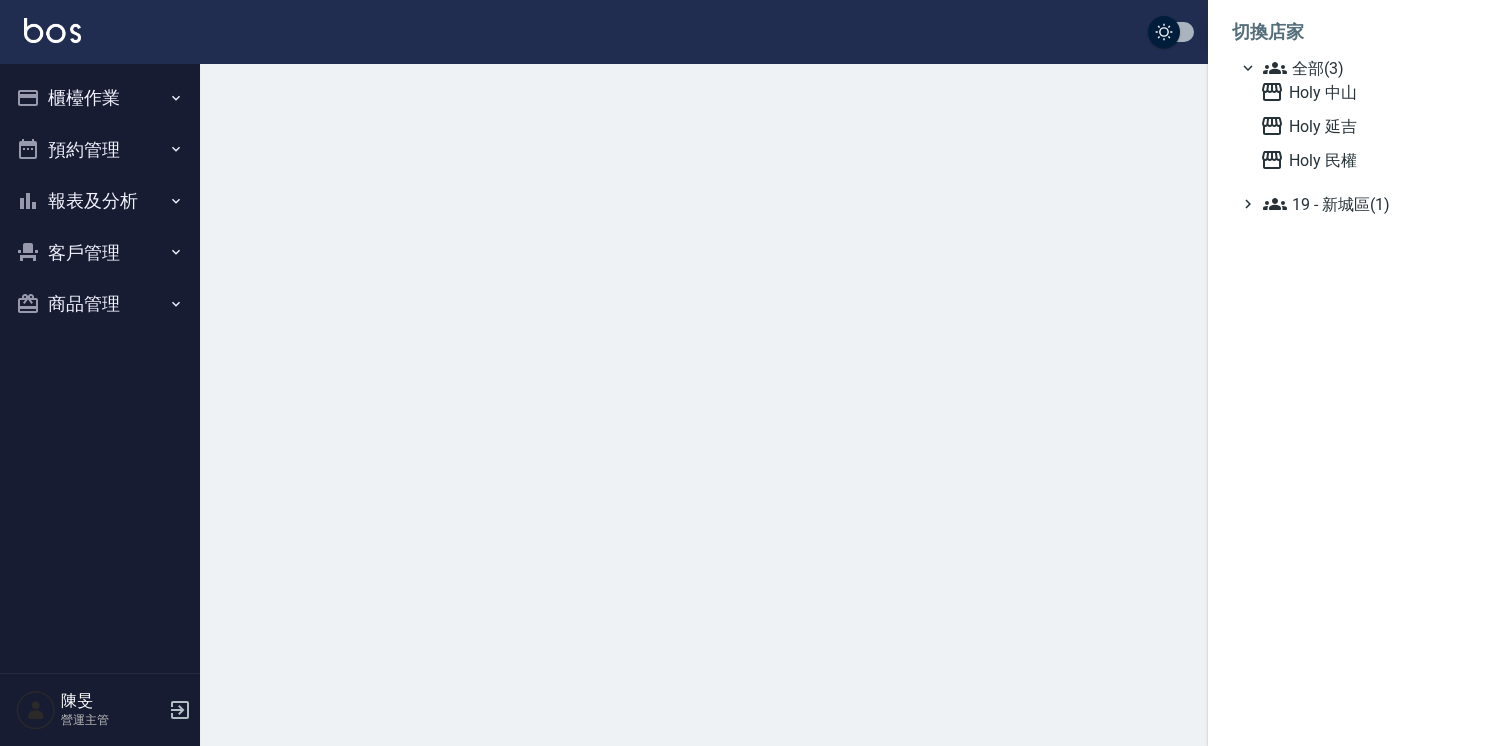 scroll, scrollTop: 0, scrollLeft: 0, axis: both 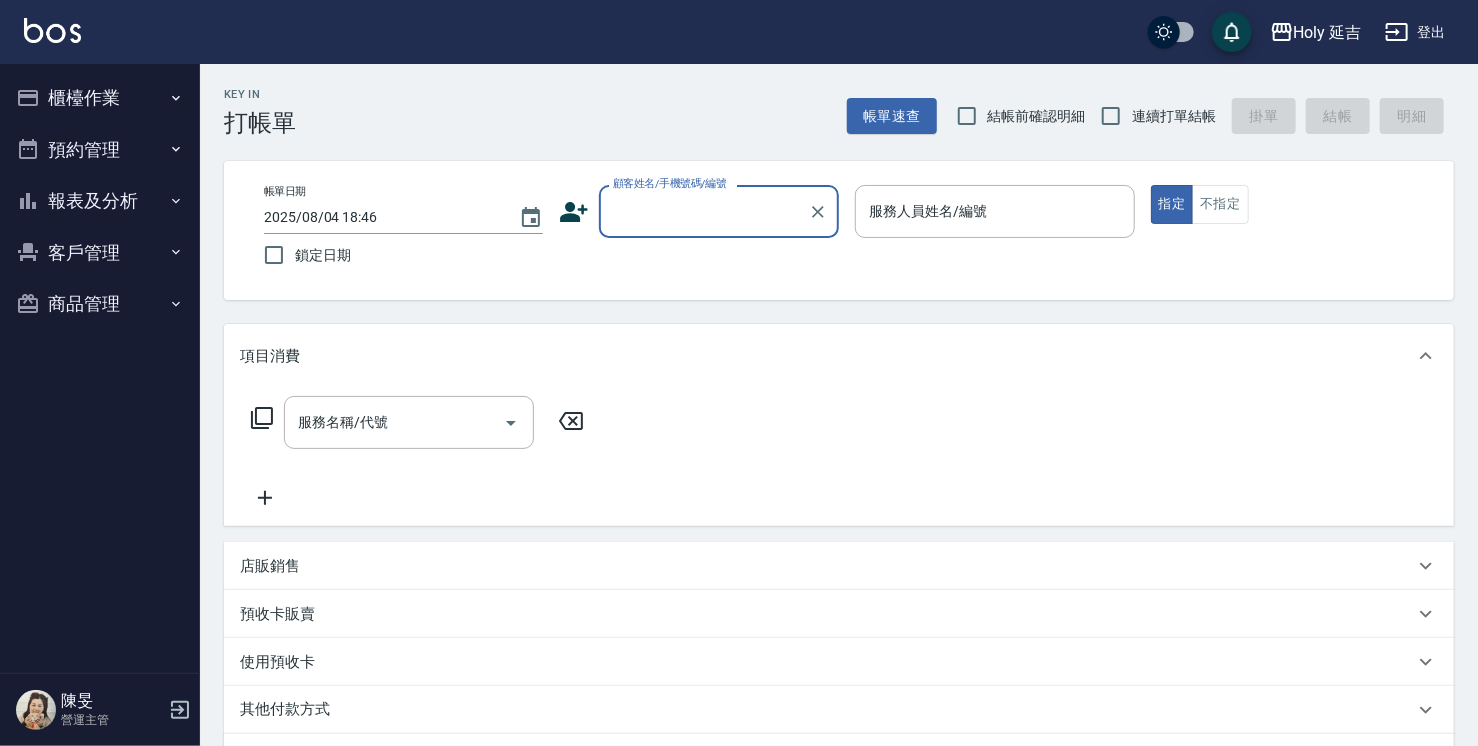 click on "客戶管理" at bounding box center (100, 253) 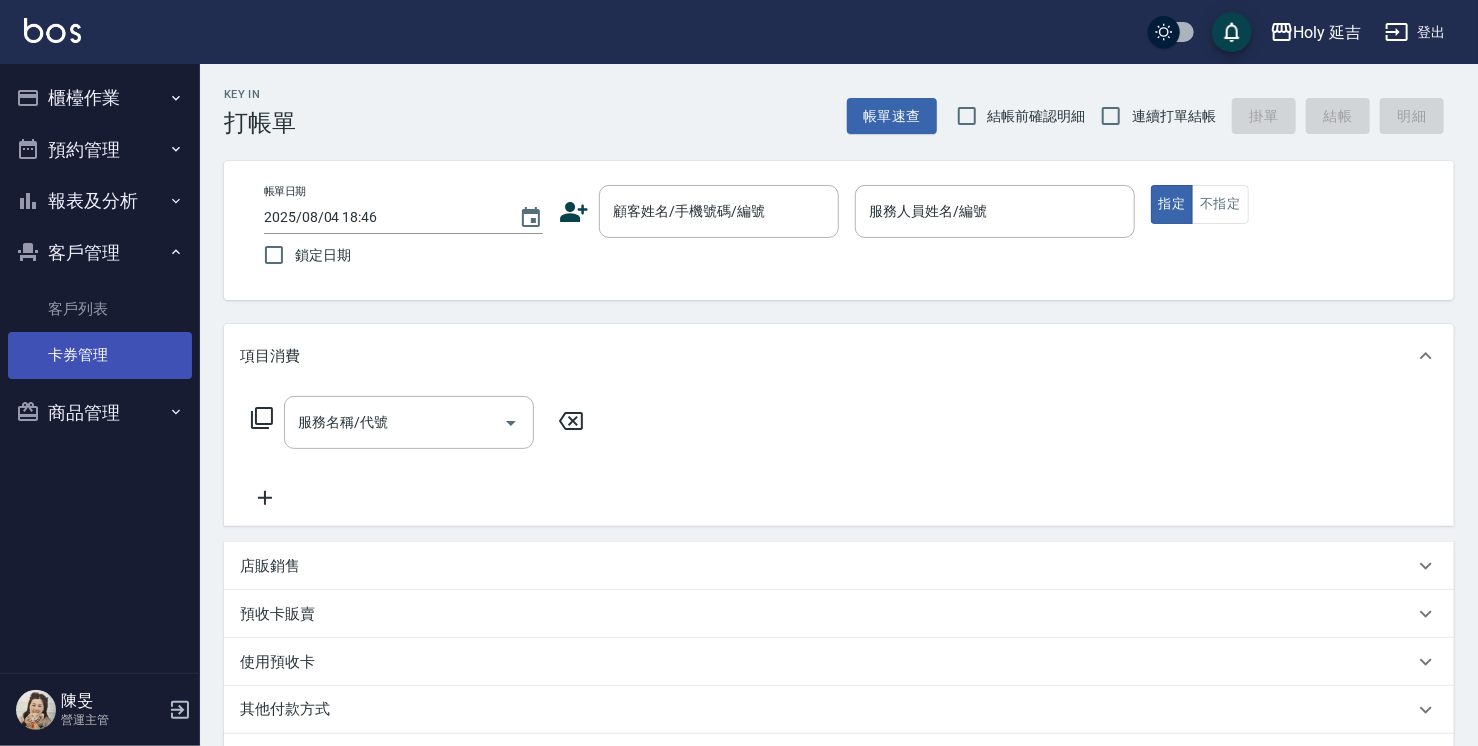 click on "卡券管理" at bounding box center (100, 355) 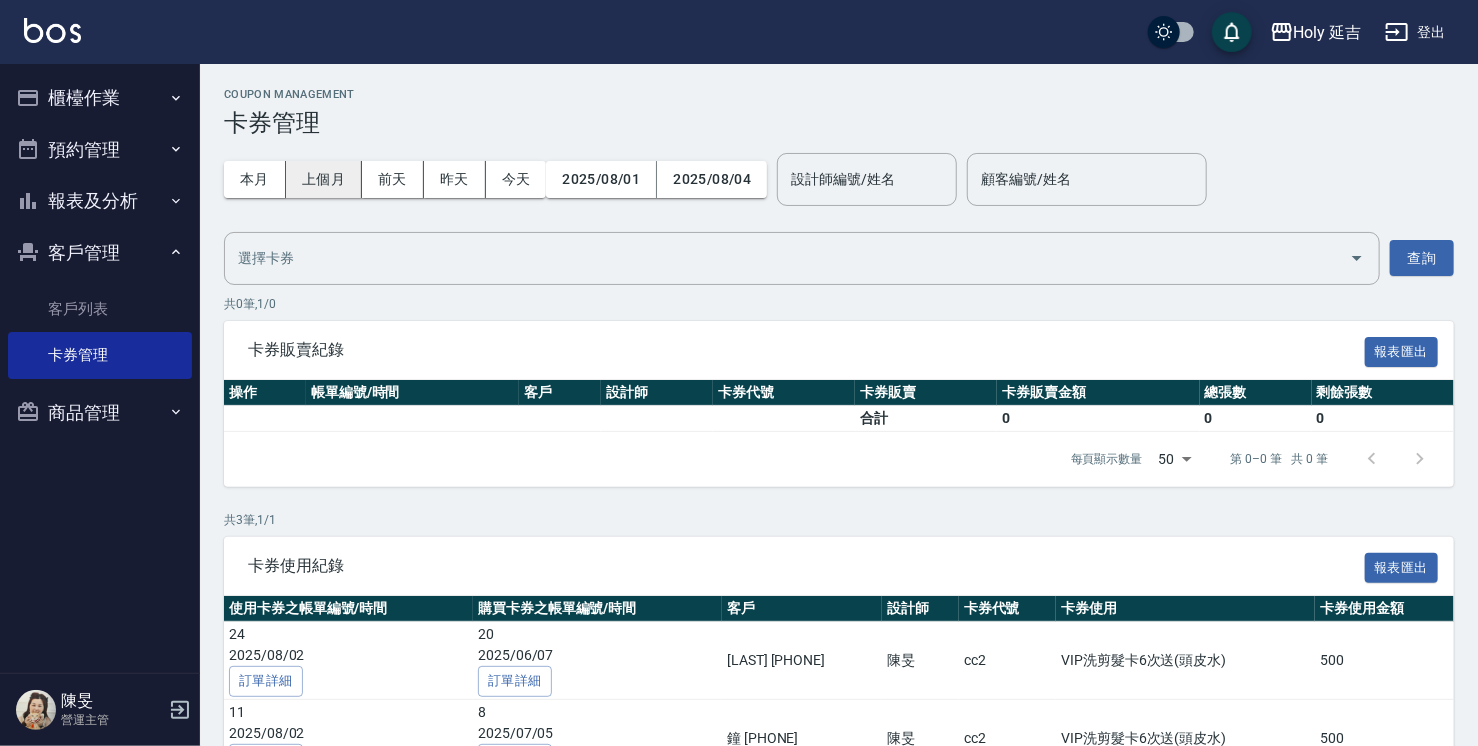 click on "上個月" at bounding box center [324, 179] 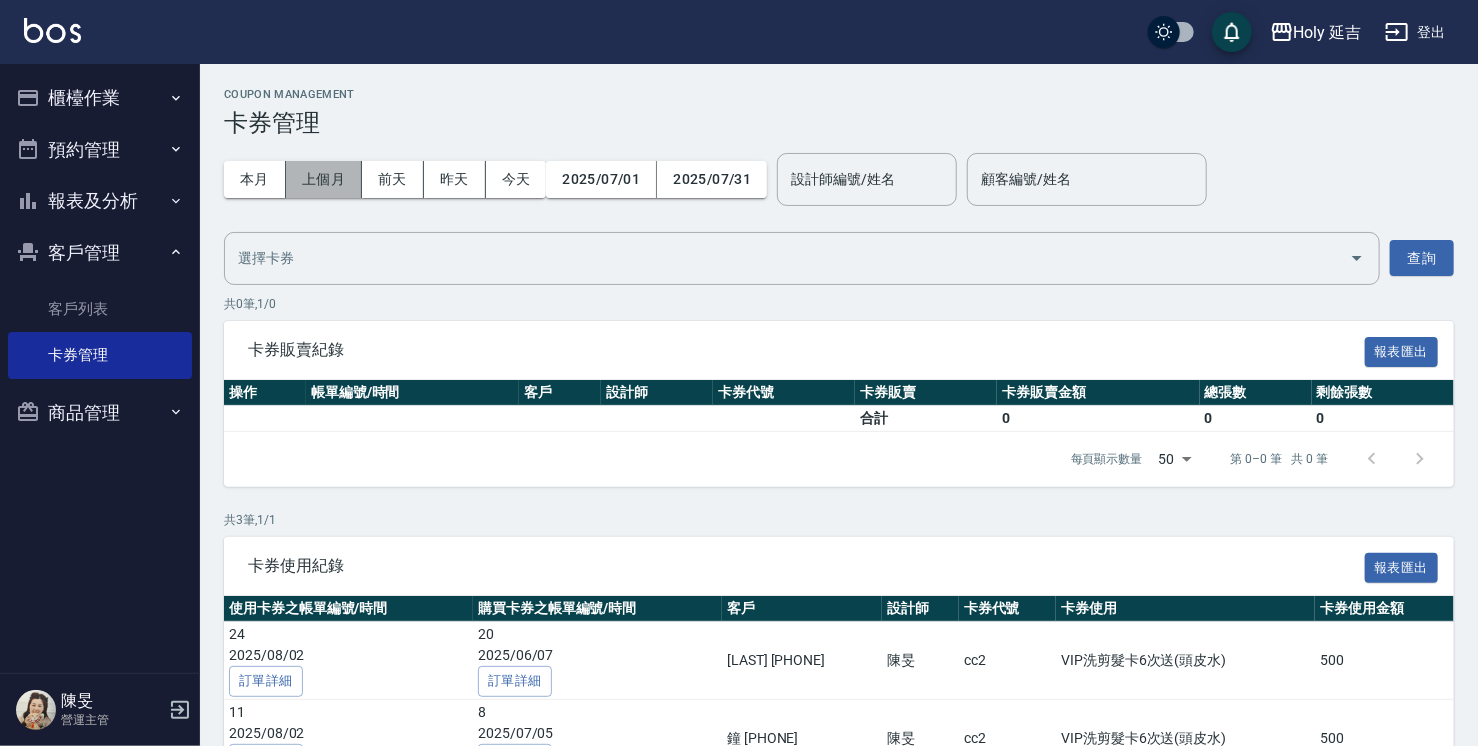 click on "上個月" at bounding box center (324, 179) 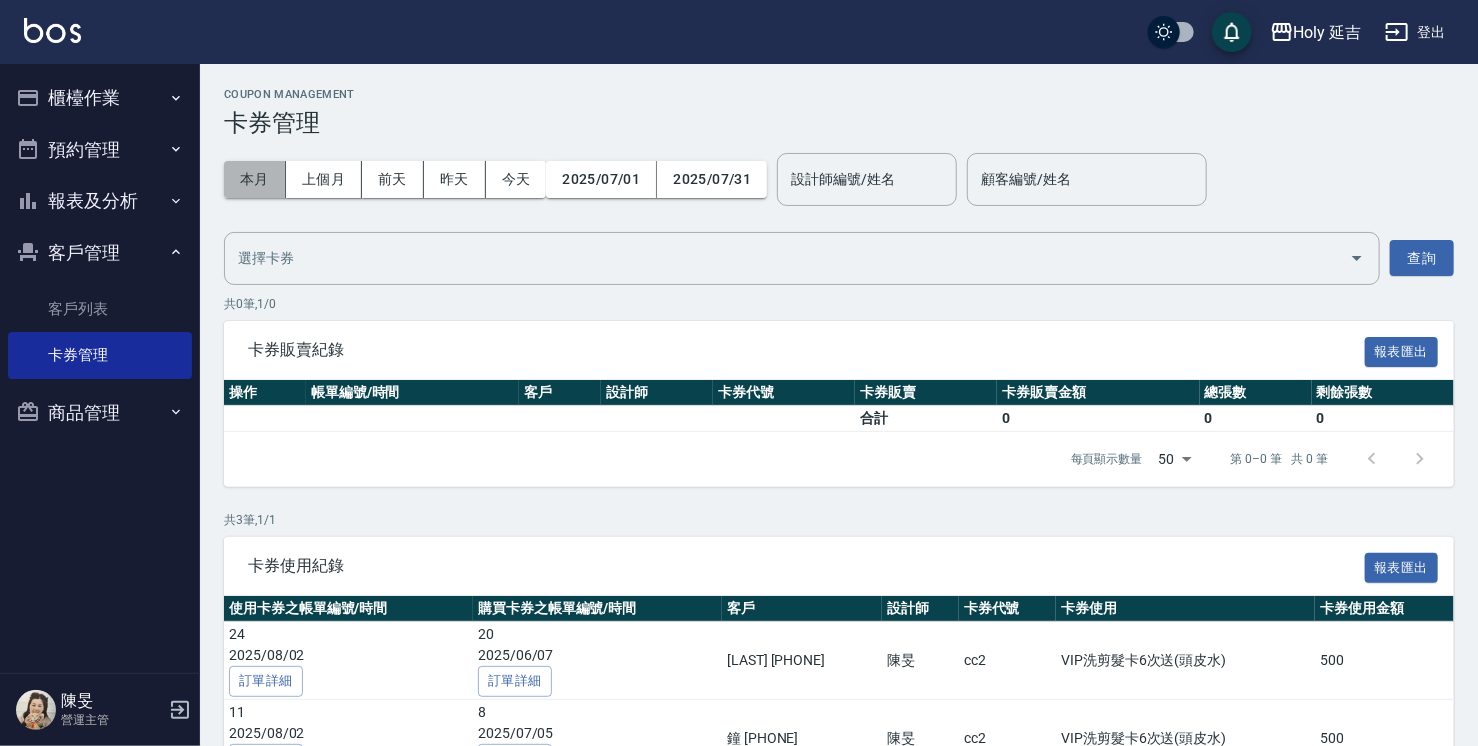 click on "本月" at bounding box center [255, 179] 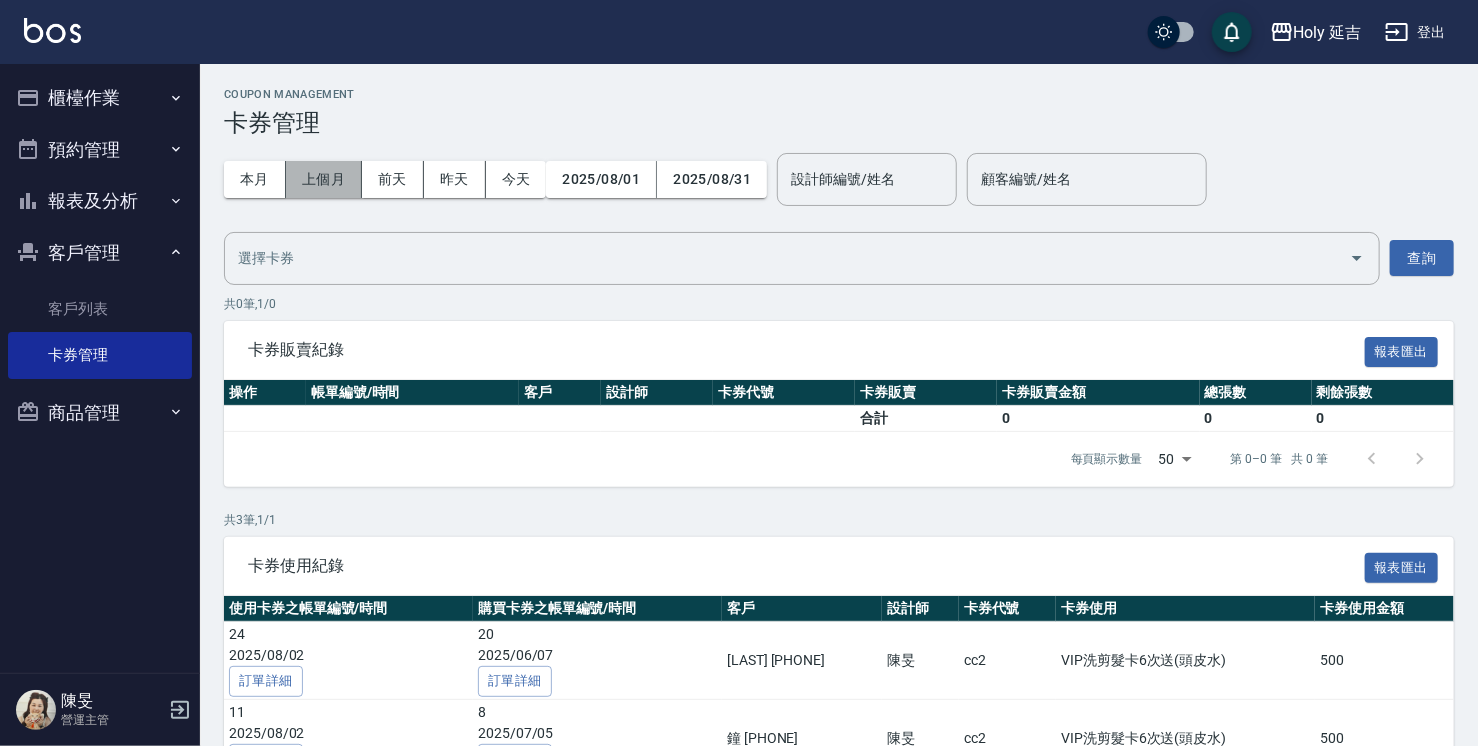 click on "上個月" at bounding box center [324, 179] 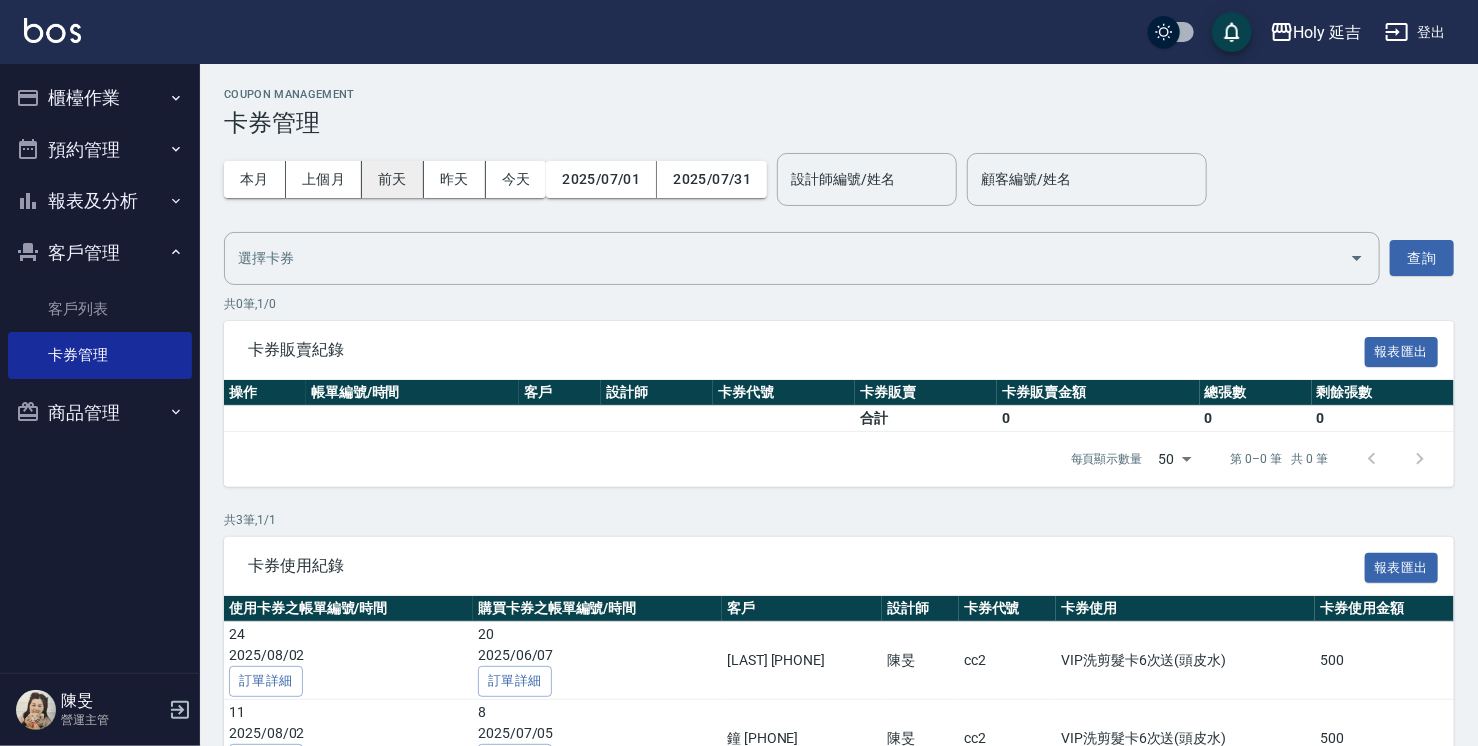 click on "前天" at bounding box center [393, 179] 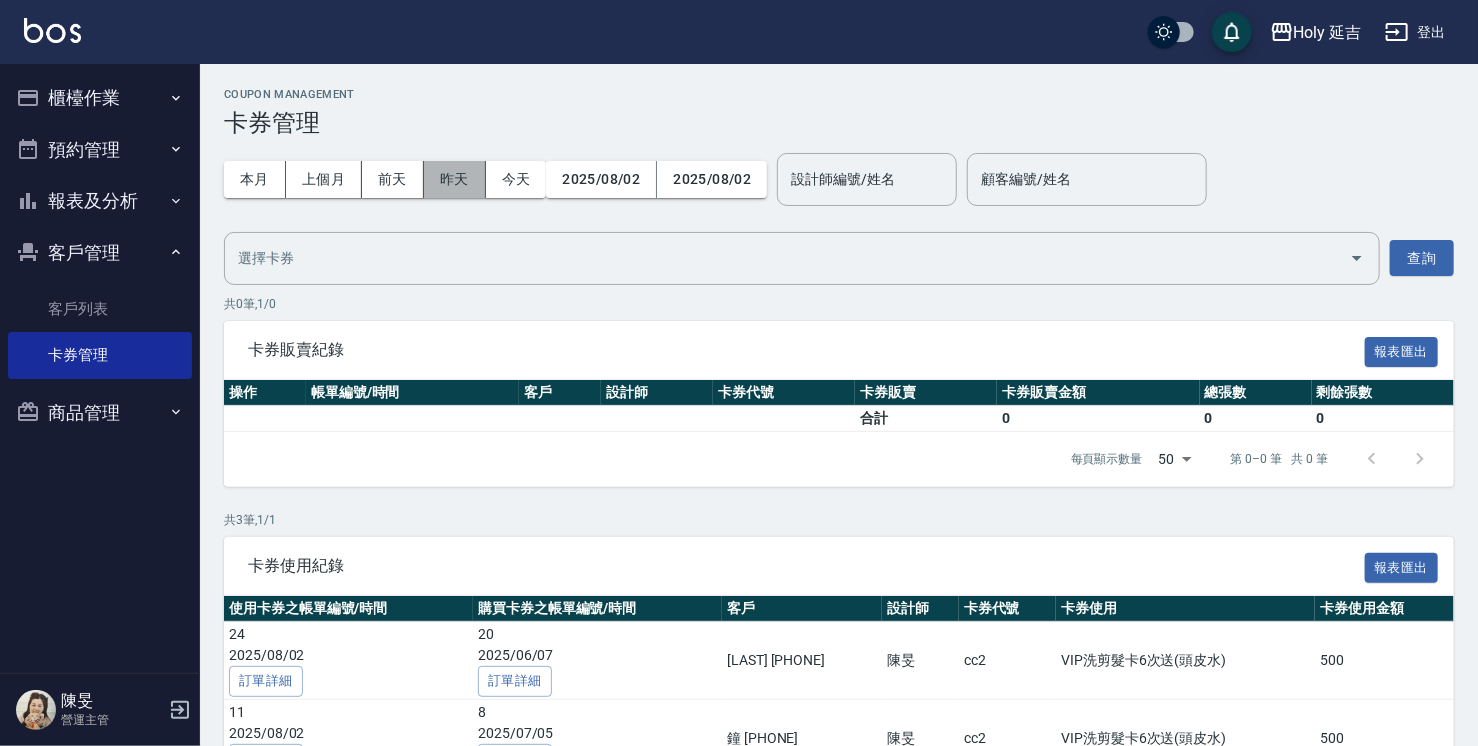 click on "昨天" at bounding box center (455, 179) 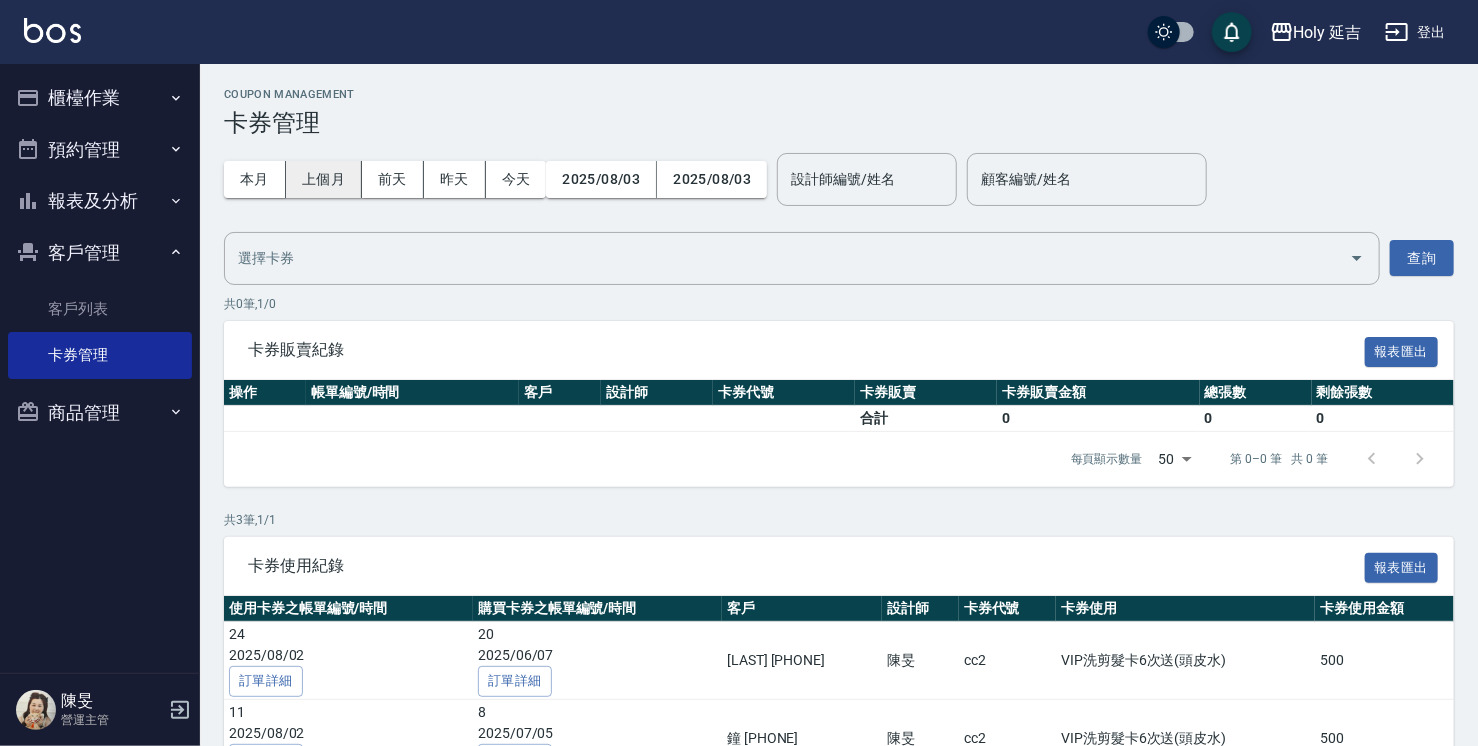 click on "上個月" at bounding box center [324, 179] 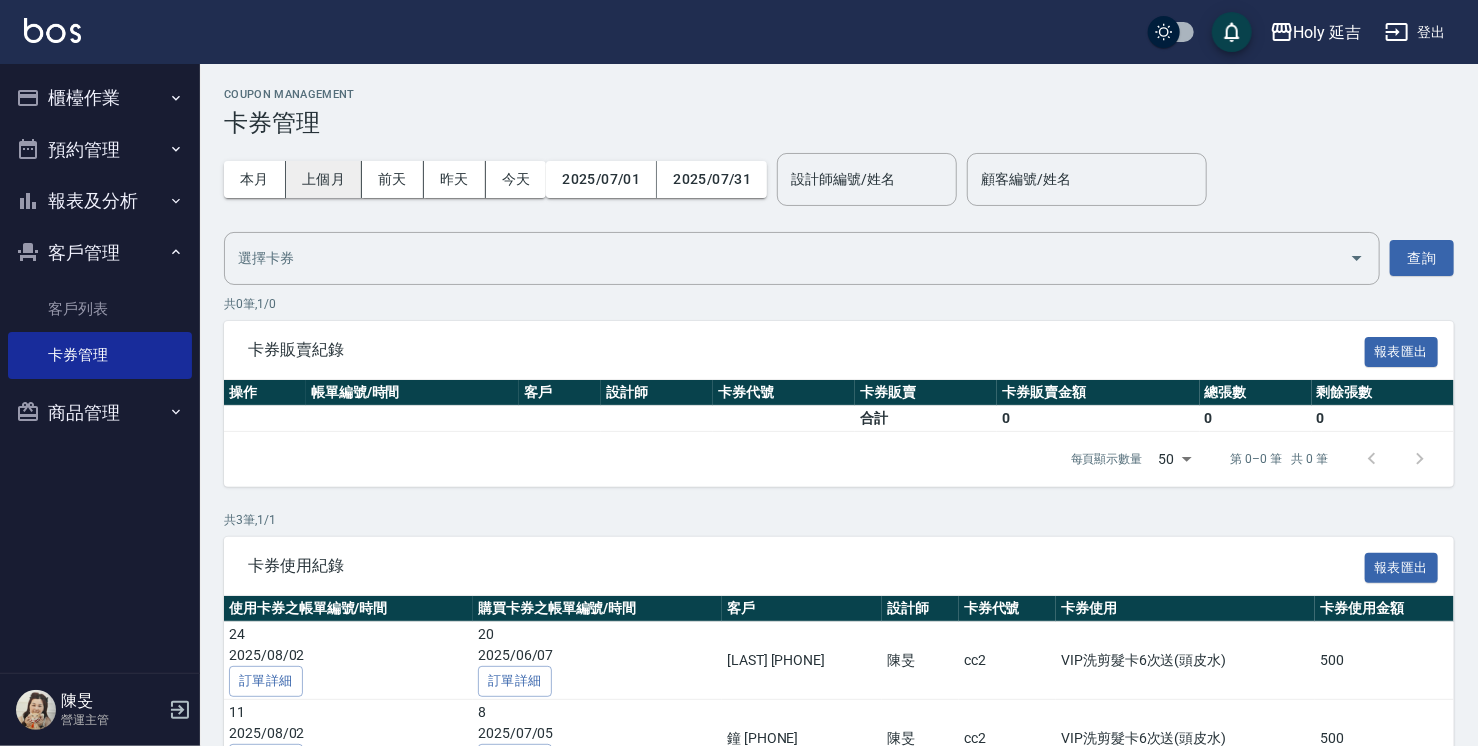 click on "上個月" at bounding box center [324, 179] 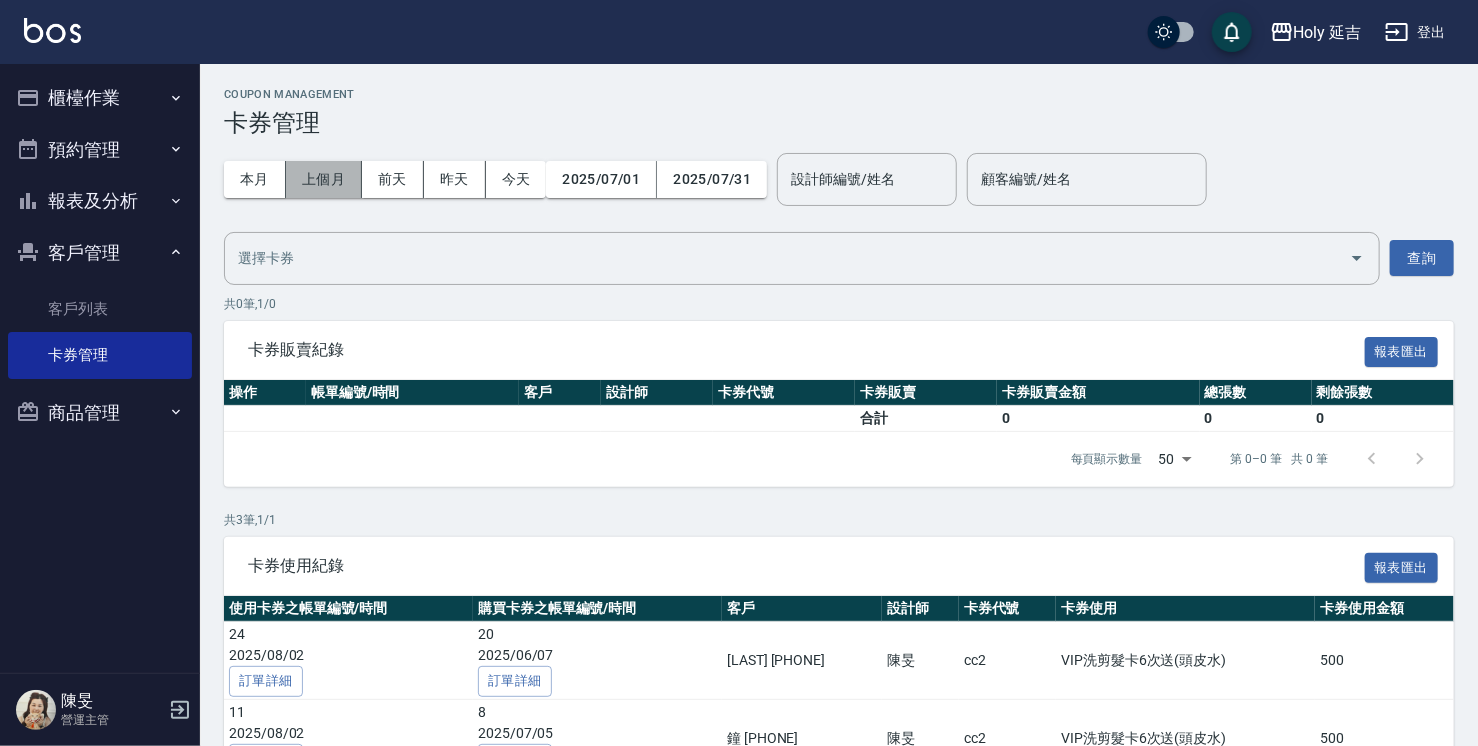 click on "上個月" at bounding box center (324, 179) 